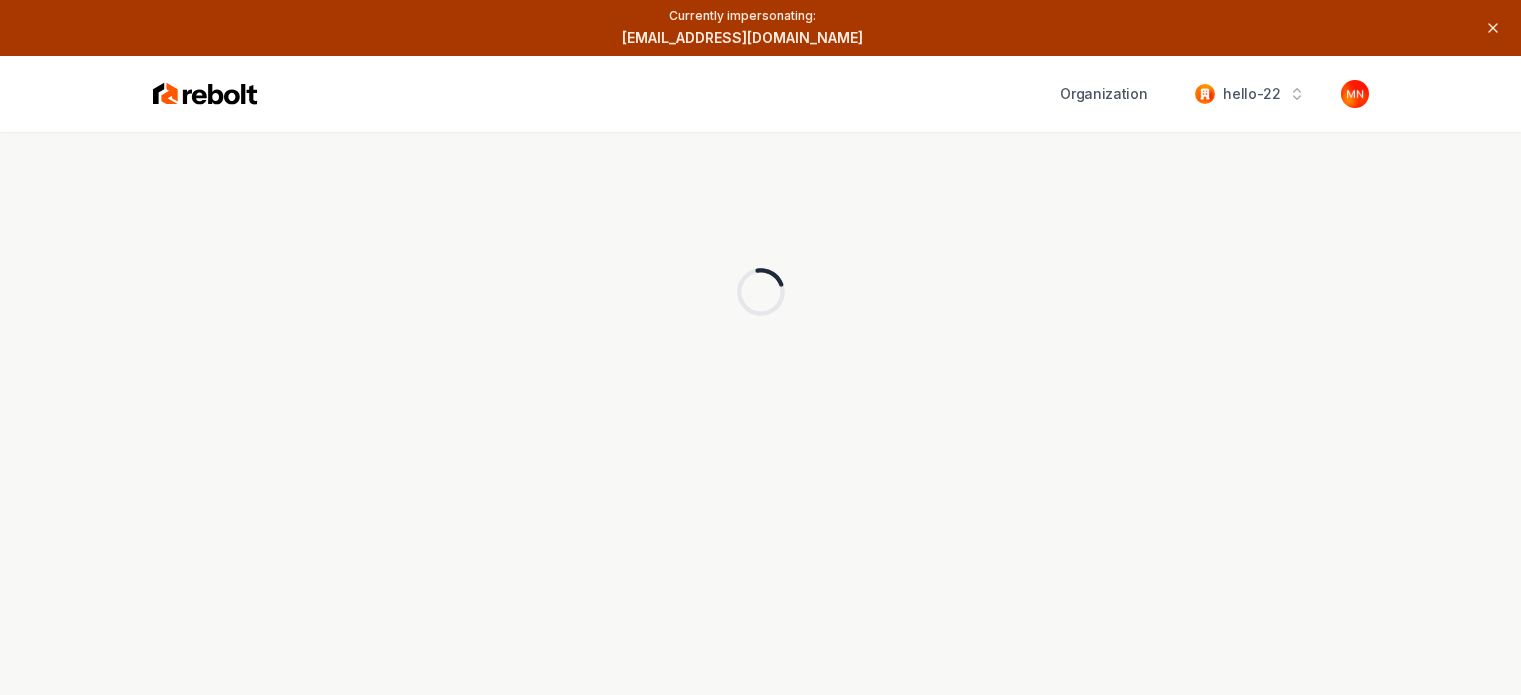 scroll, scrollTop: 0, scrollLeft: 0, axis: both 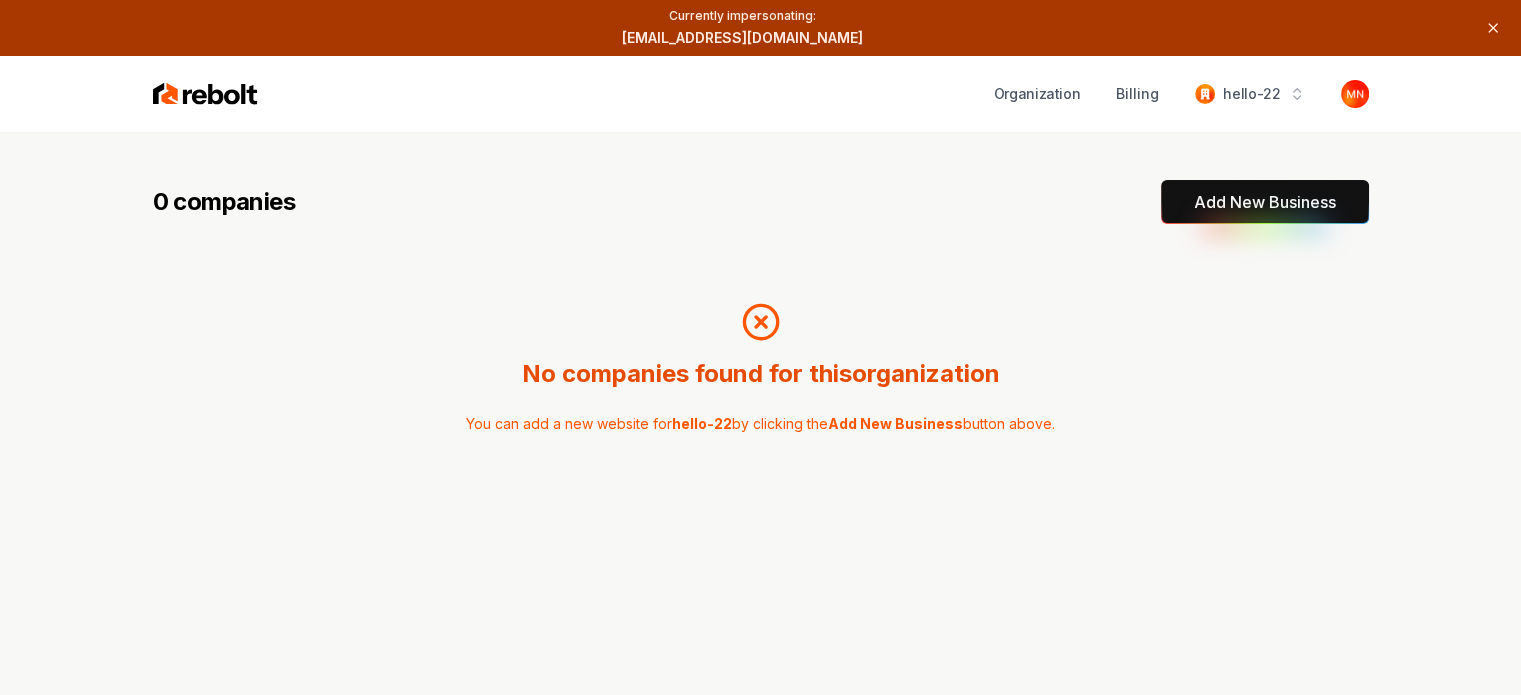 drag, startPoint x: 24, startPoint y: 323, endPoint x: 87, endPoint y: 330, distance: 63.387695 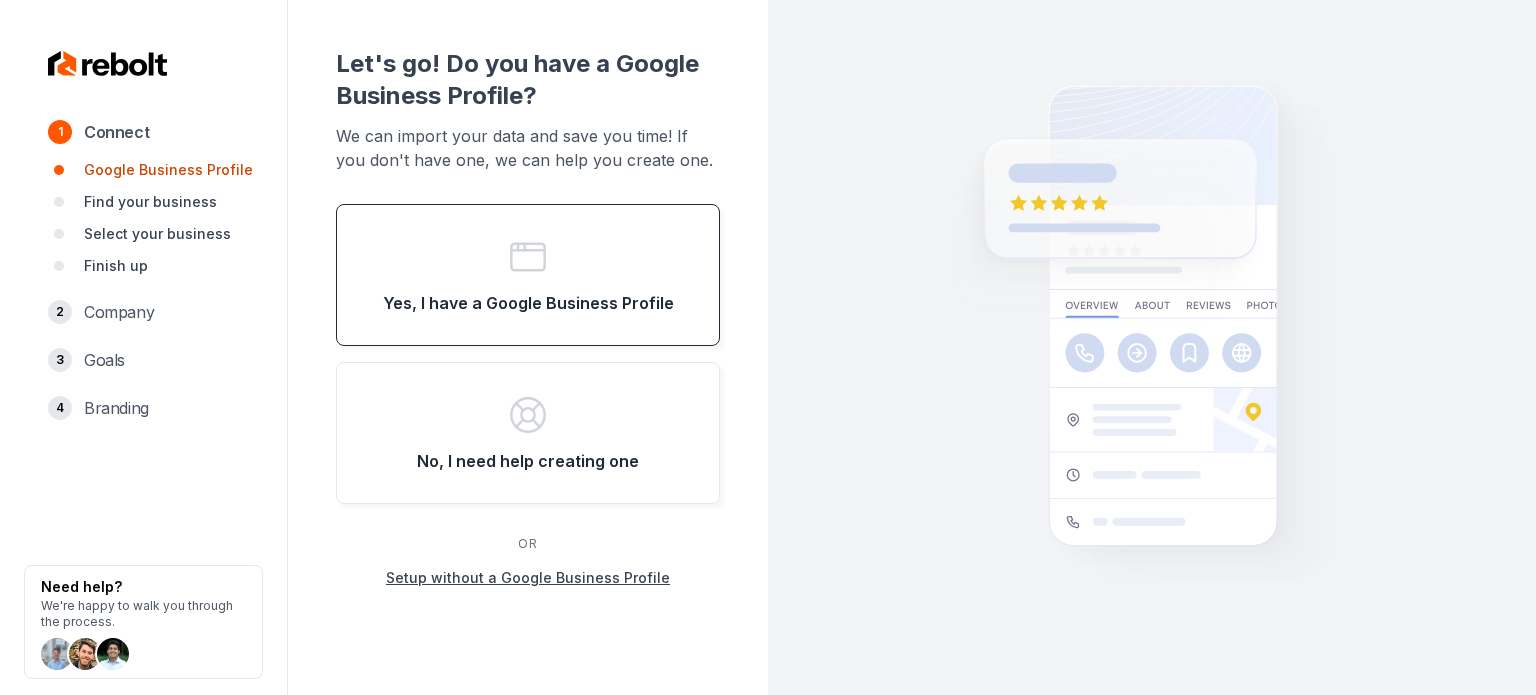 click on "Yes, I have a Google Business Profile" at bounding box center [528, 275] 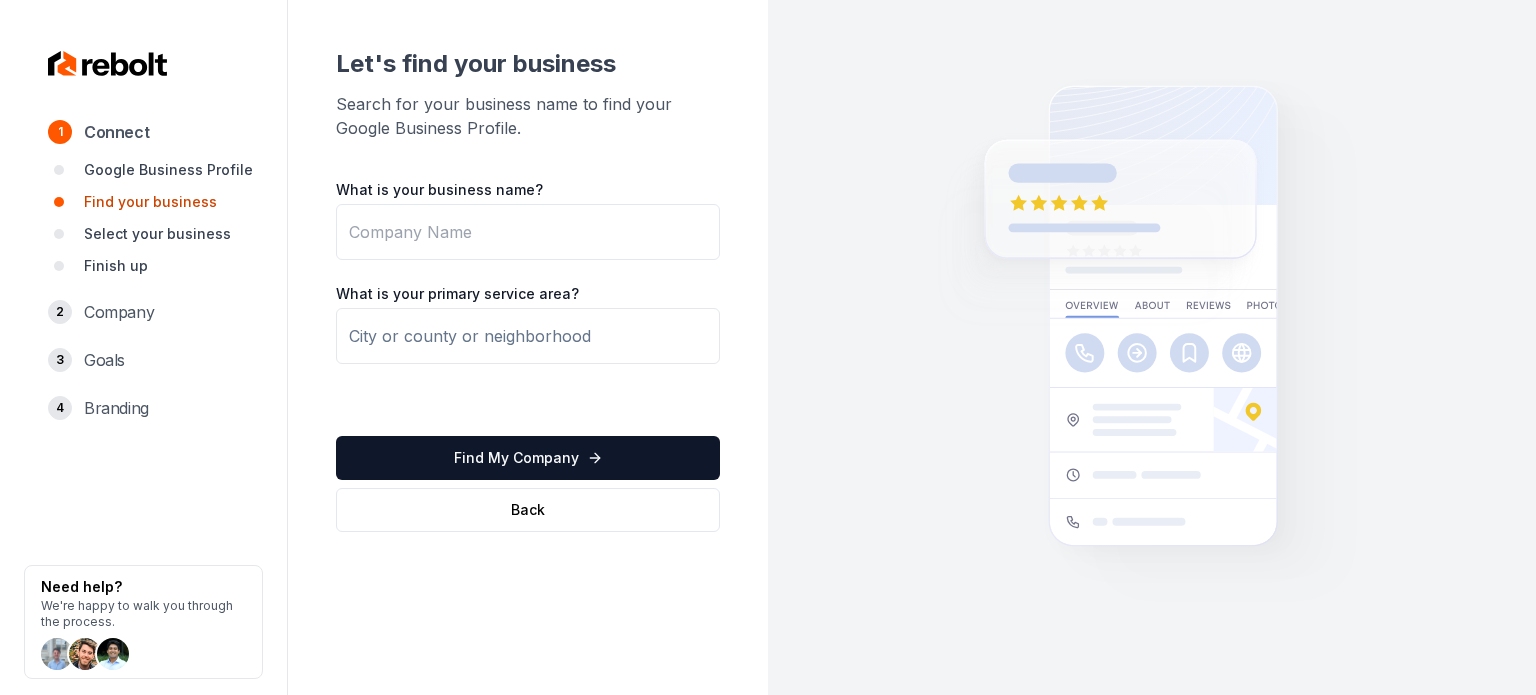 click on "What is your business name?" at bounding box center [528, 232] 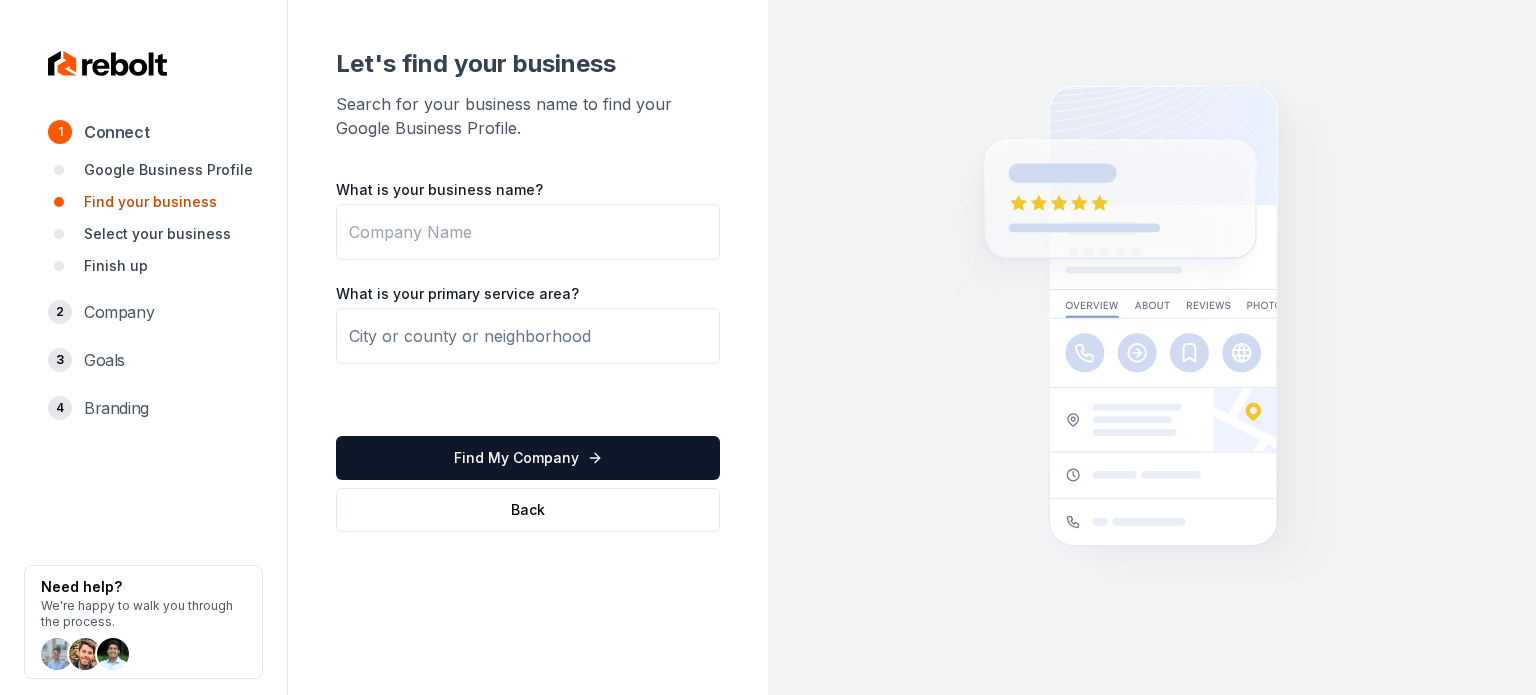 drag, startPoint x: 53, startPoint y: 503, endPoint x: 308, endPoint y: 271, distance: 344.74484 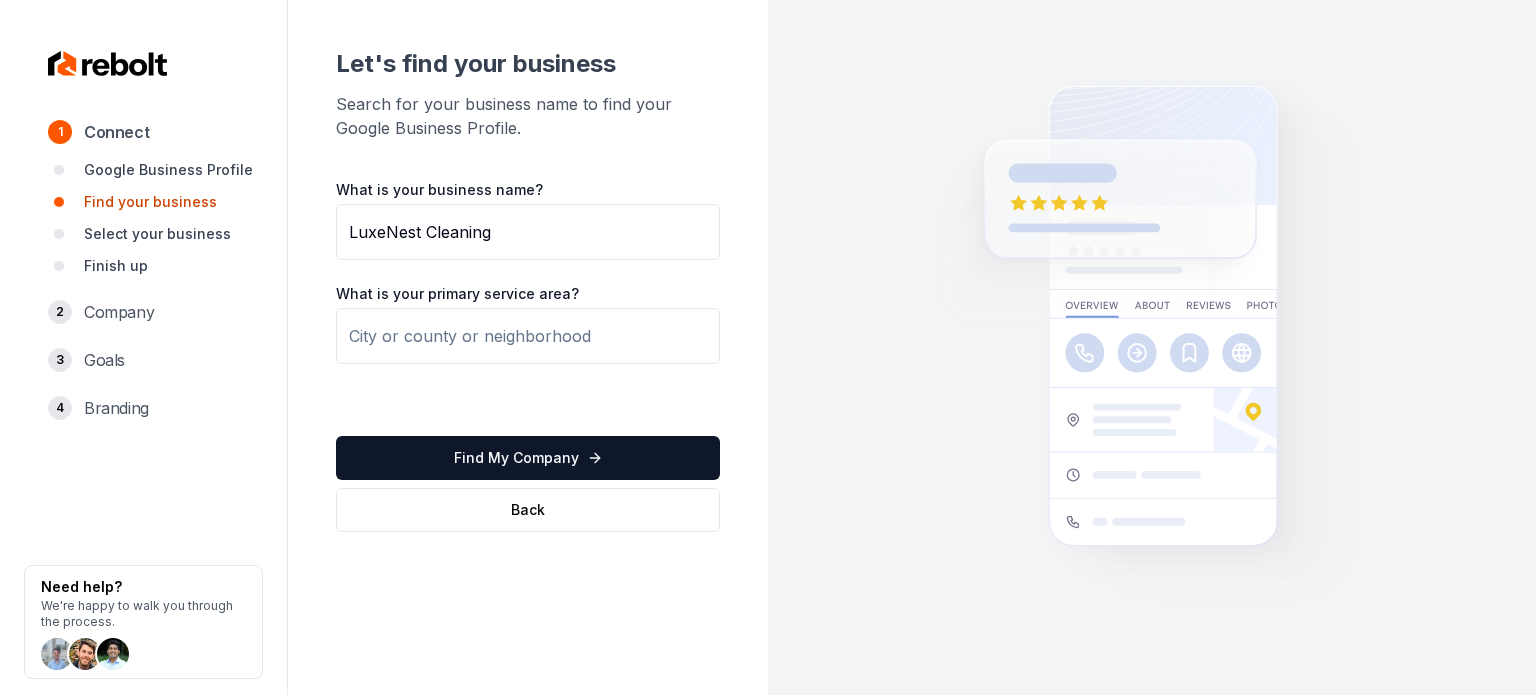 type on "LuxeNest Cleaning" 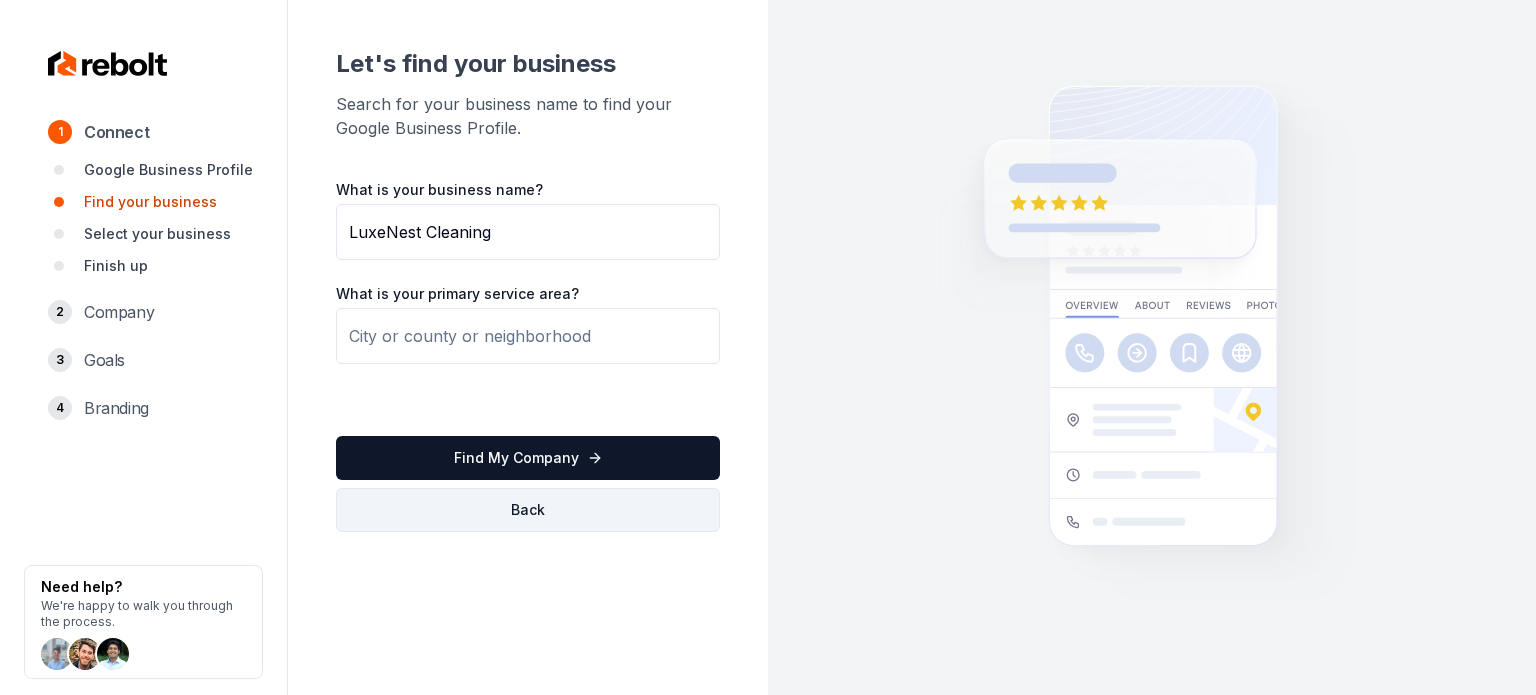 click on "Back" at bounding box center [528, 510] 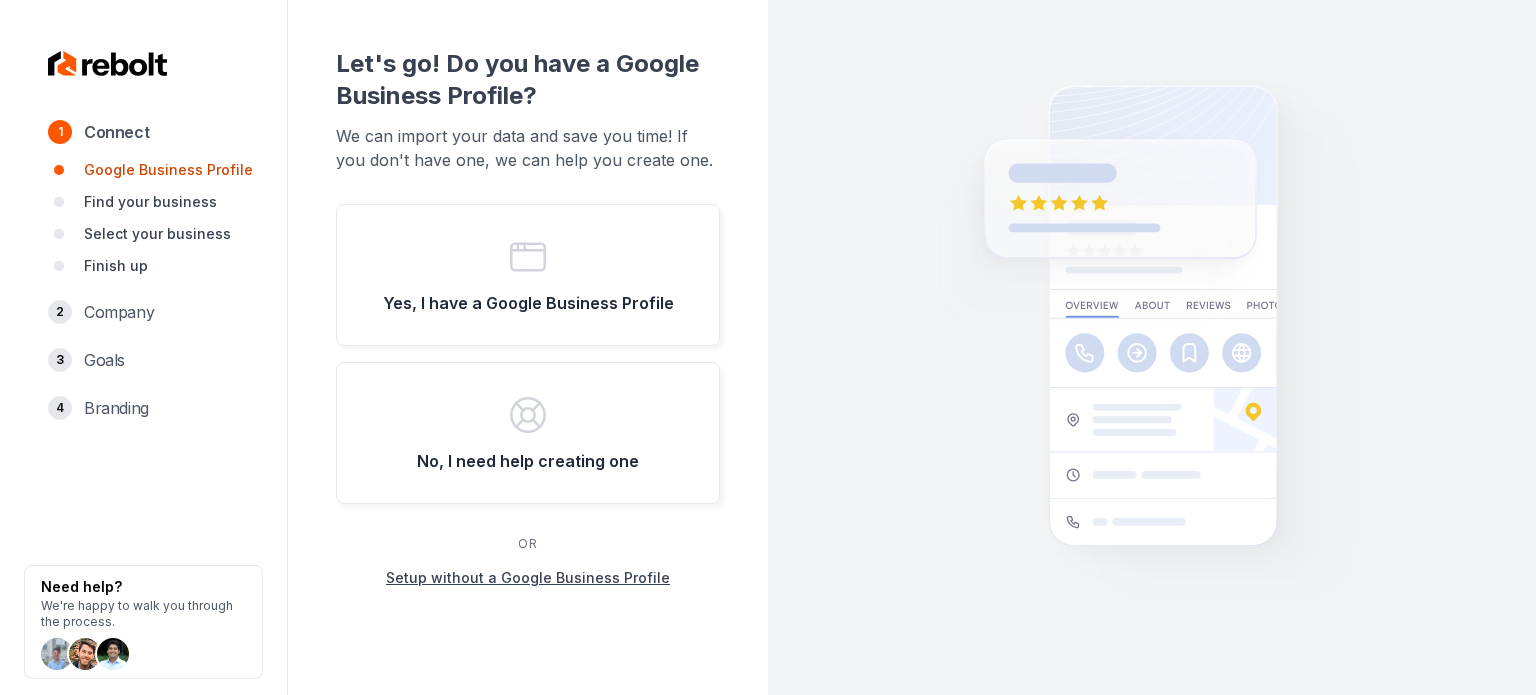 click on "Setup without a Google Business Profile" at bounding box center (528, 578) 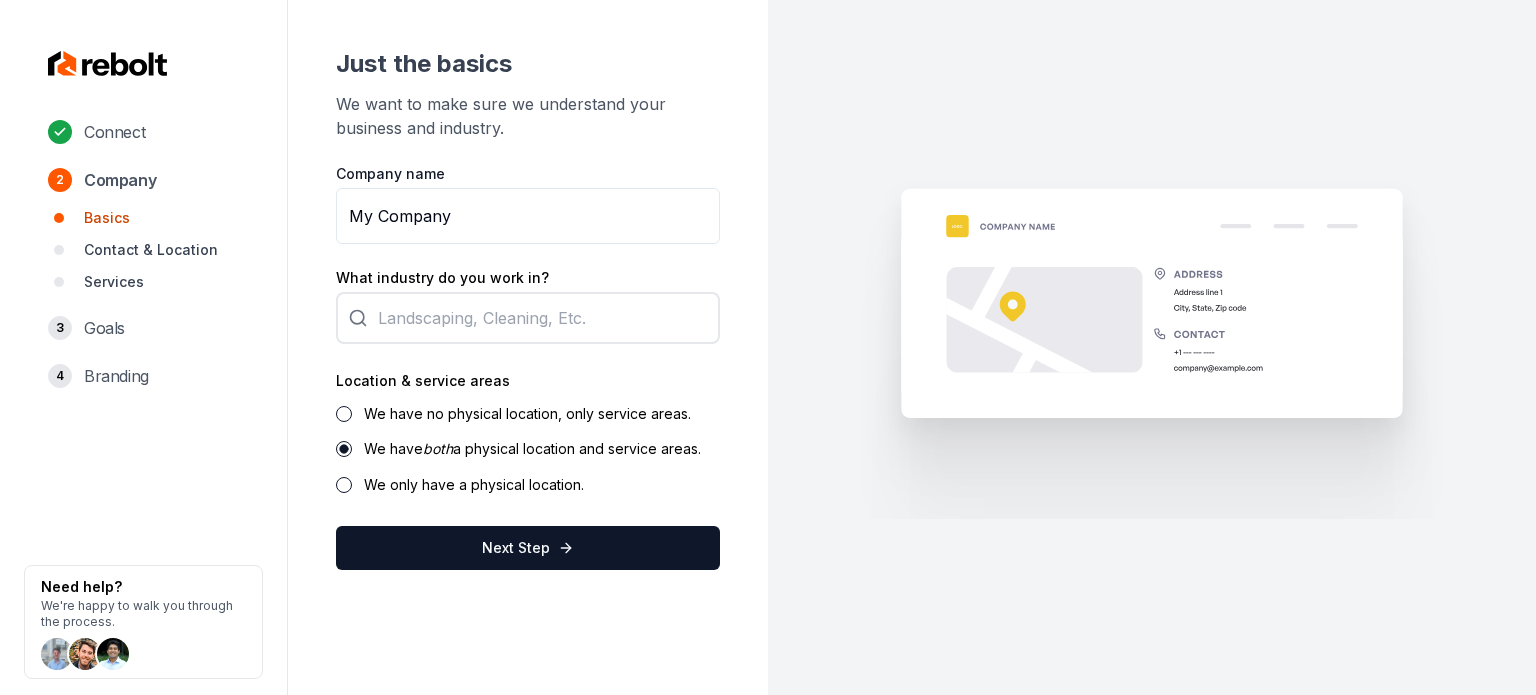 click on "My Company" at bounding box center (528, 216) 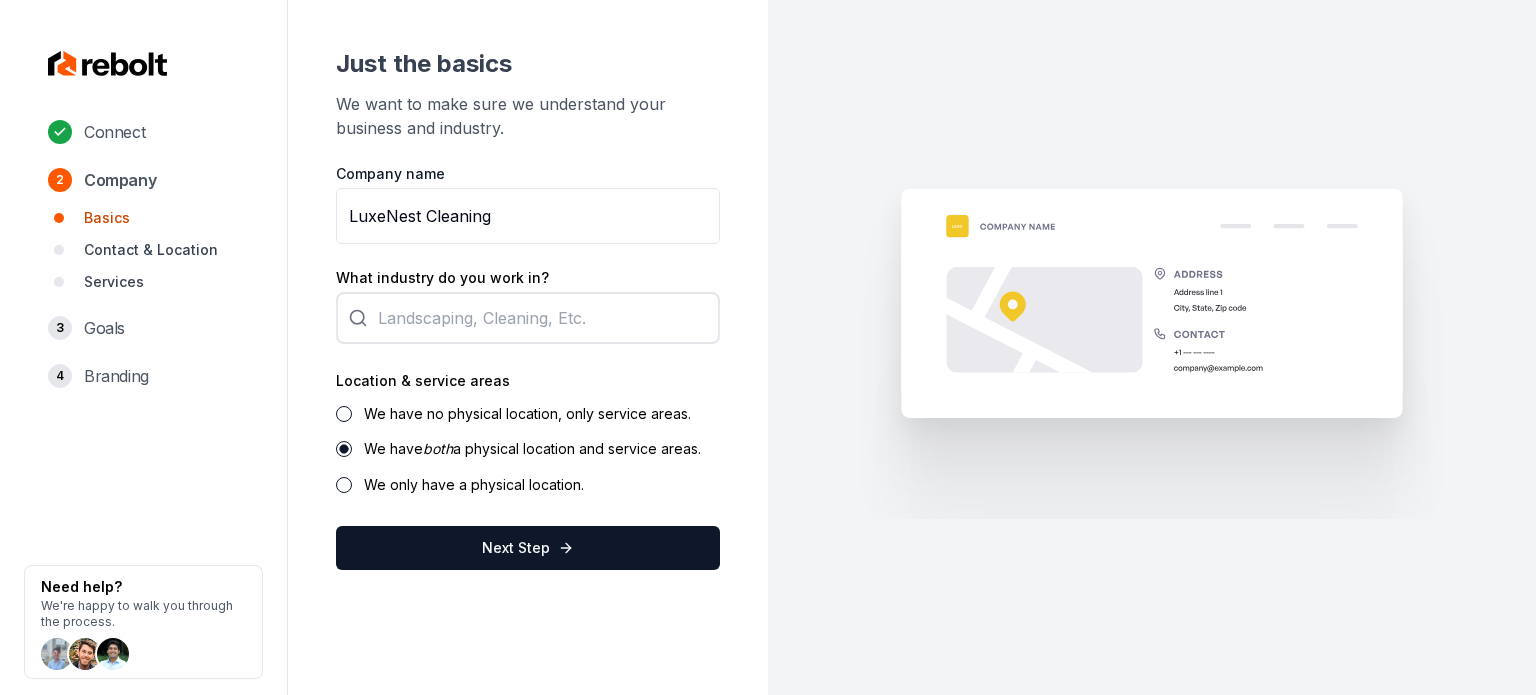 type on "LuxeNest Cleaning" 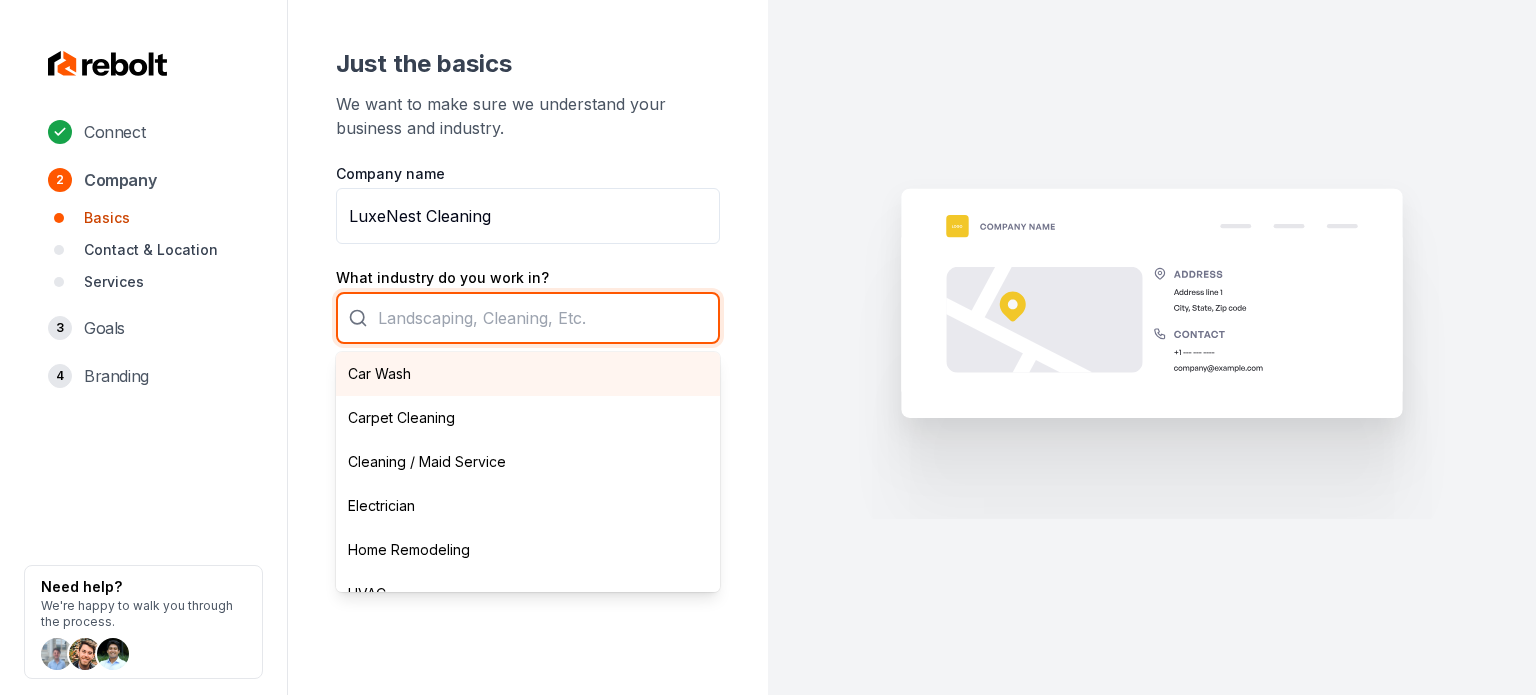 click on "Car Wash Carpet Cleaning Cleaning / Maid Service Electrician Home Remodeling HVAC Junk Removal Landscaping Moving Painting Personal Trainer Pest Control Plumbing Pool Cleaning Pressure Washing Roofing Tree Services Window Cleaning" at bounding box center (528, 318) 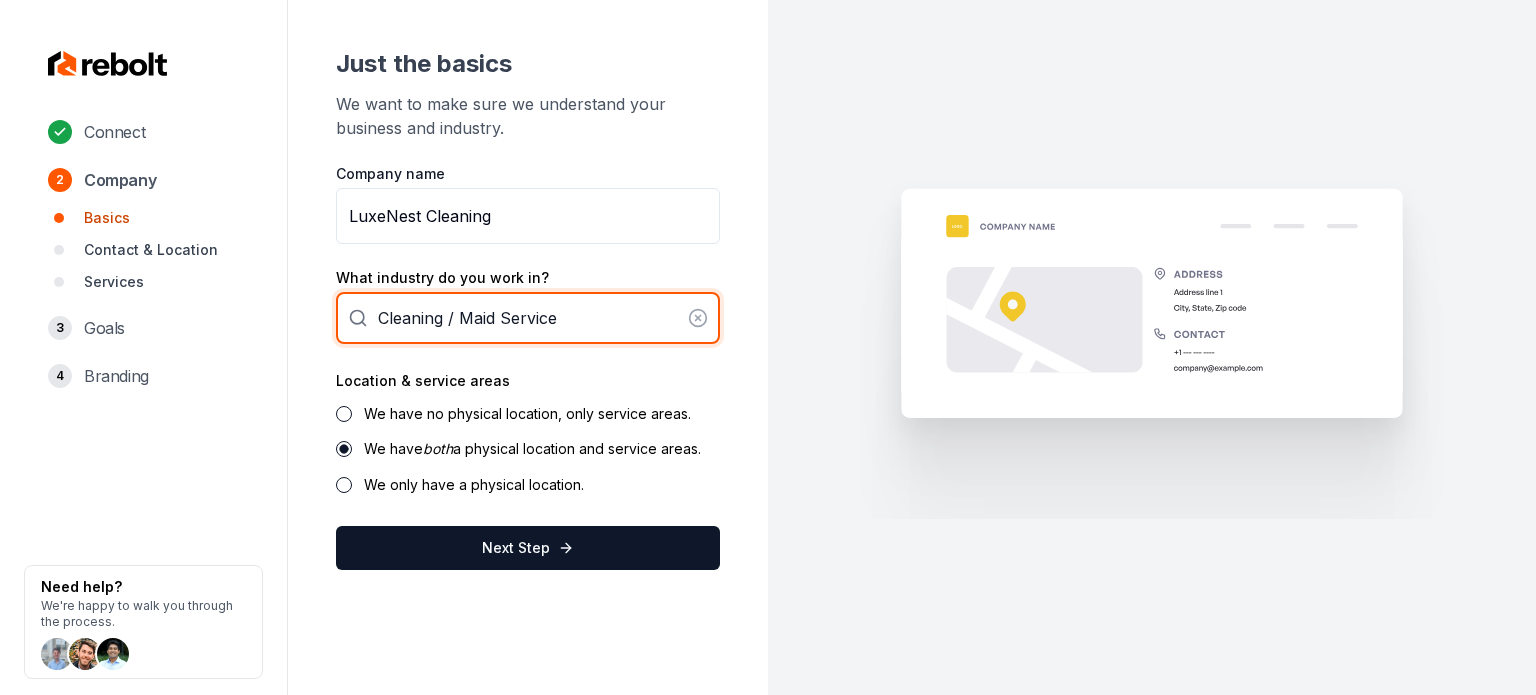 type on "Cleaning / Maid Service" 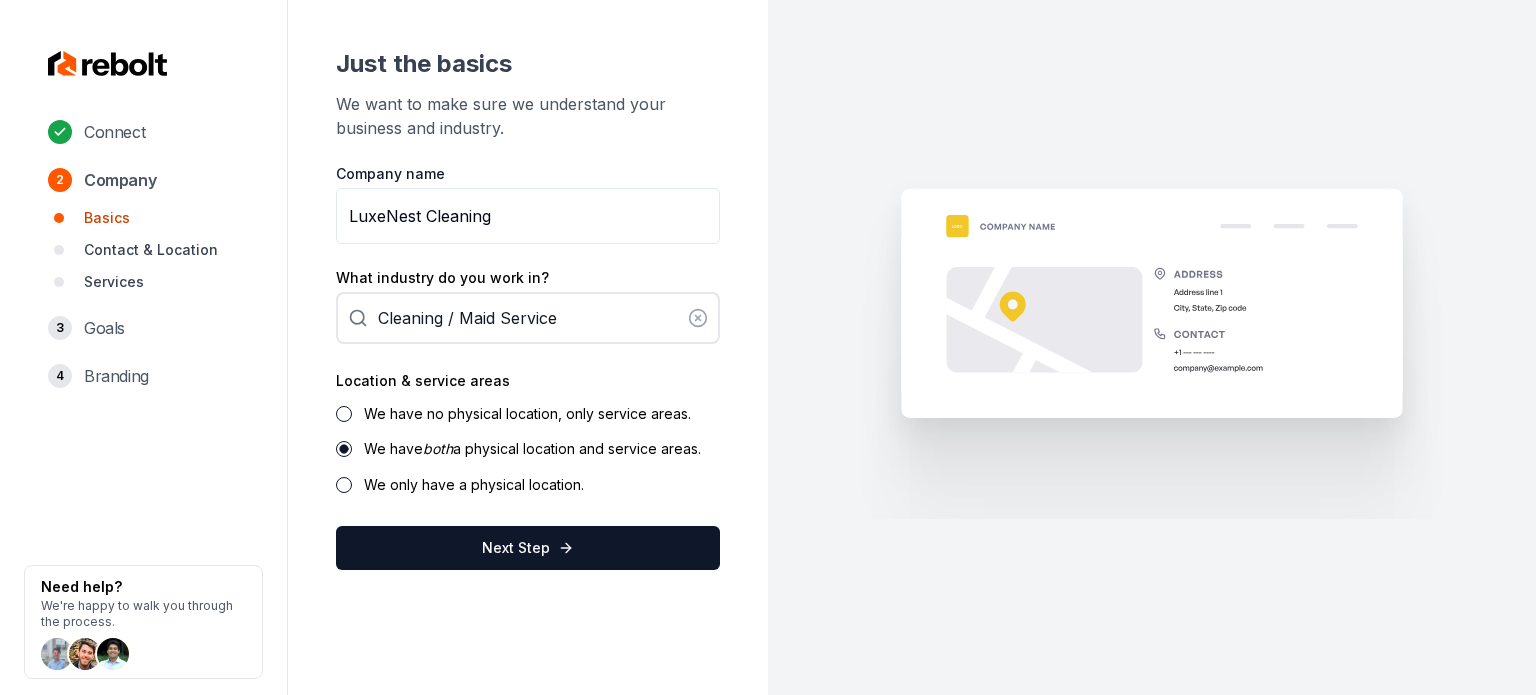 click on "We have no physical location, only service areas." at bounding box center [527, 413] 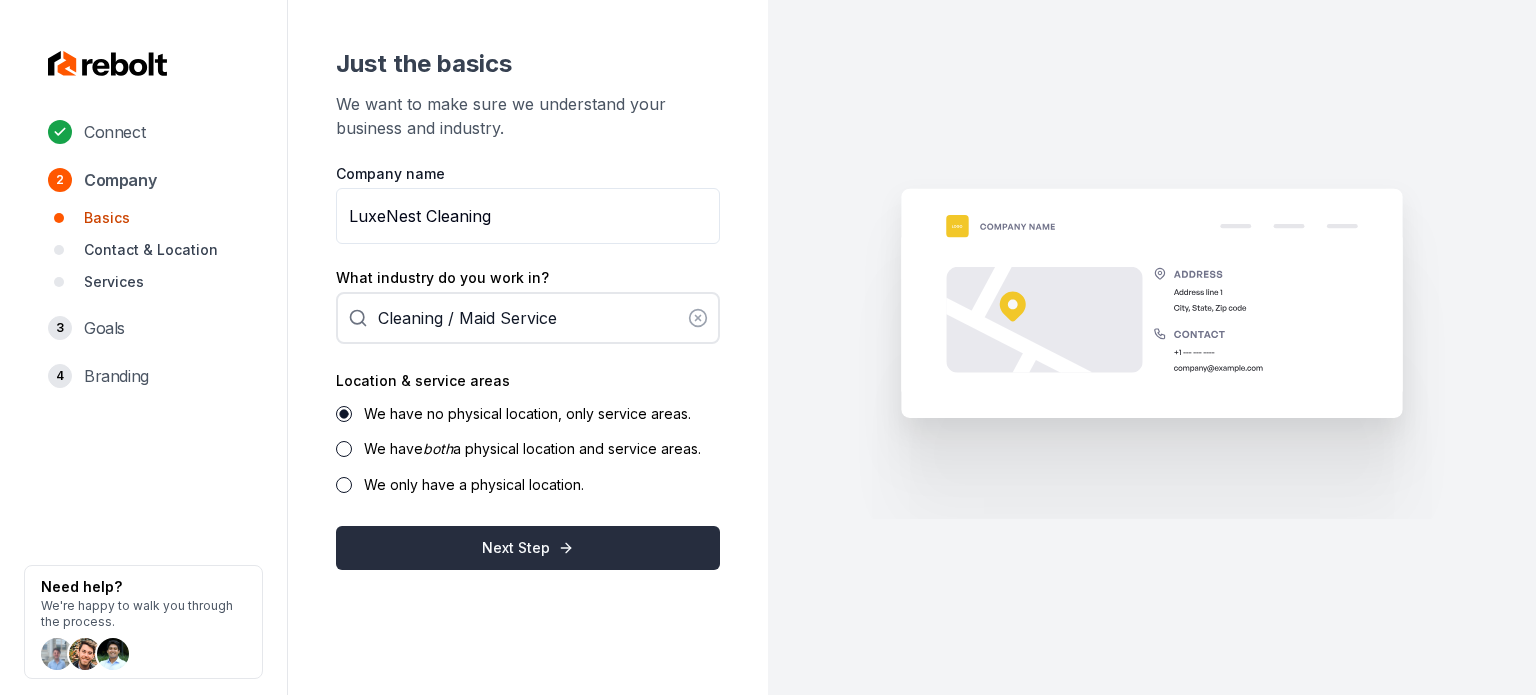 click on "Next Step" at bounding box center [528, 548] 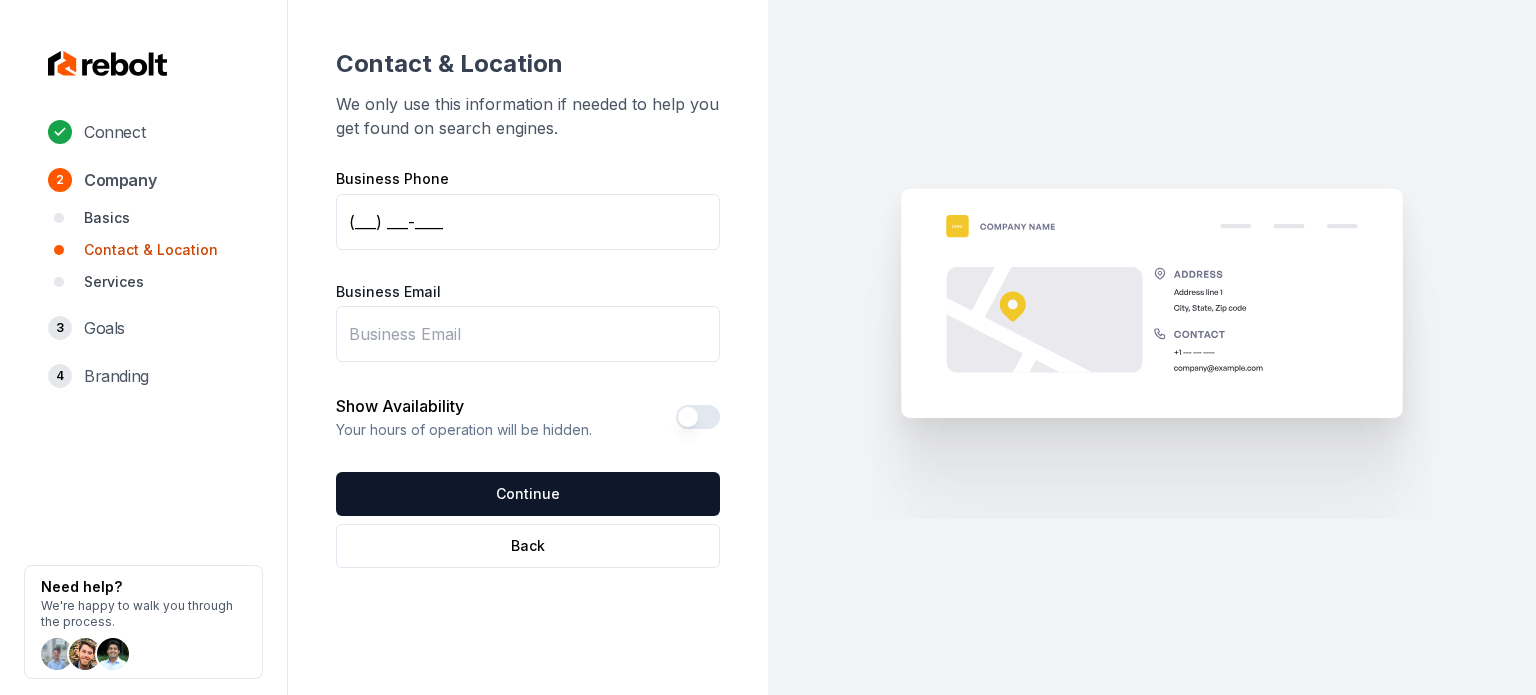 drag, startPoint x: 76, startPoint y: 503, endPoint x: 257, endPoint y: 432, distance: 194.42737 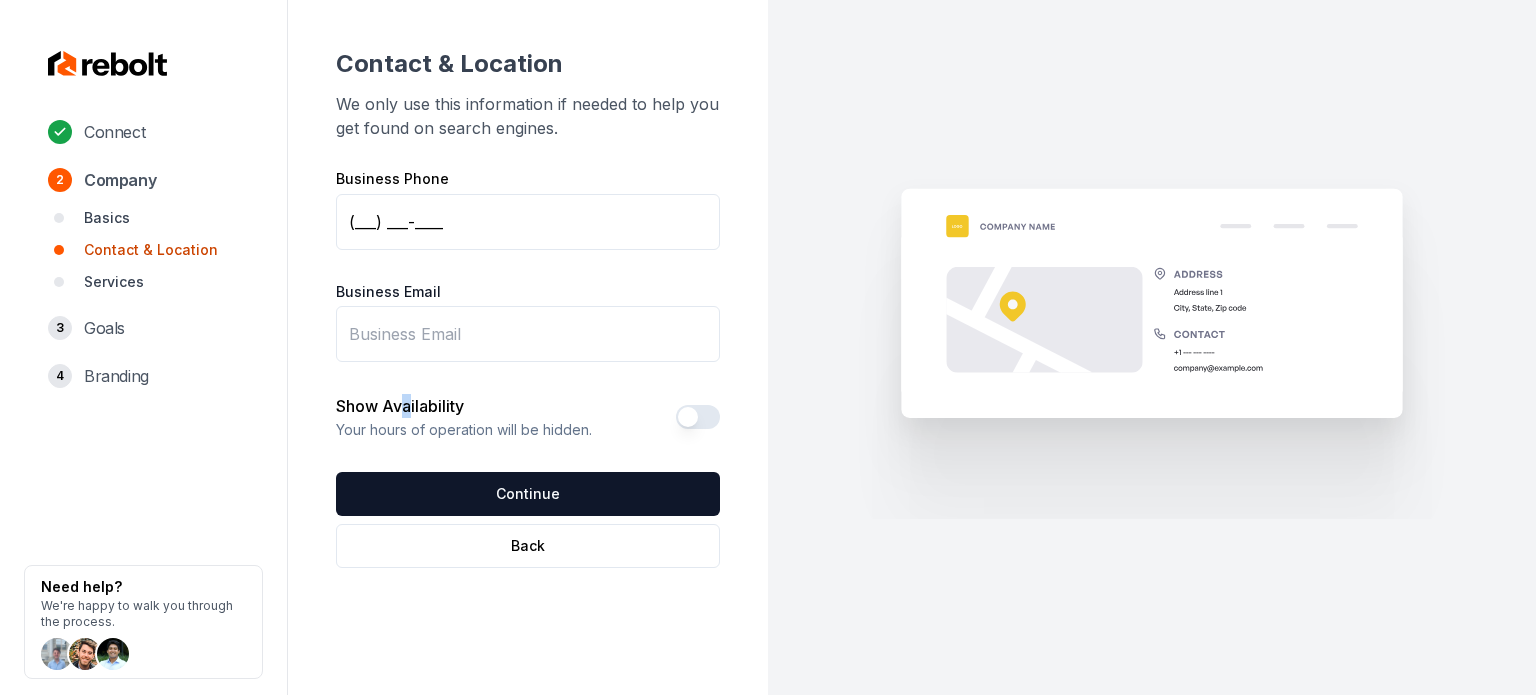 drag, startPoint x: 406, startPoint y: 369, endPoint x: 410, endPoint y: 341, distance: 28.284271 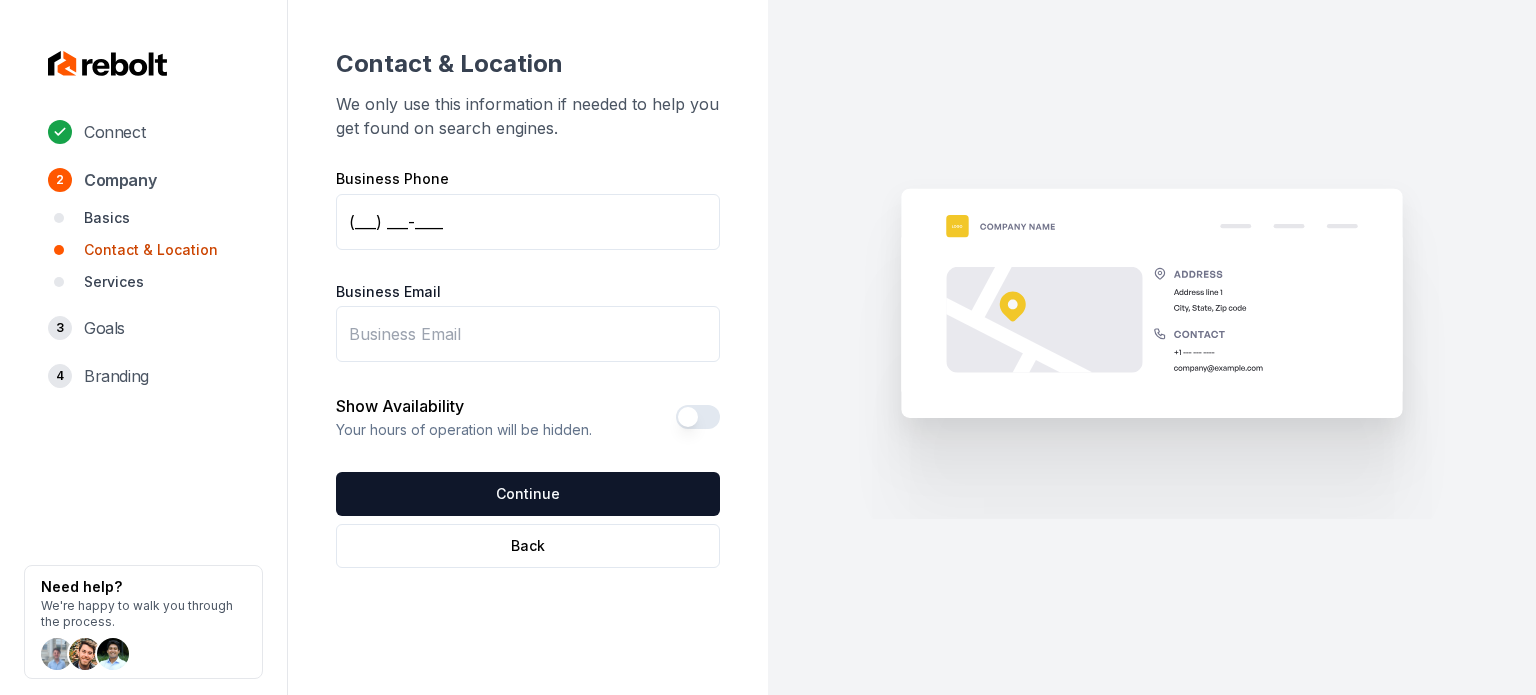 click on "Business Email" at bounding box center (528, 334) 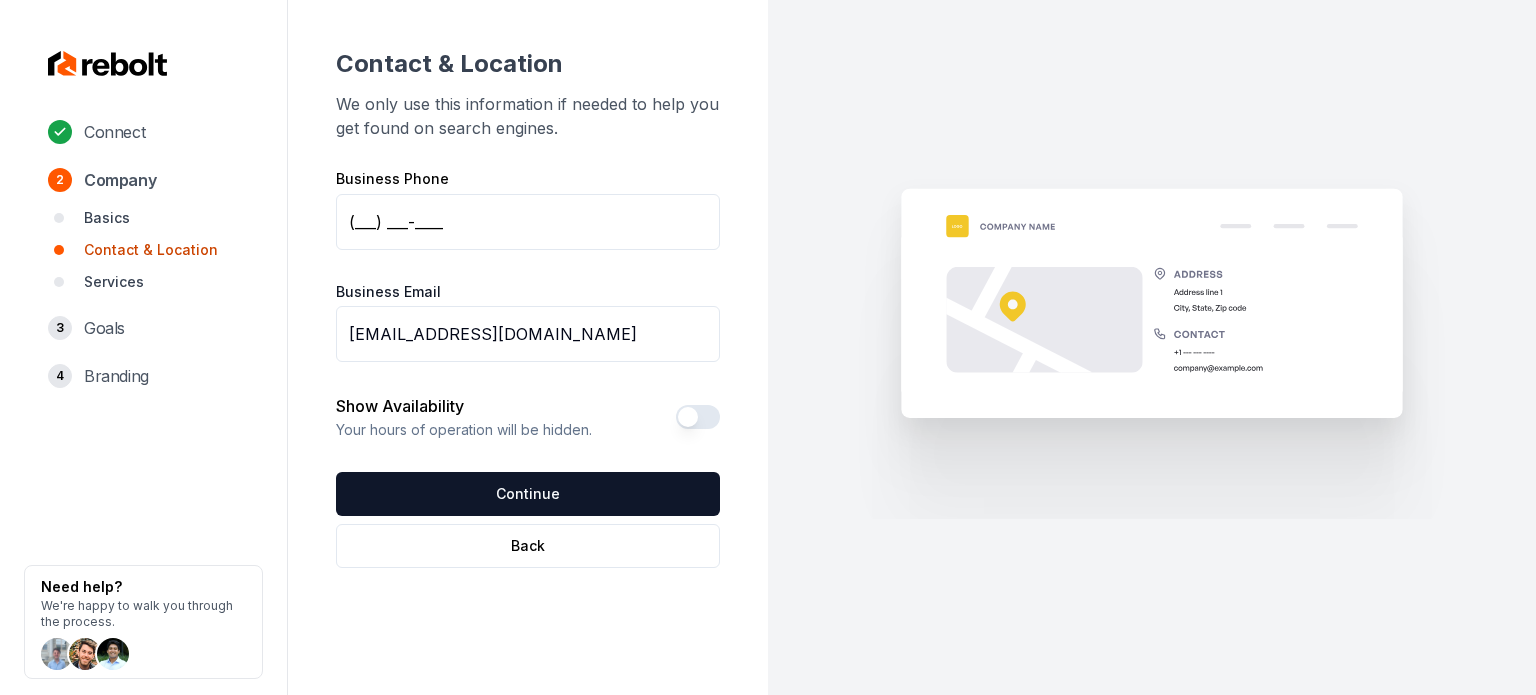 type on "[EMAIL_ADDRESS][DOMAIN_NAME]" 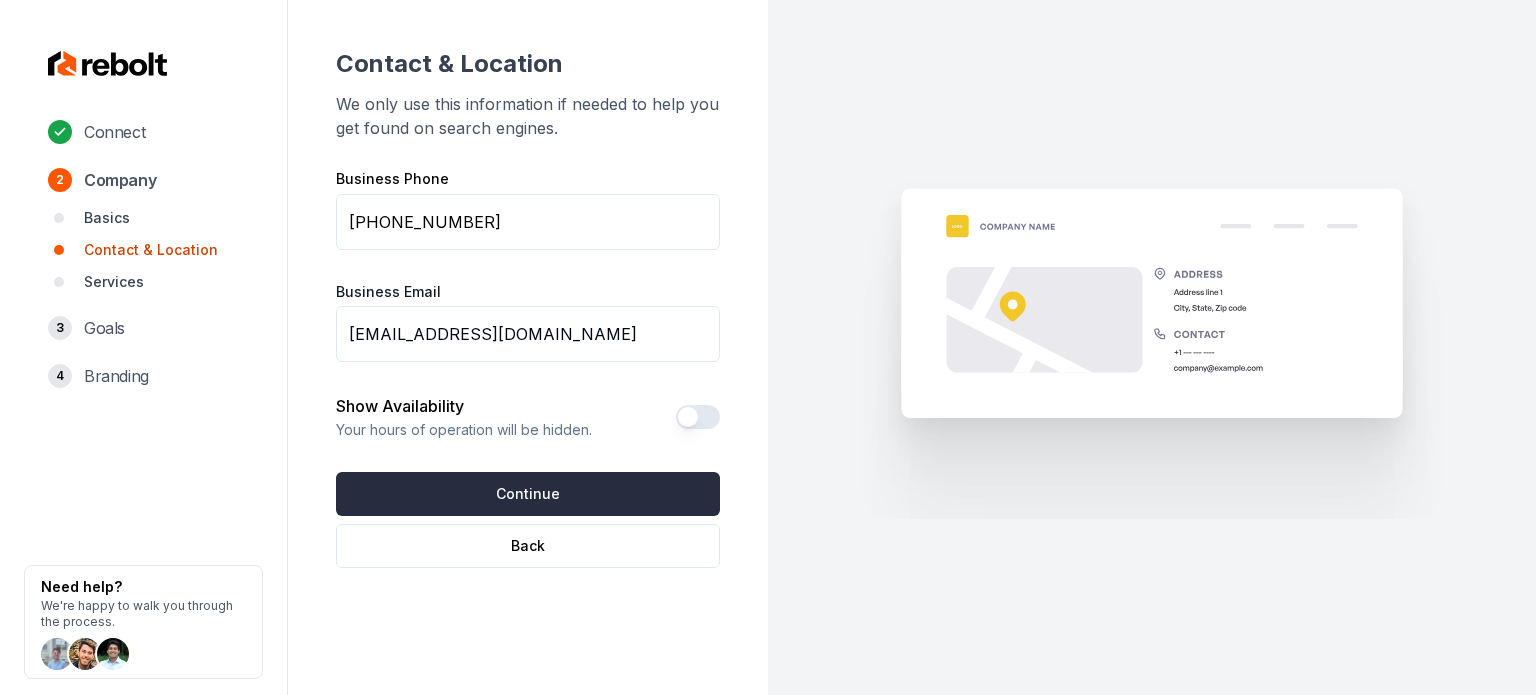 type on "[PHONE_NUMBER]" 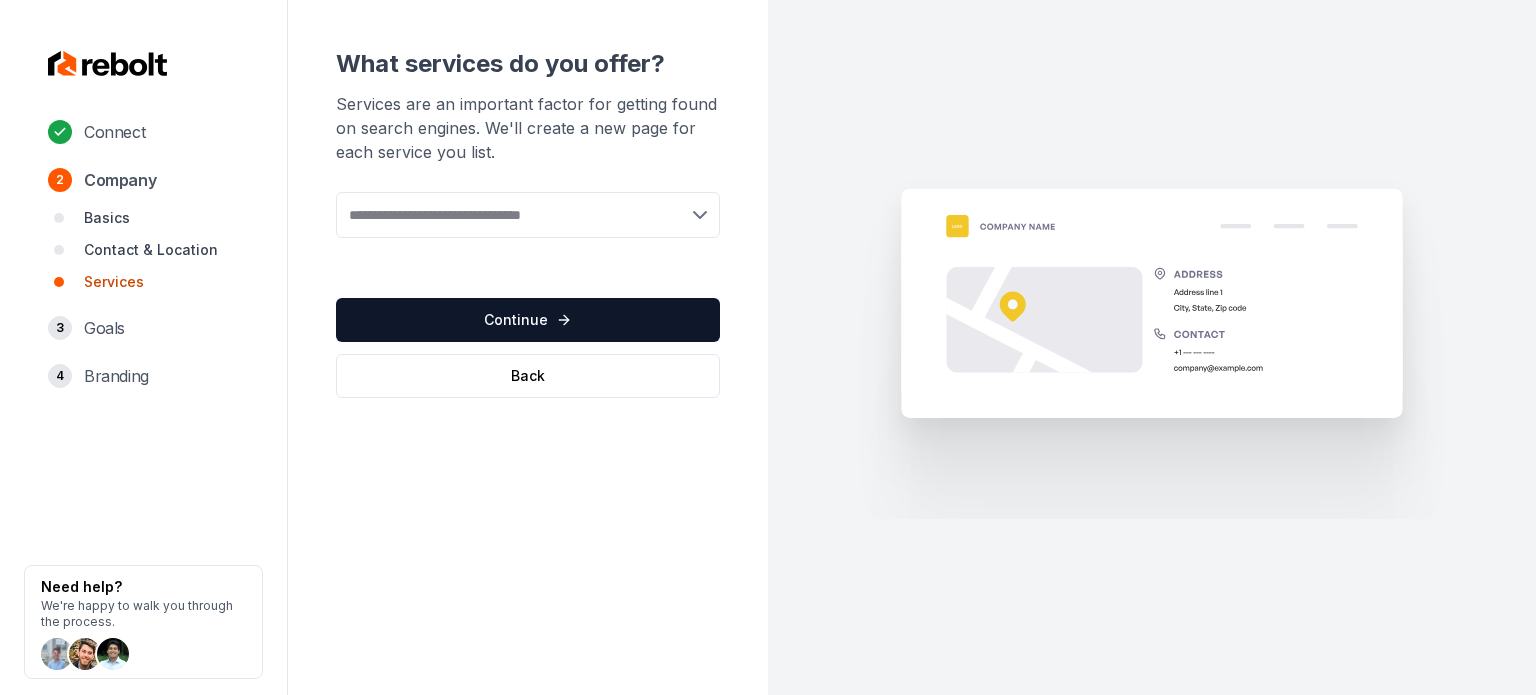 click at bounding box center (528, 215) 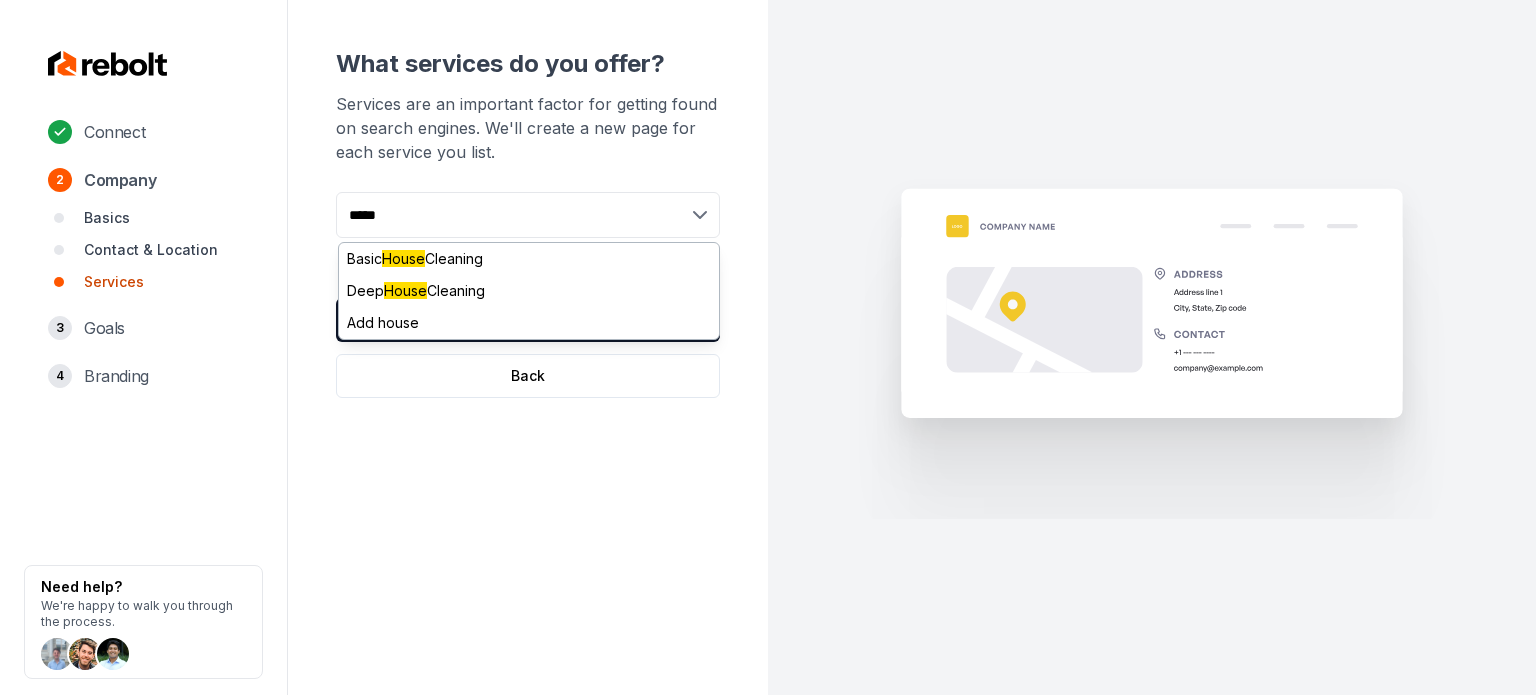 click on "*****" at bounding box center (528, 215) 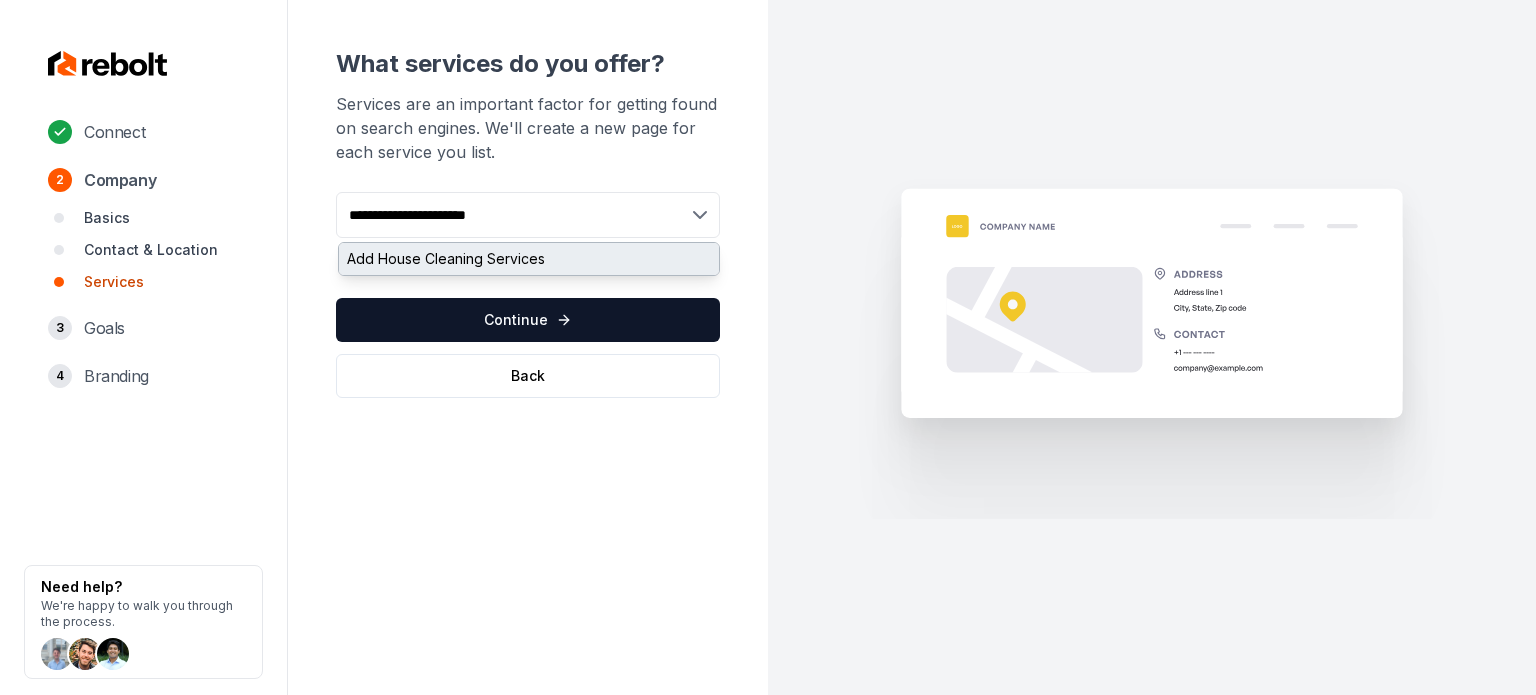 type on "**********" 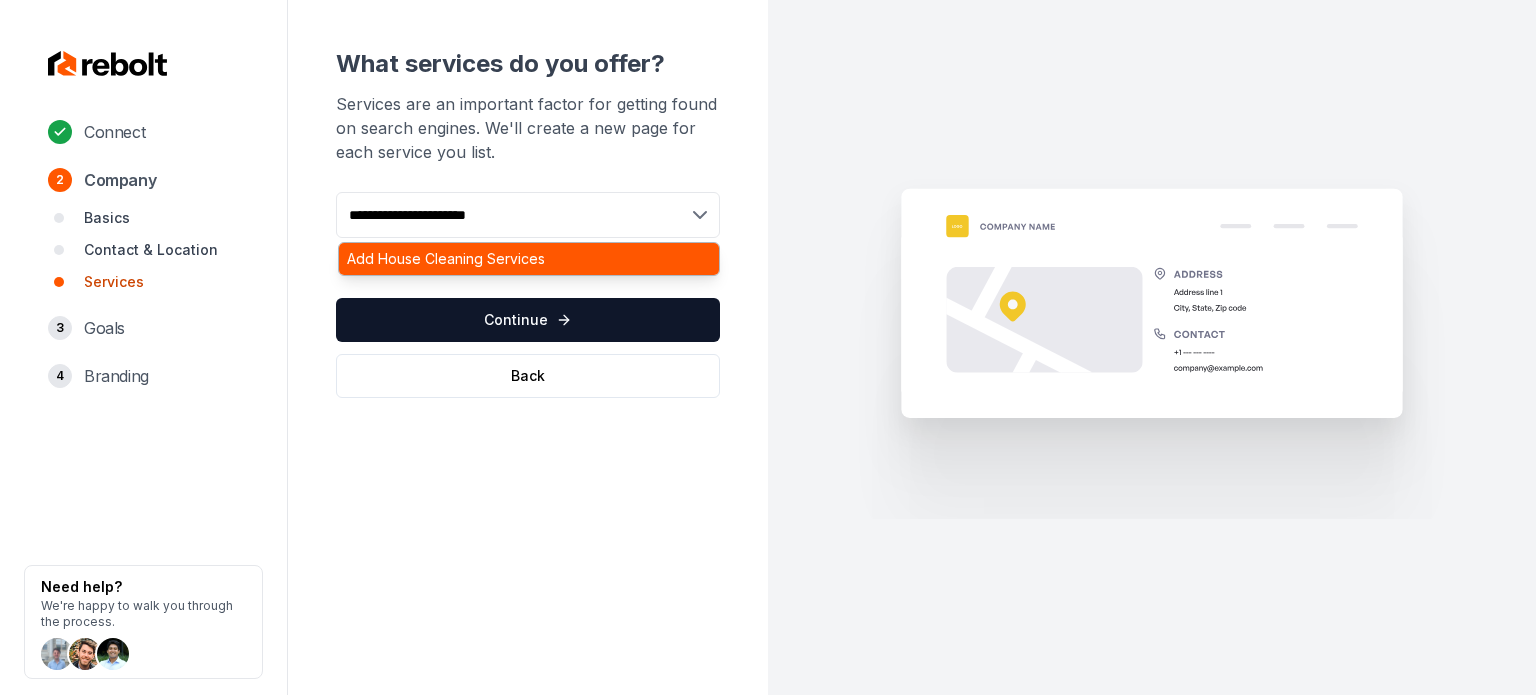 click on "Add House Cleaning Services" at bounding box center (529, 259) 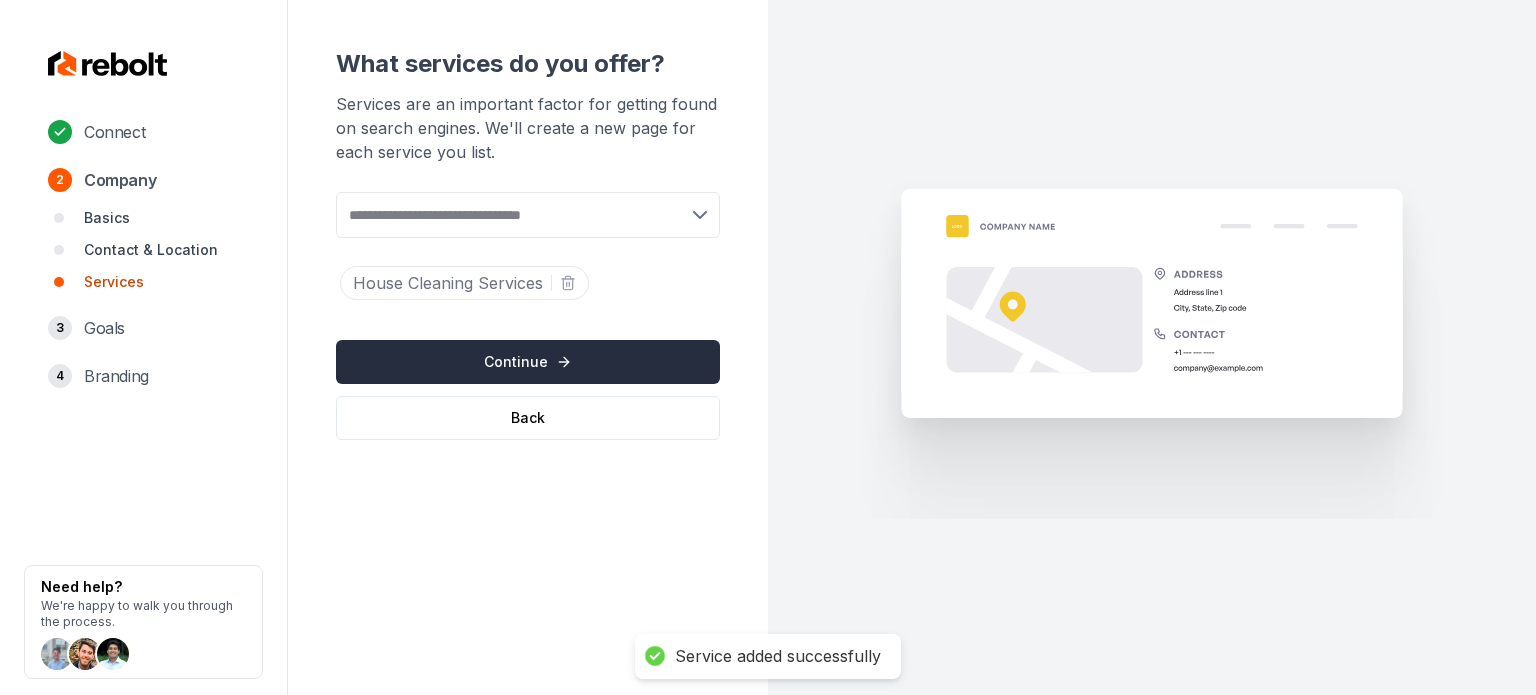 click on "Continue" at bounding box center [528, 362] 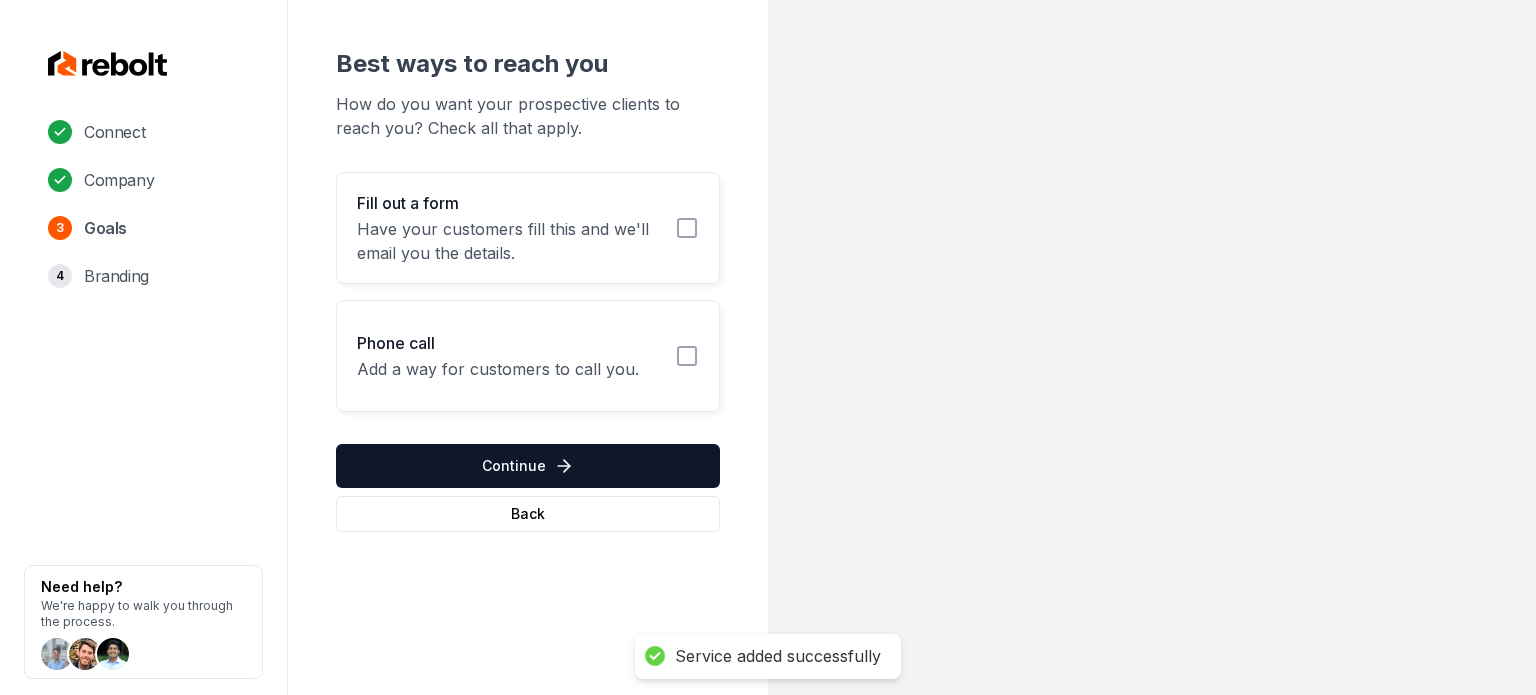 click on "Have your customers fill this and we'll email you the details." at bounding box center (510, 241) 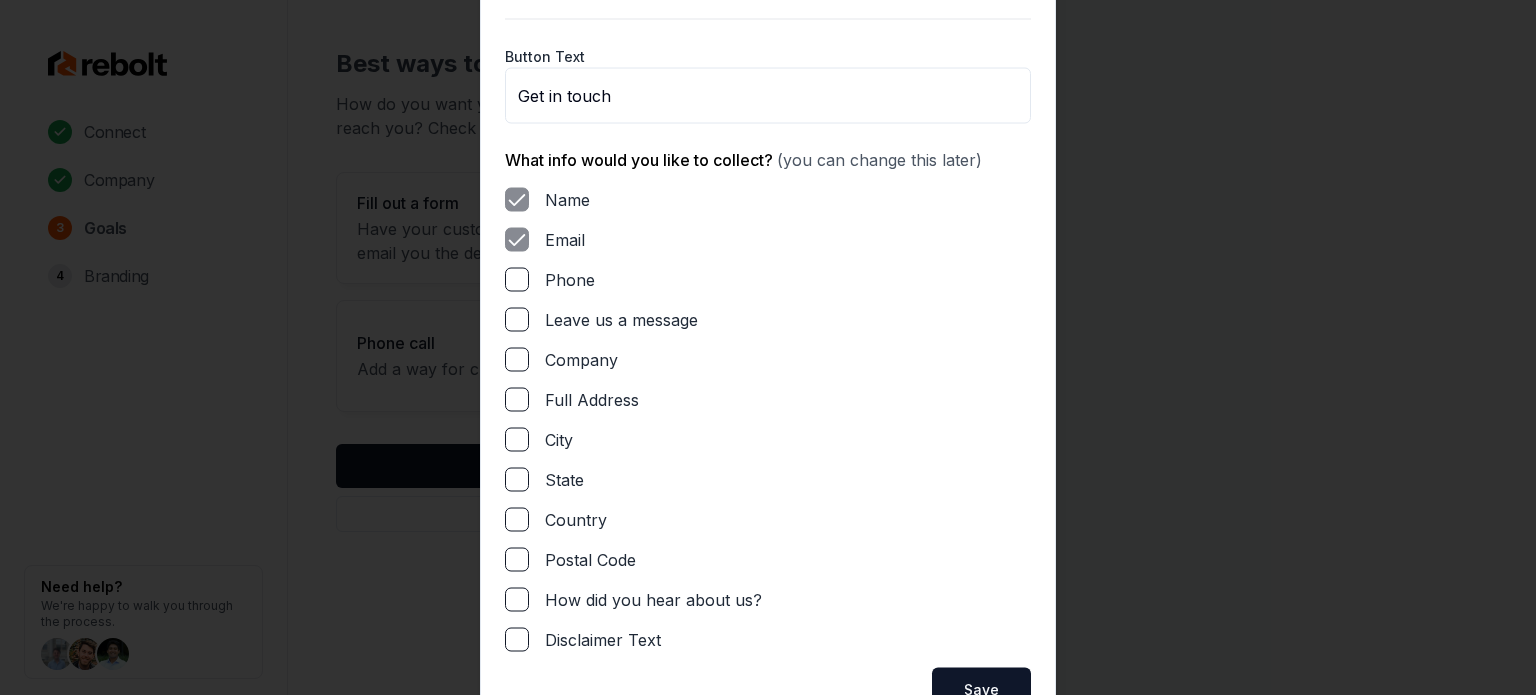 click on "Leave us a message" at bounding box center (768, 319) 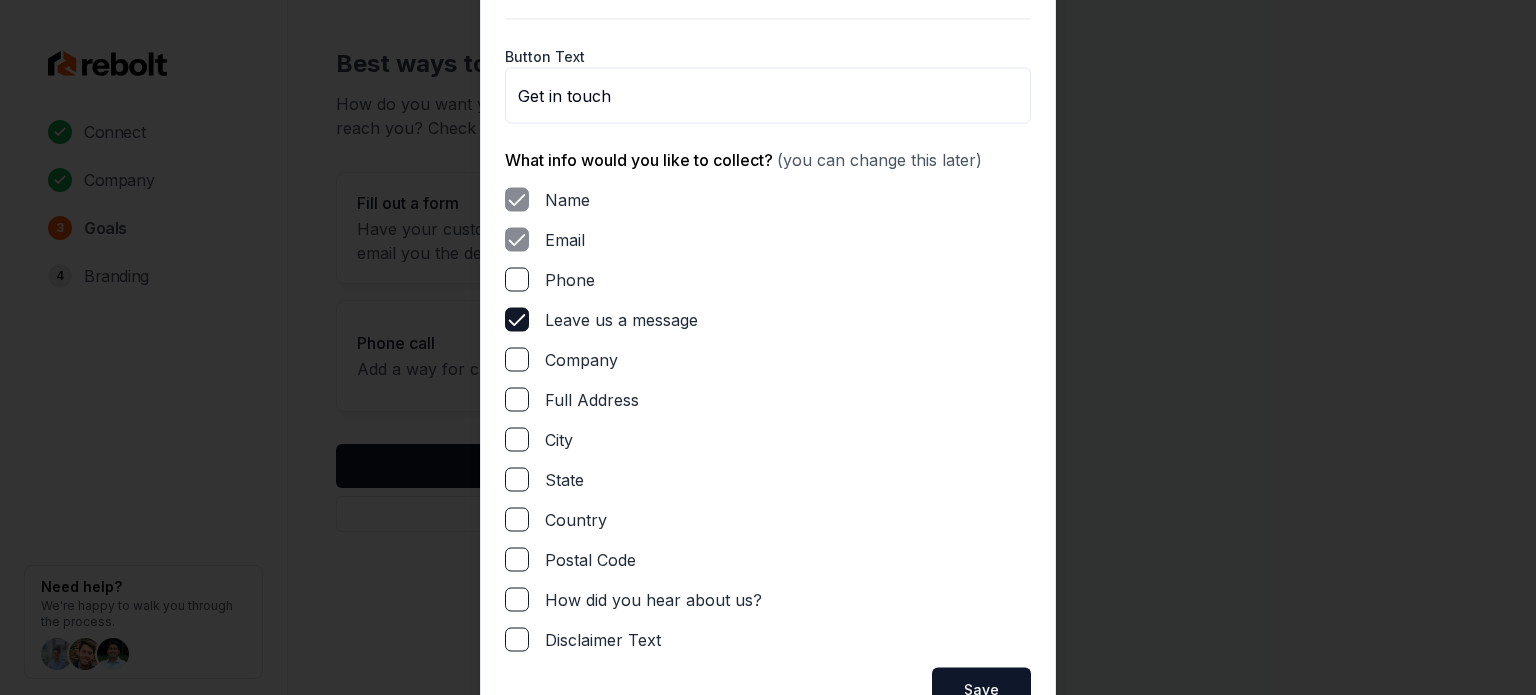 click on "Phone" at bounding box center [517, 279] 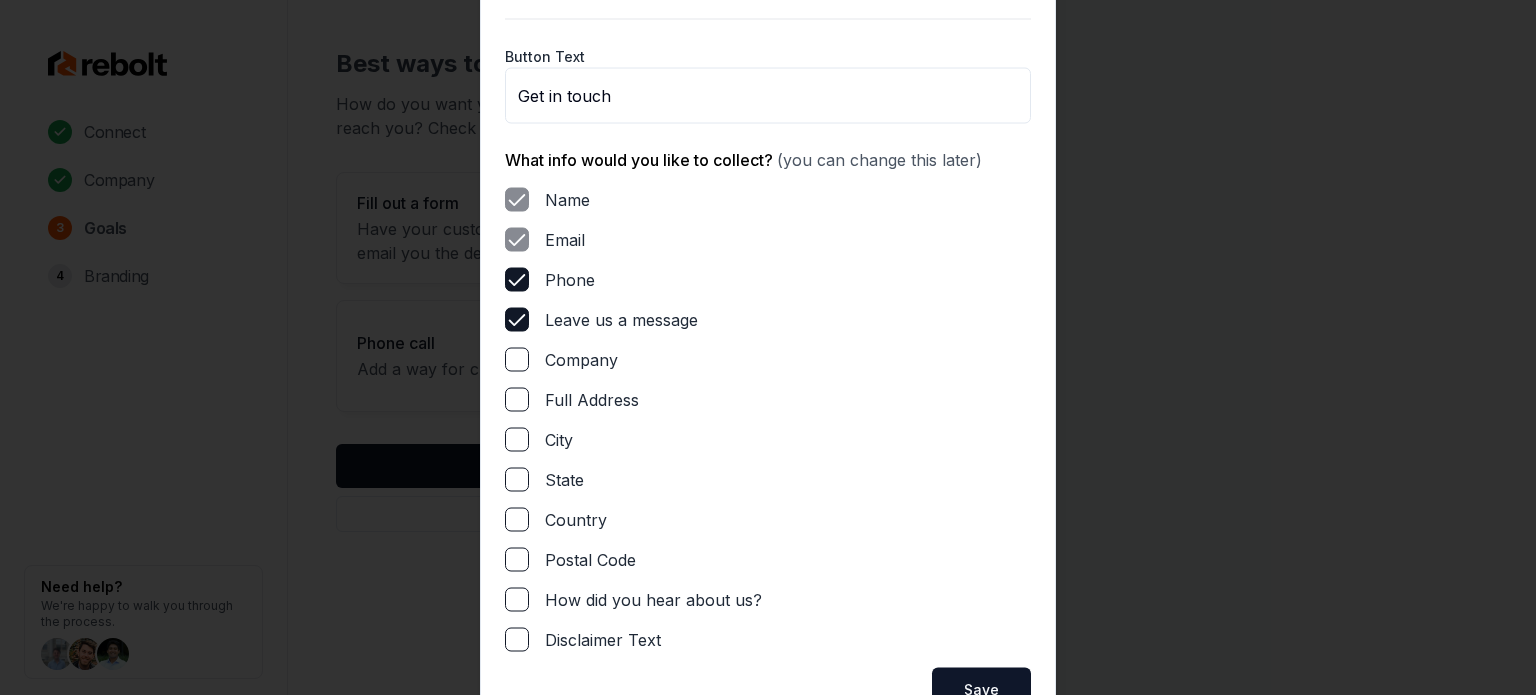 click on "Full Address" at bounding box center [517, 399] 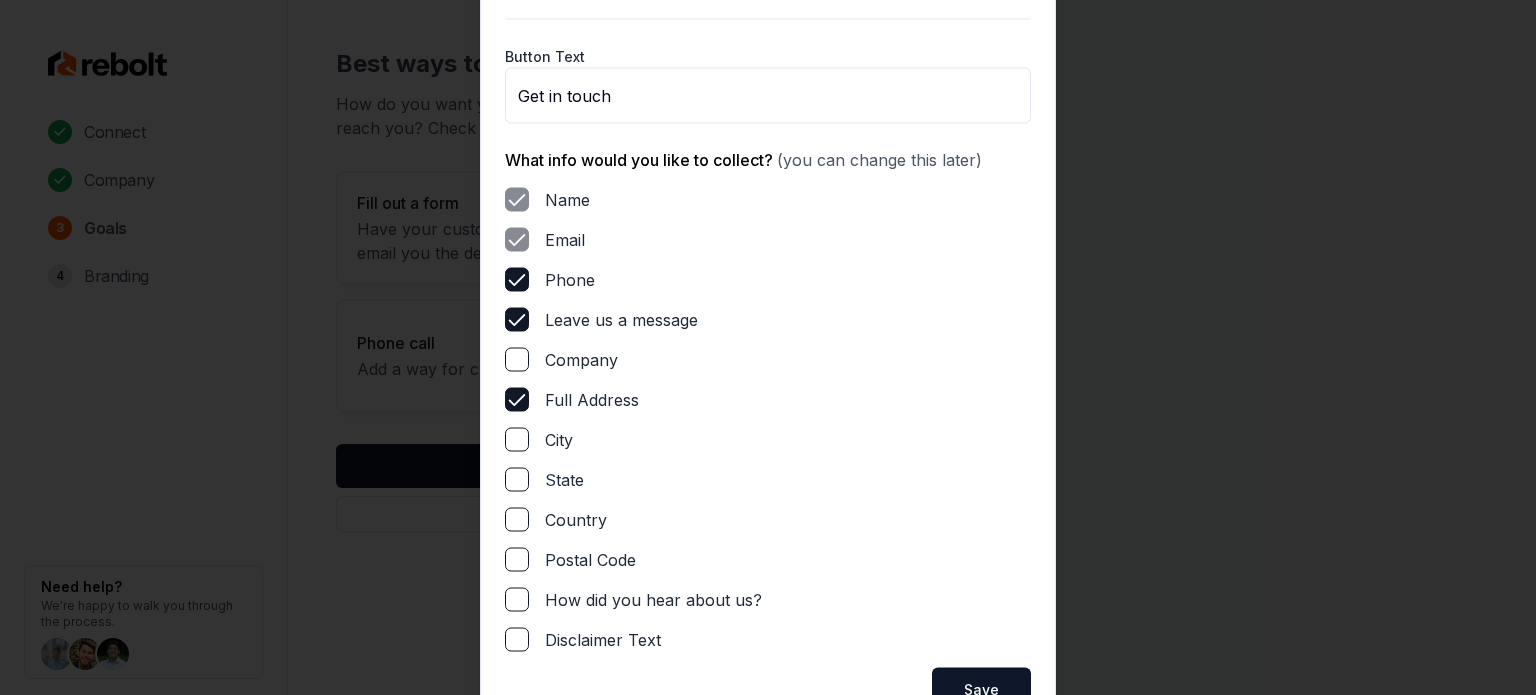 click on "Name Email Phone Leave us a message Company Full Address City State Country Postal Code How did you hear about us? Disclaimer Text" at bounding box center (768, 419) 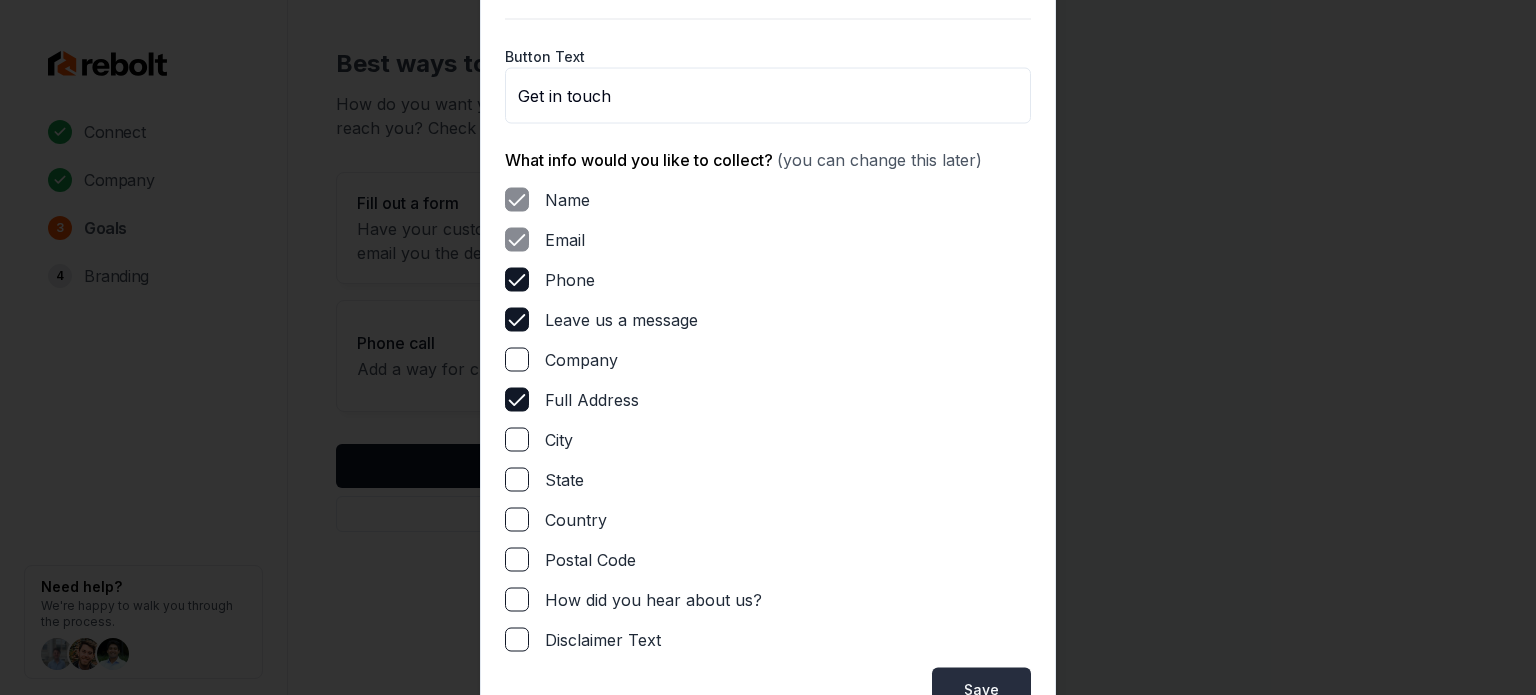 click on "Save" at bounding box center [981, 689] 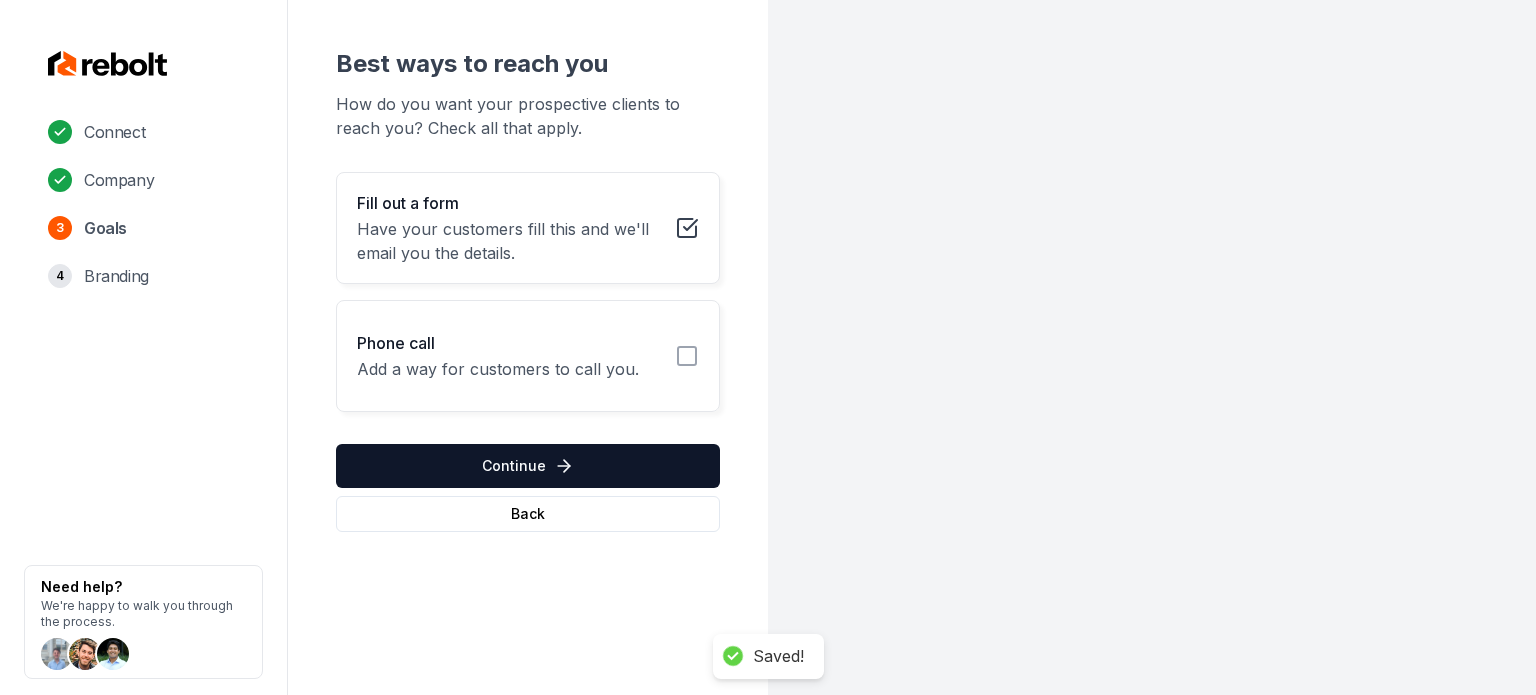 click on "Phone call Add a way for customers to call you." at bounding box center (528, 356) 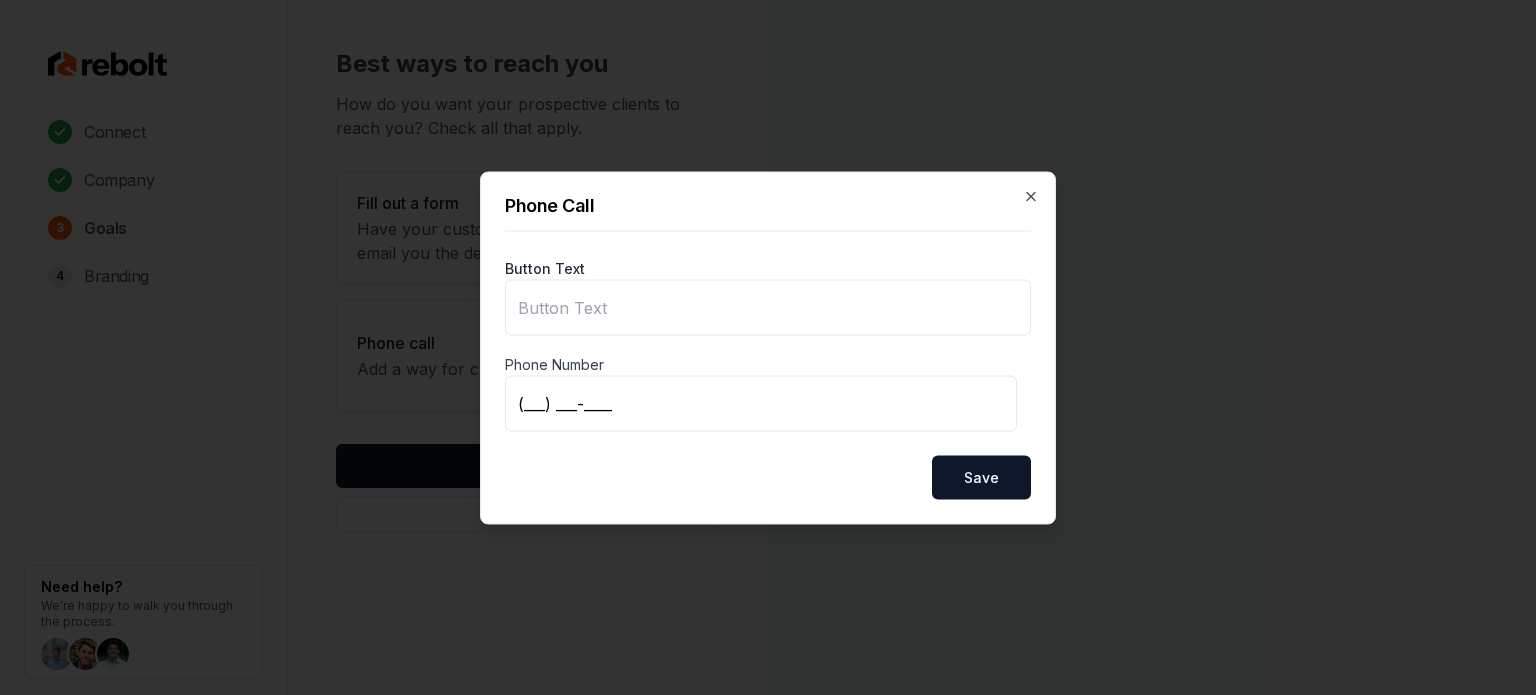 type on "Call us" 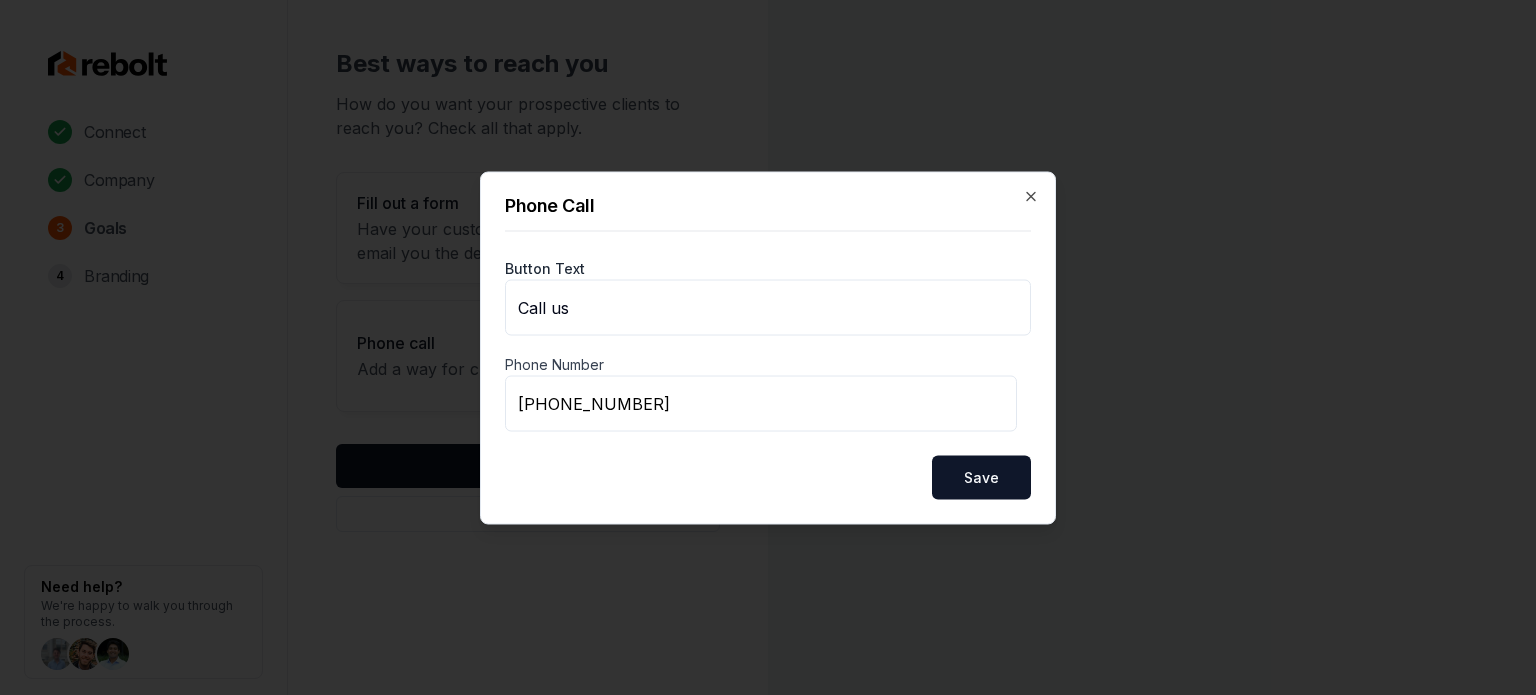 click on "Save" at bounding box center (981, 477) 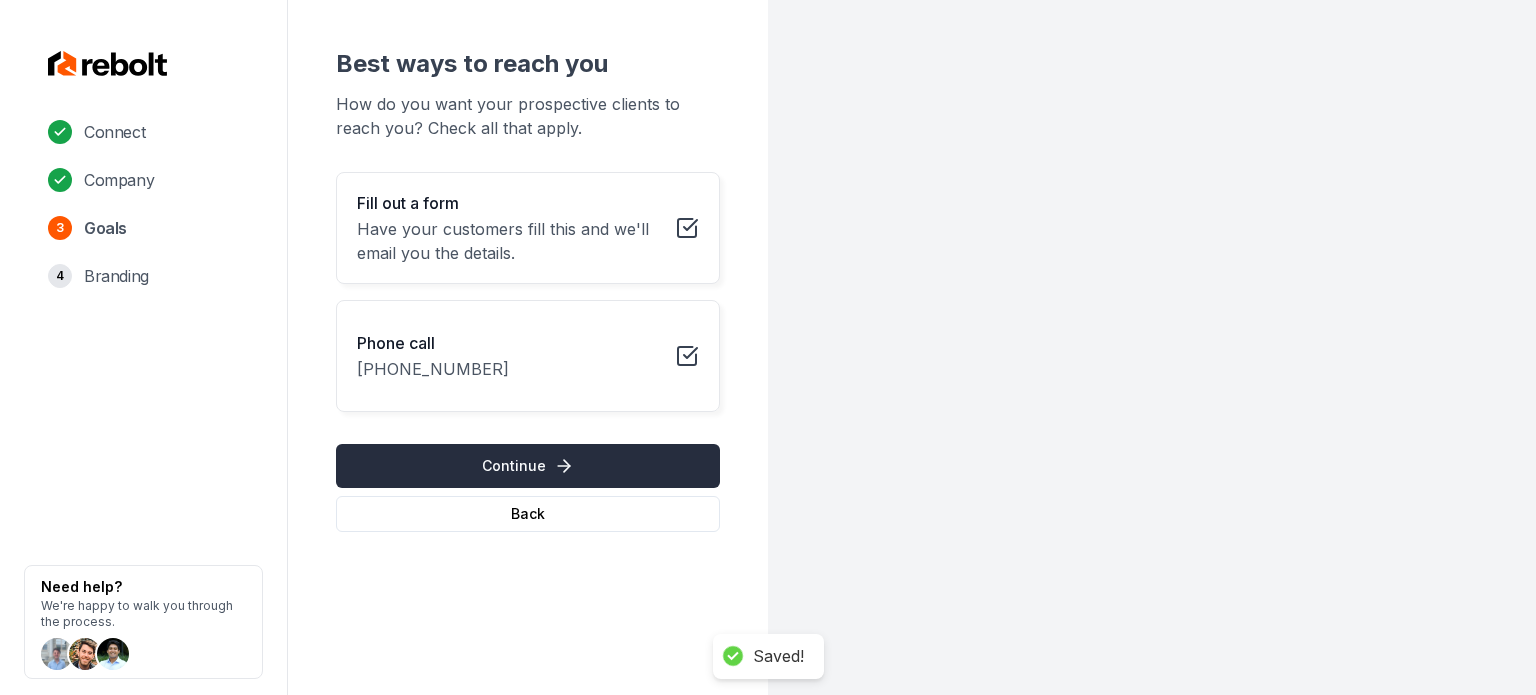 click on "Continue" at bounding box center [528, 466] 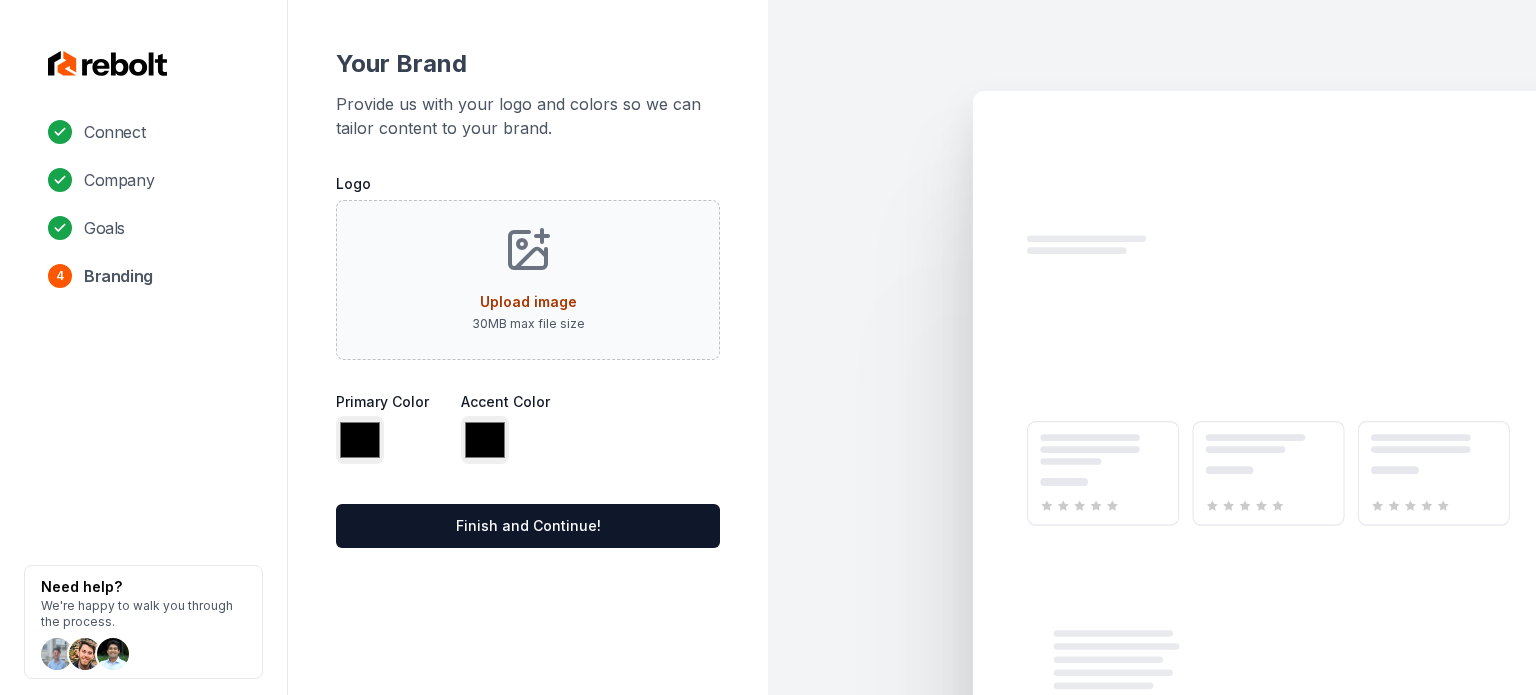 type on "*******" 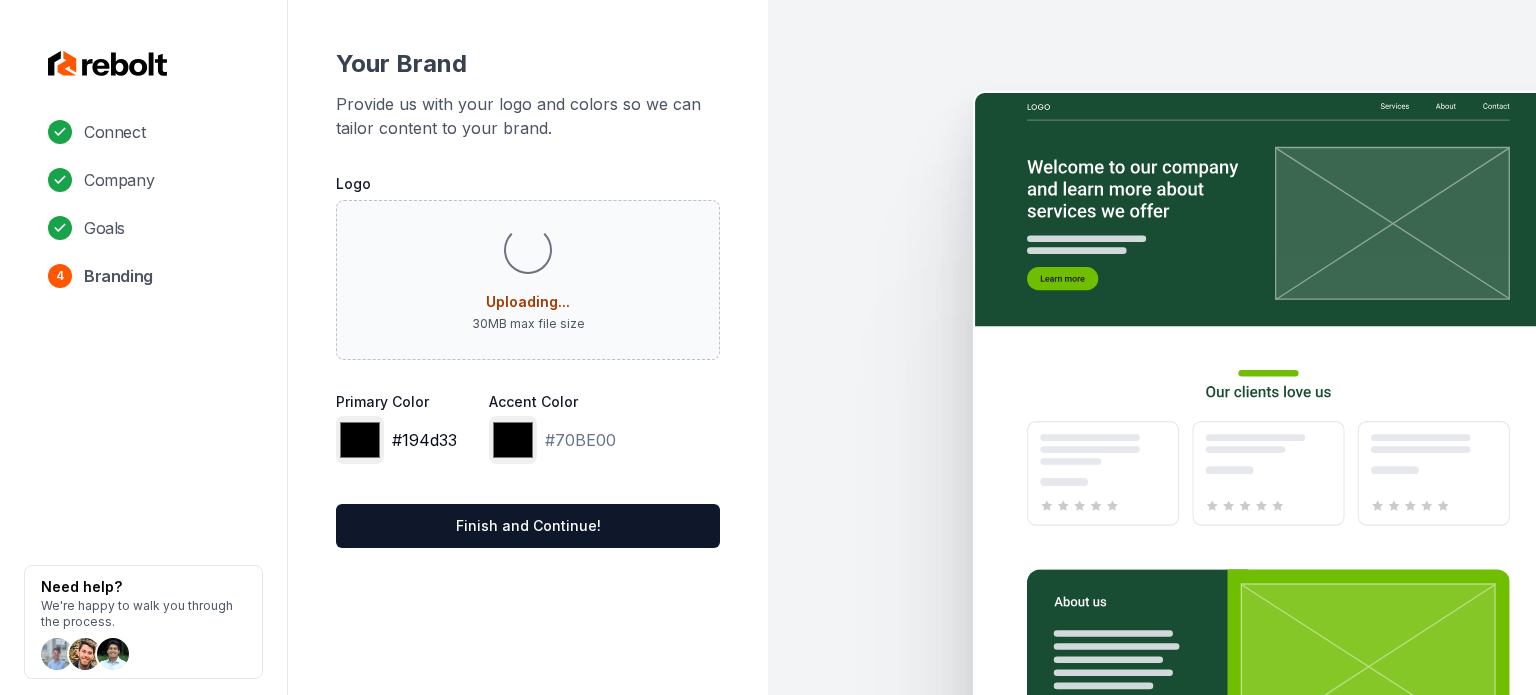click on "*******" at bounding box center [360, 440] 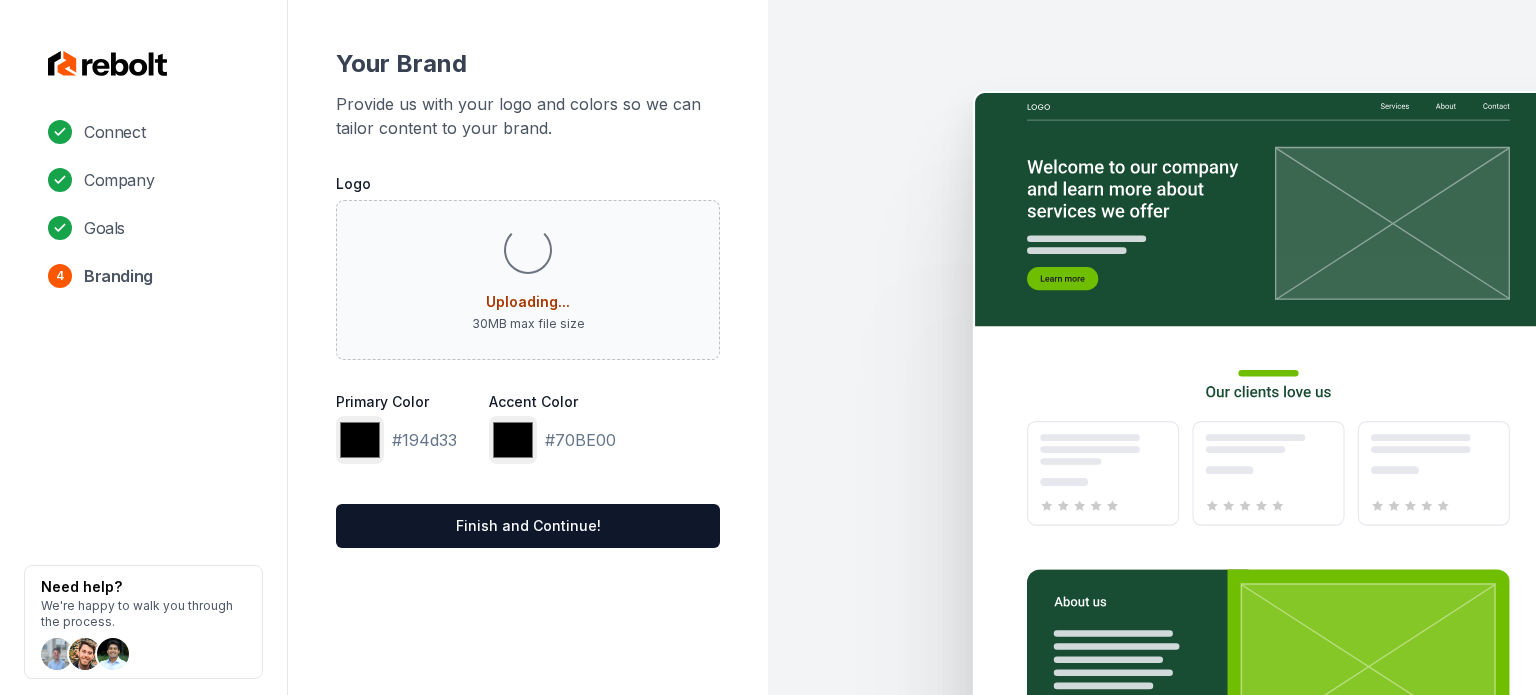 click on "Primary Color ******* #194d33 Accent Color ******* #70BE00" at bounding box center [528, 432] 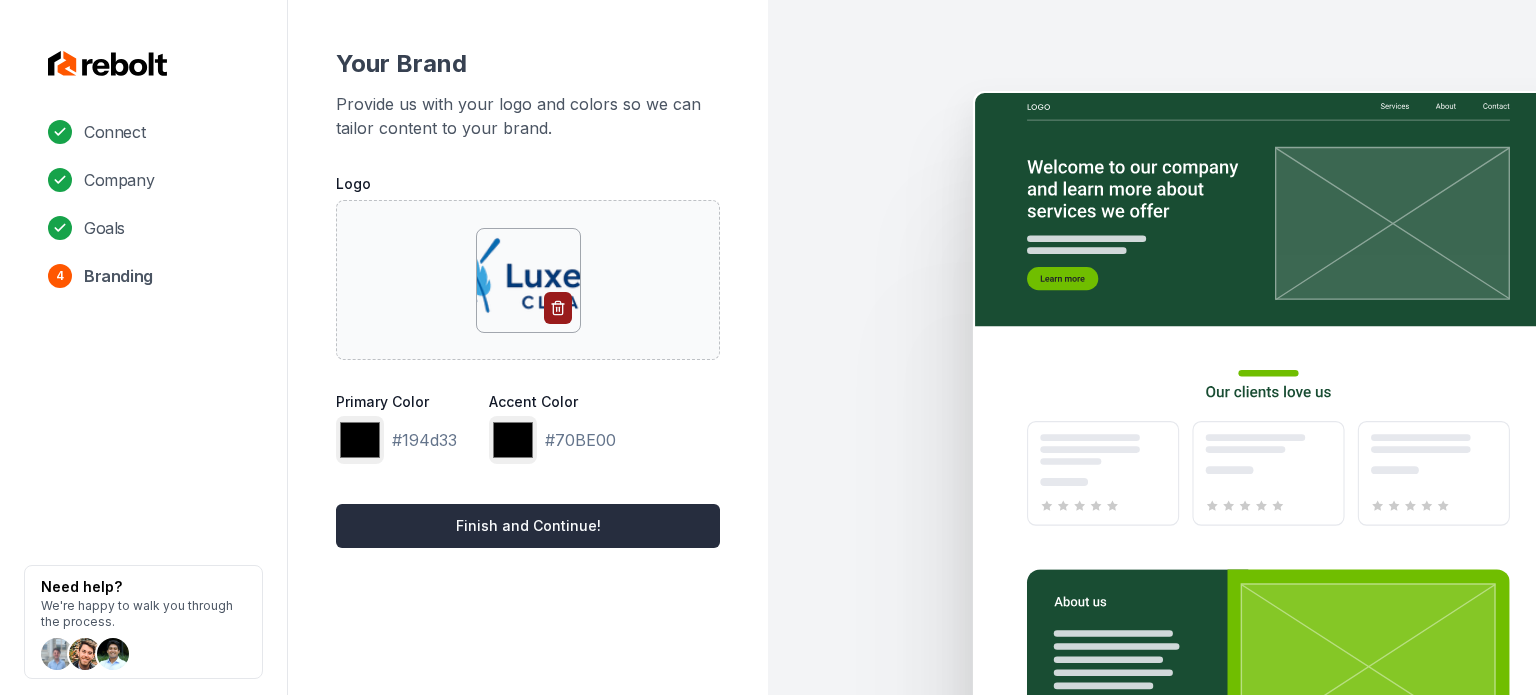 click on "Finish and Continue!" at bounding box center (528, 526) 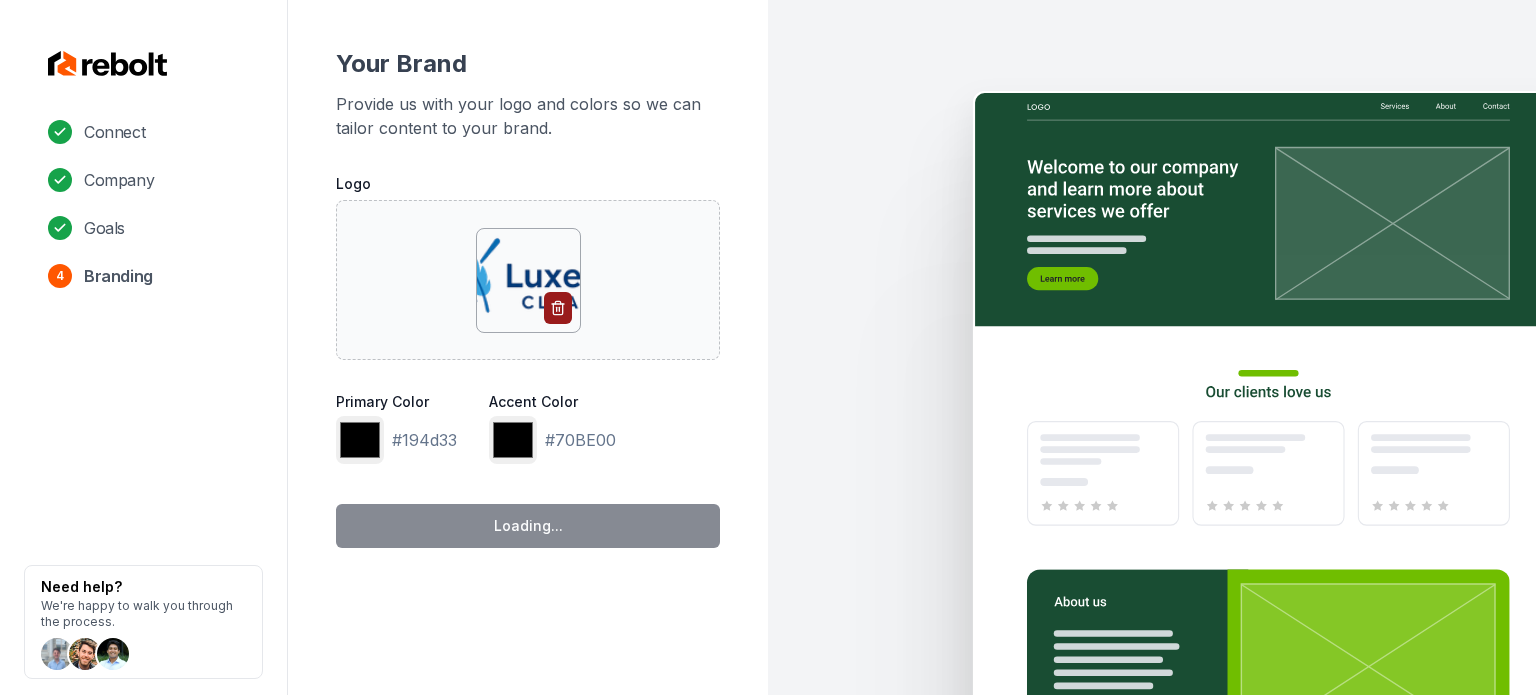 type on "*******" 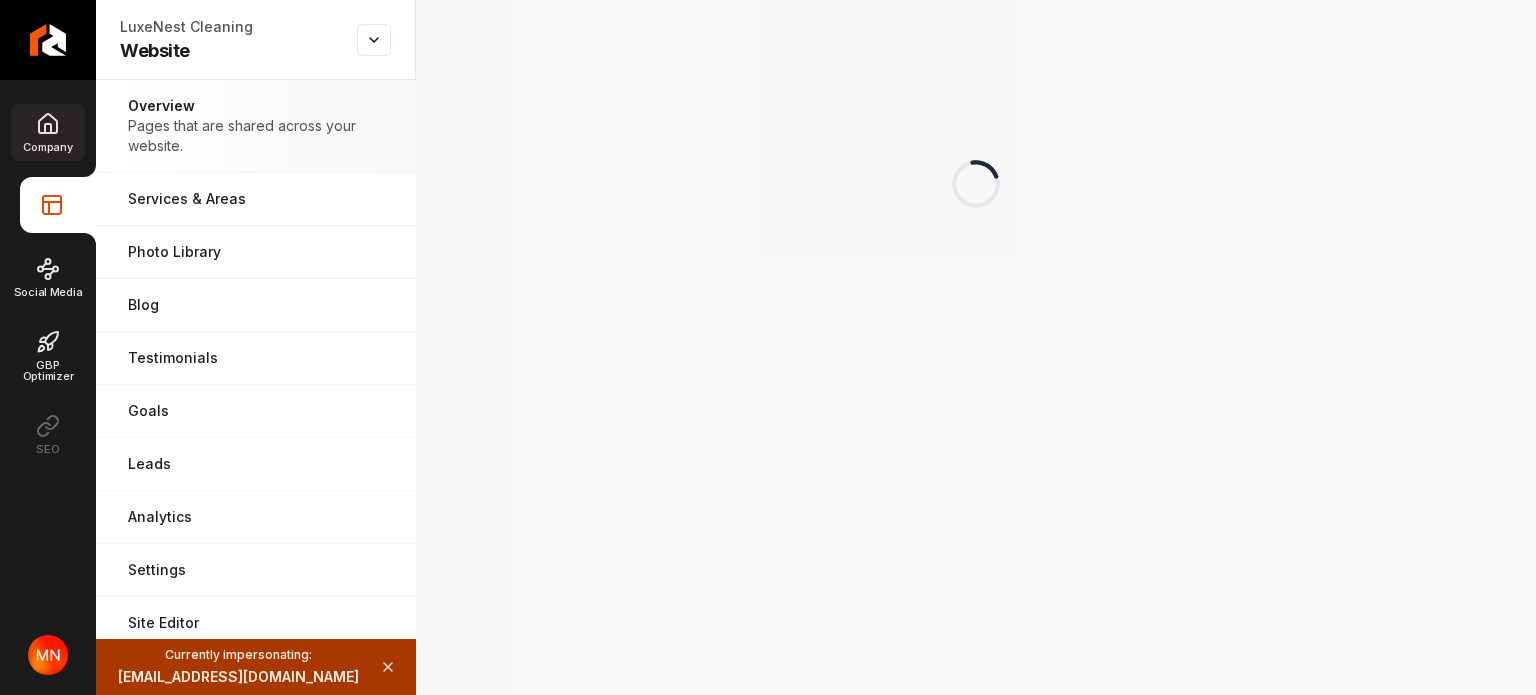 click on "Company" at bounding box center (47, 147) 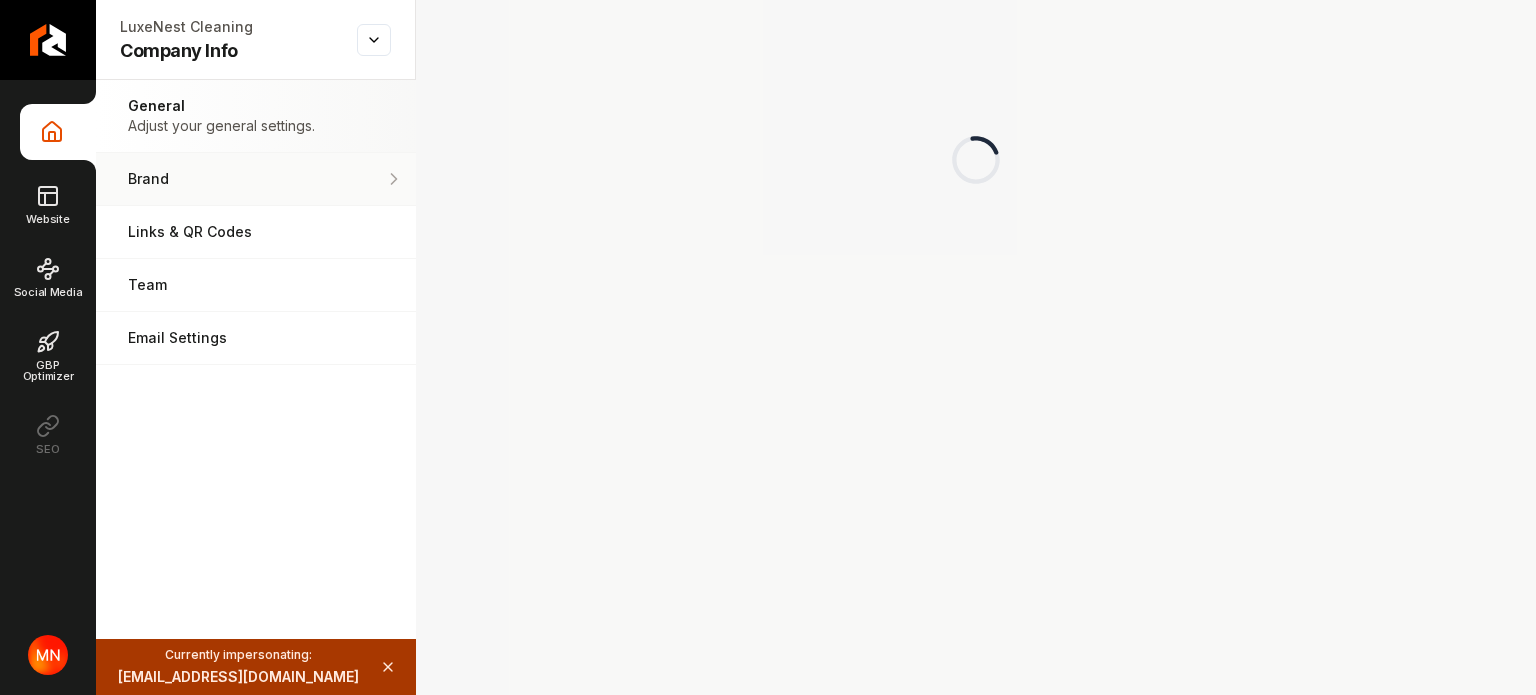 click on "Brand" at bounding box center (256, 179) 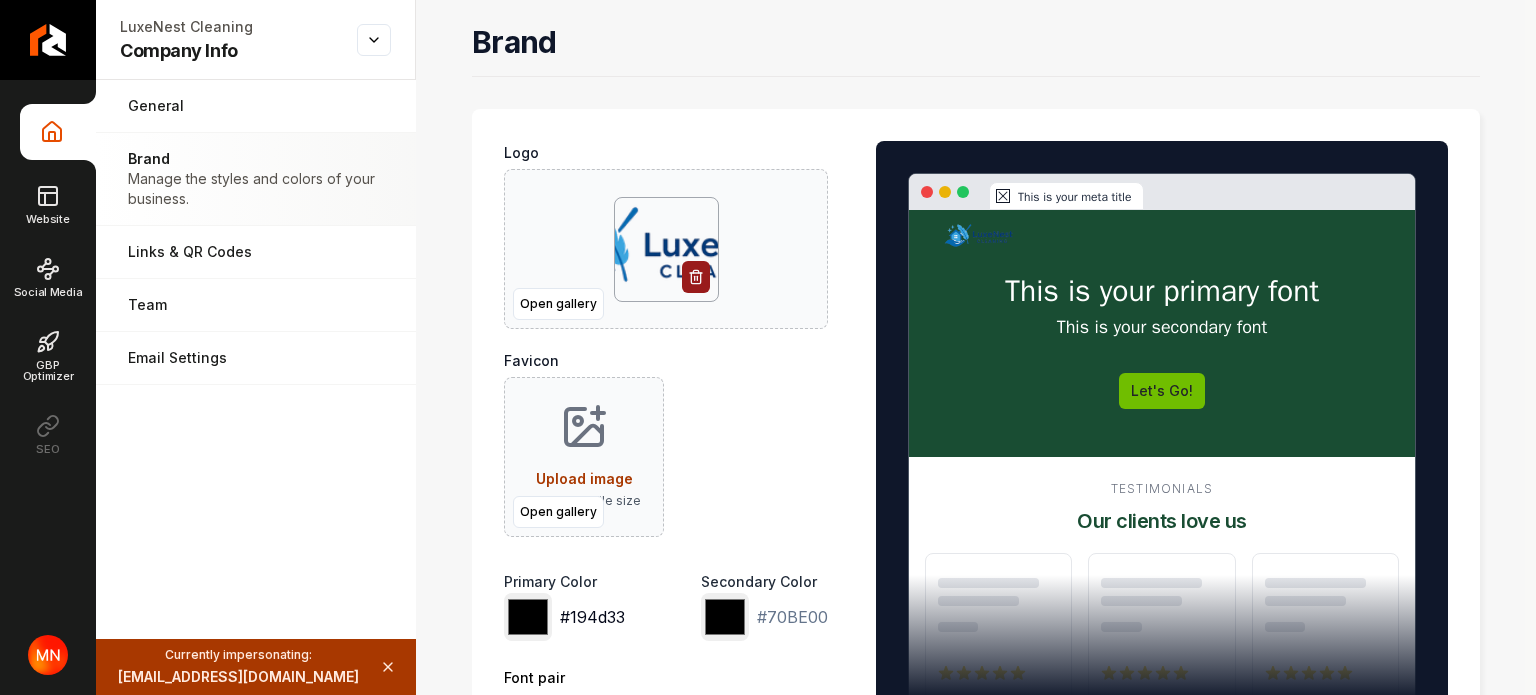 click on "*******" at bounding box center (528, 617) 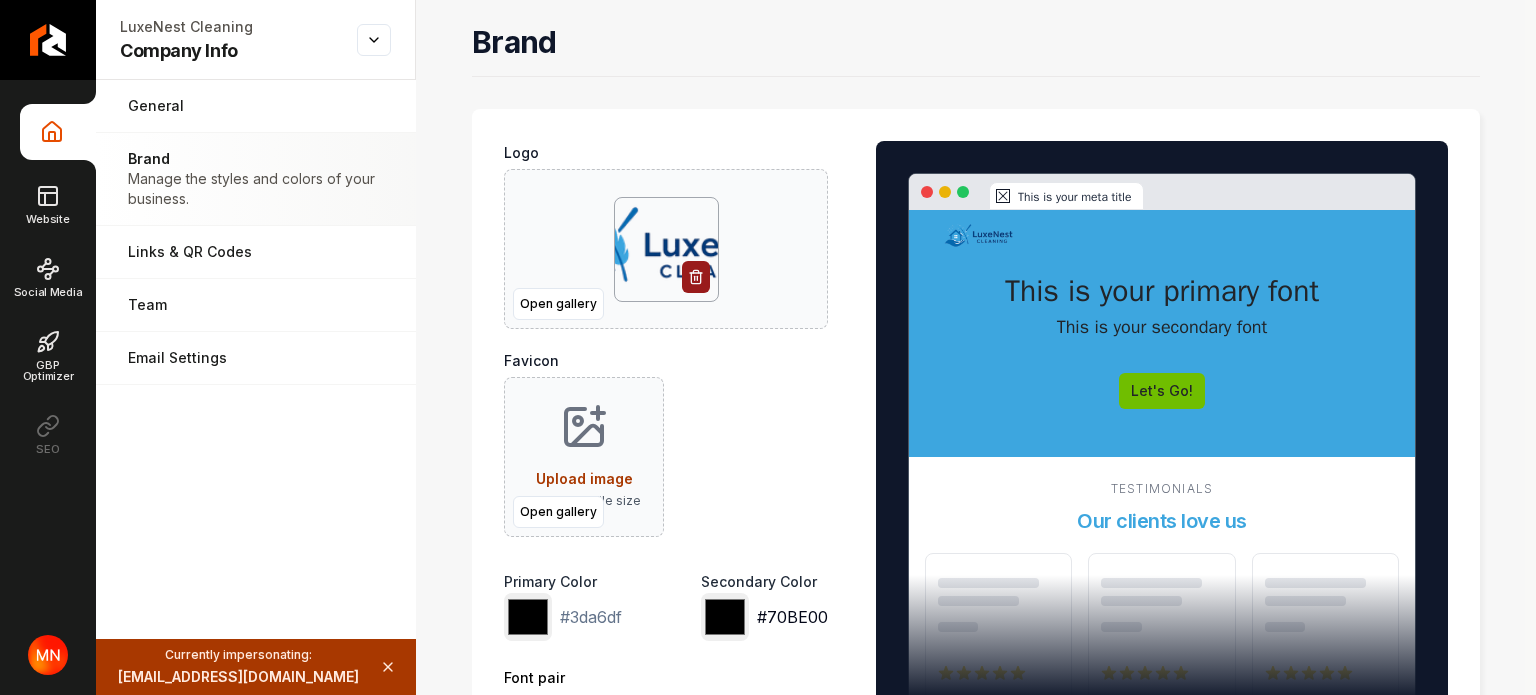 type on "*******" 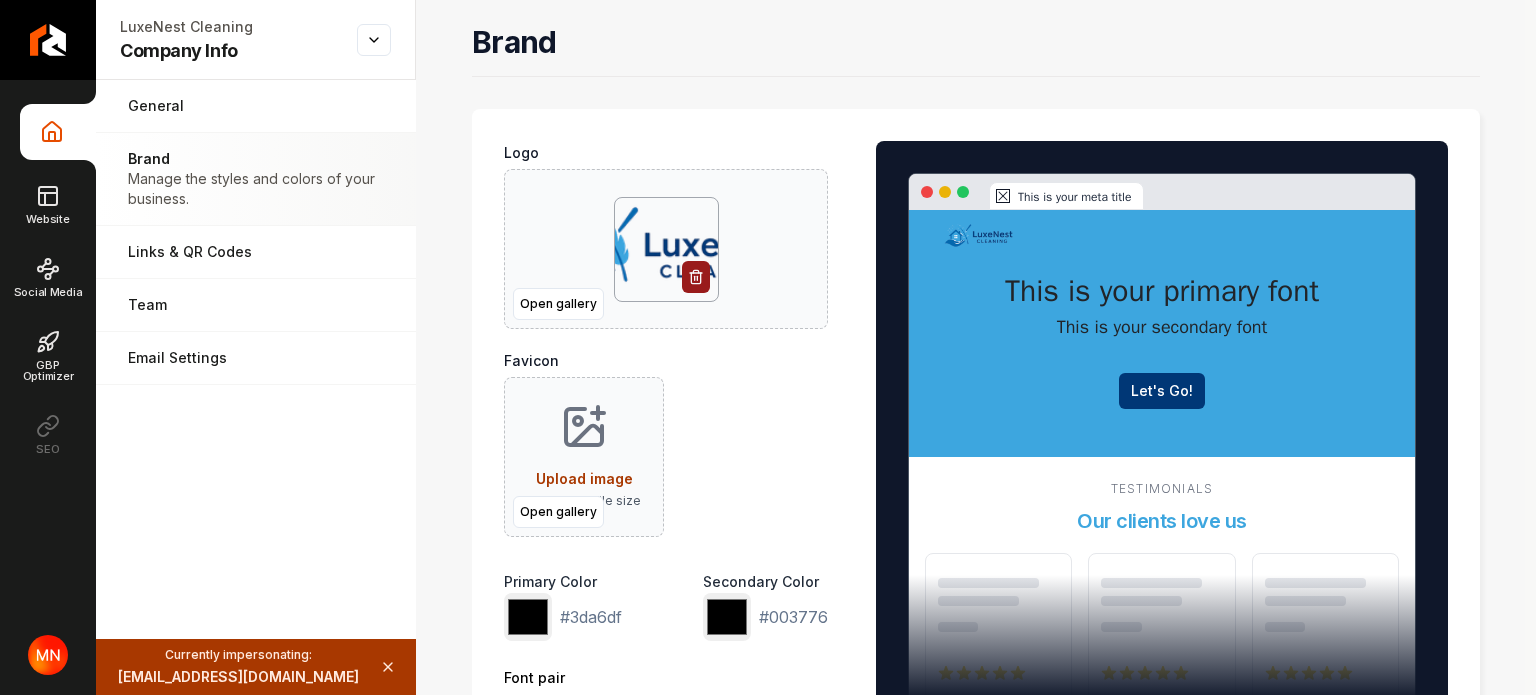 type on "*******" 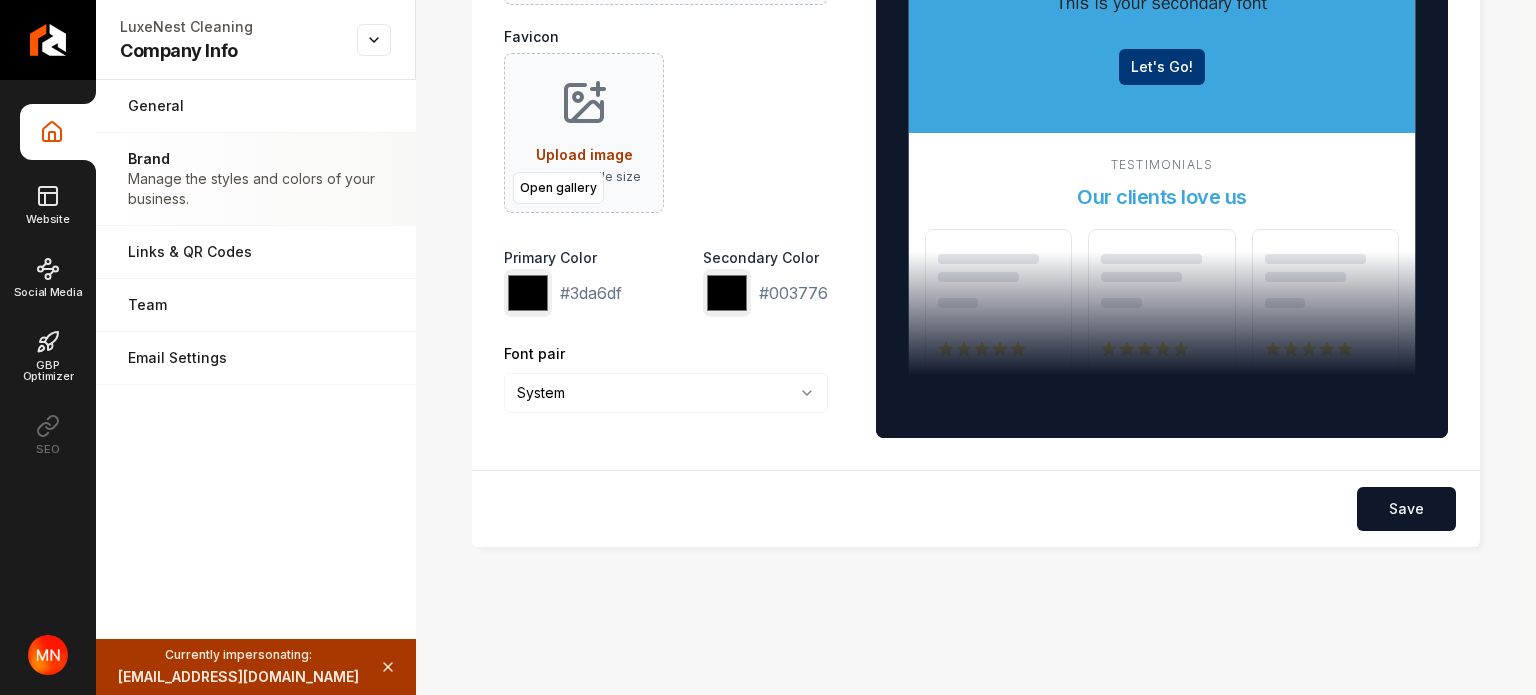 scroll, scrollTop: 326, scrollLeft: 0, axis: vertical 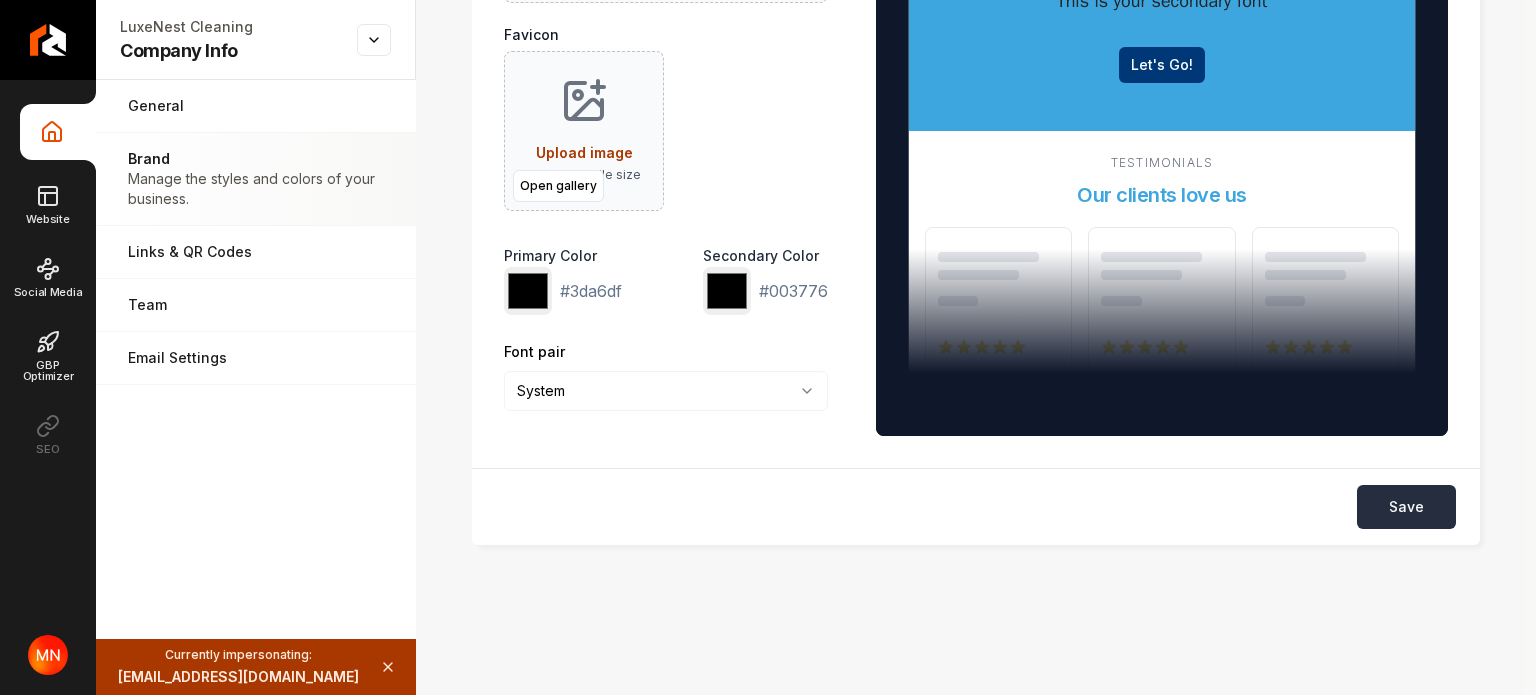 click on "Save" at bounding box center (1406, 507) 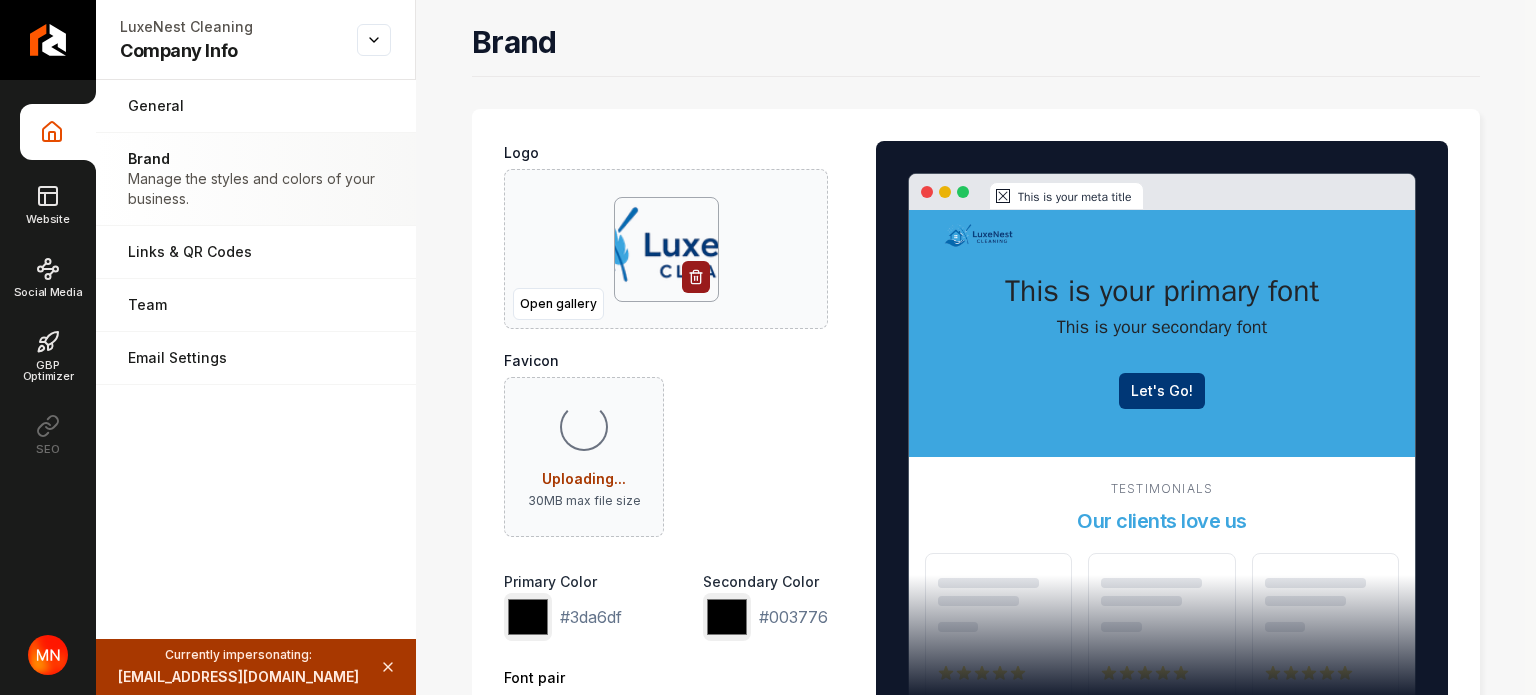 scroll, scrollTop: 200, scrollLeft: 0, axis: vertical 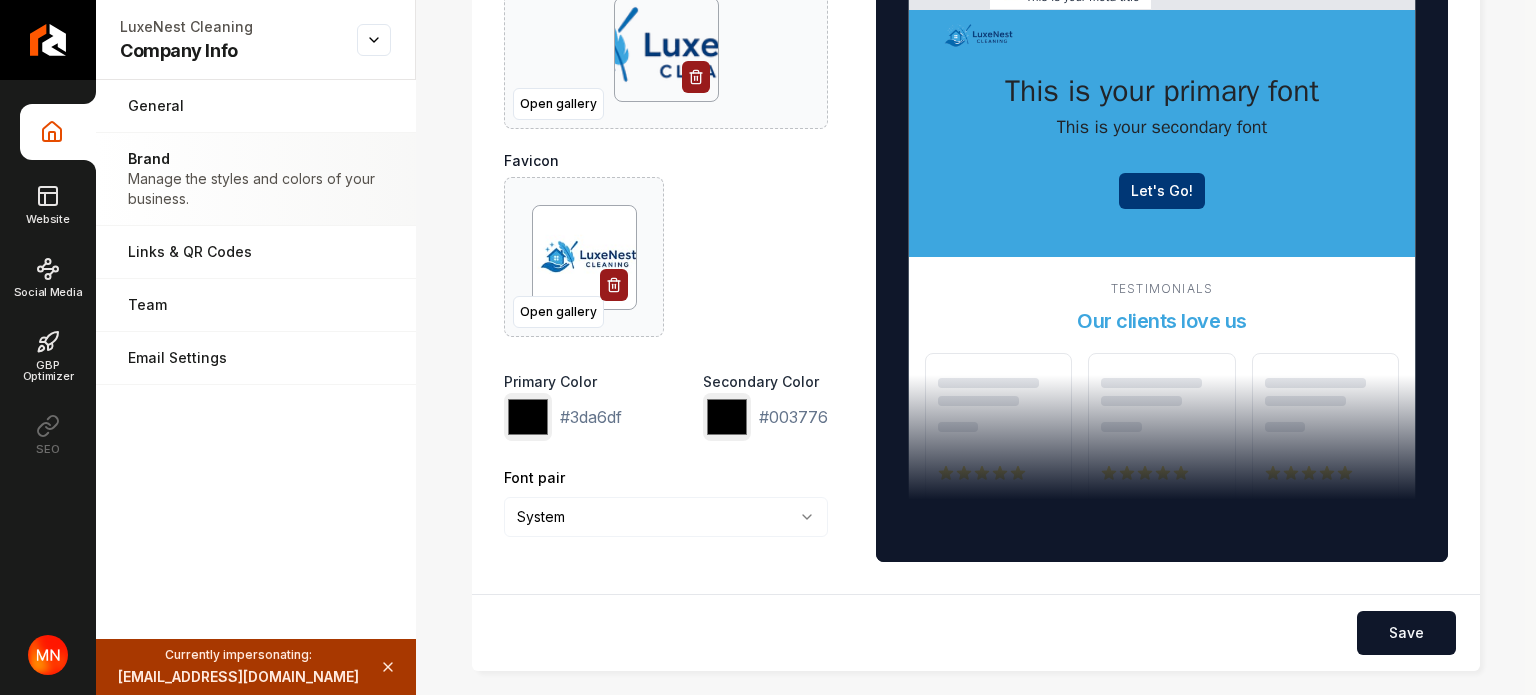 click on "Brand Logo Open gallery Favicon Open gallery Primary Color ******* #3da6df Secondary Color ******* #003776 Font pair System ****** ******* ******** ****** This is your meta title This is your primary font This is your secondary font Let's Go! Testimonials Our clients love us Save" at bounding box center [976, 247] 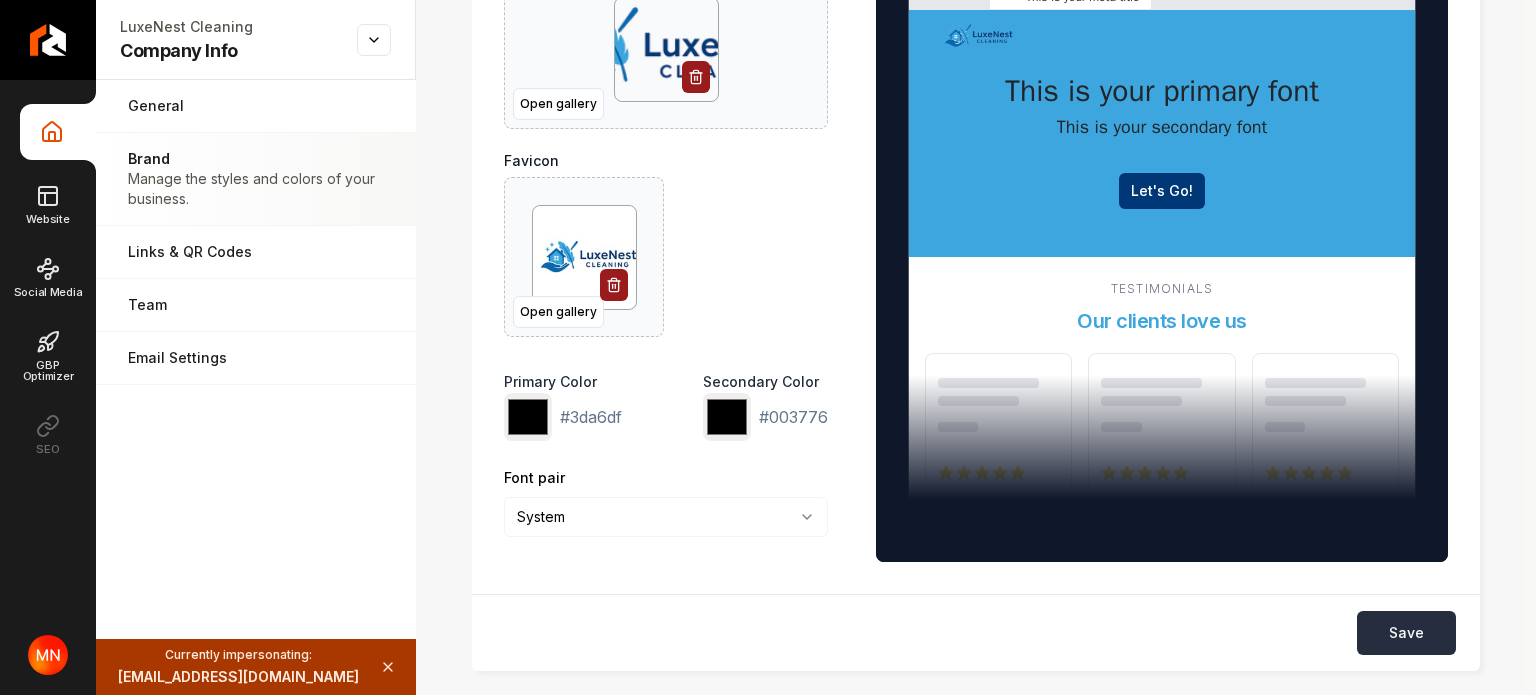 click on "Save" at bounding box center (1406, 633) 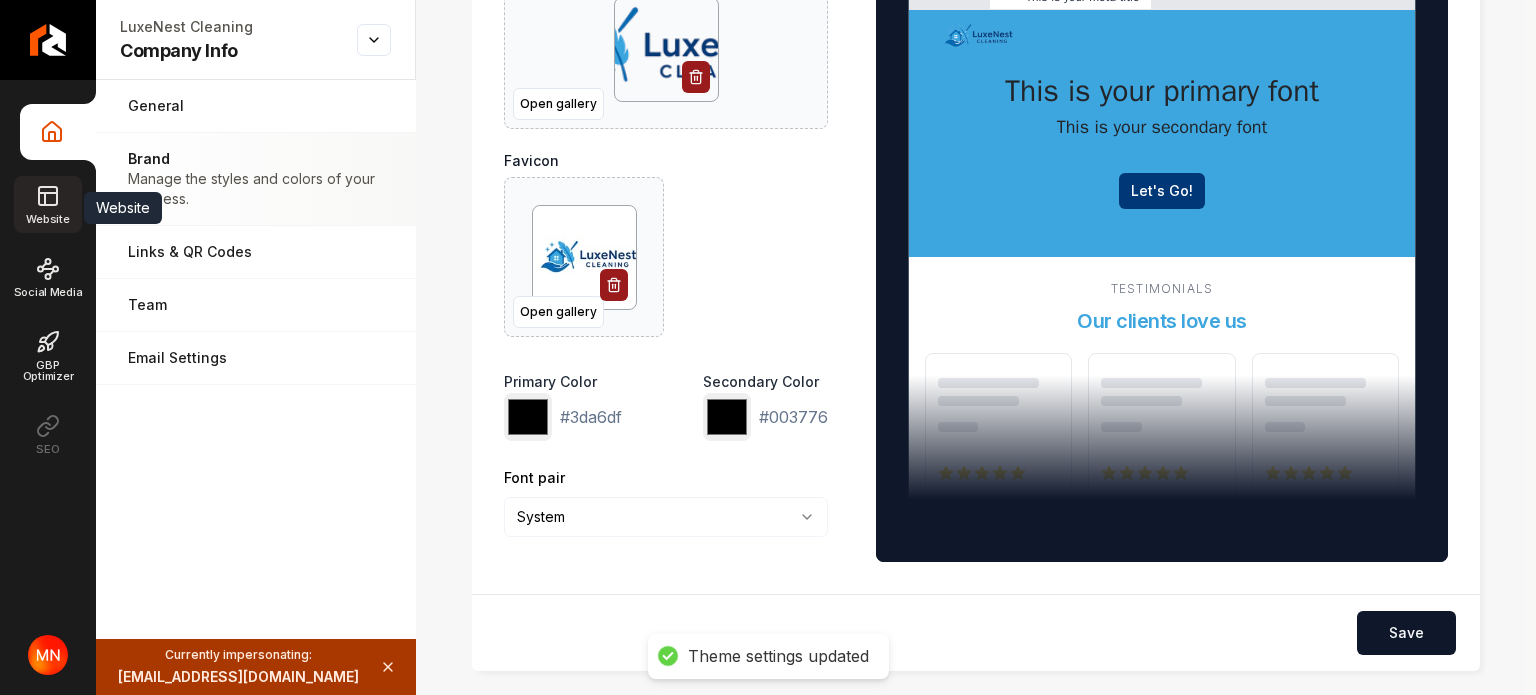 click 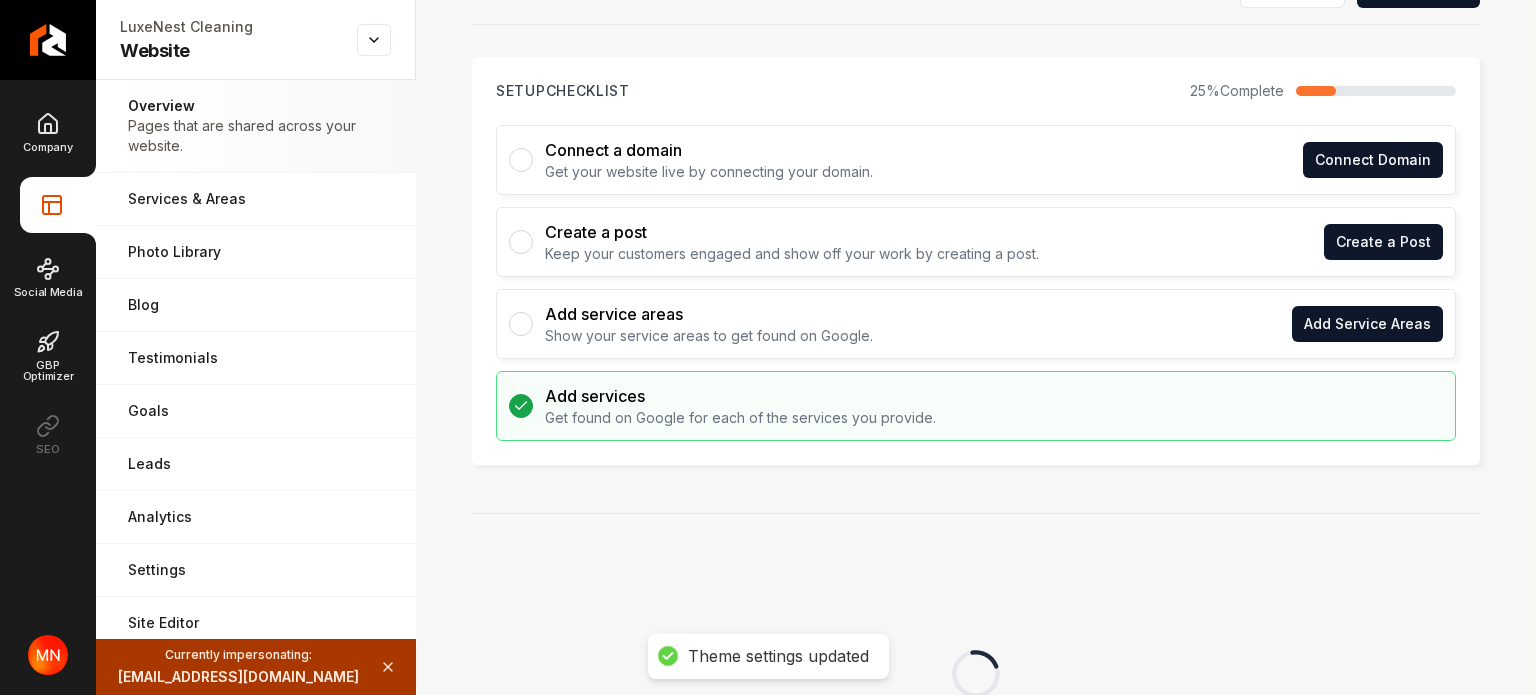 scroll, scrollTop: 0, scrollLeft: 0, axis: both 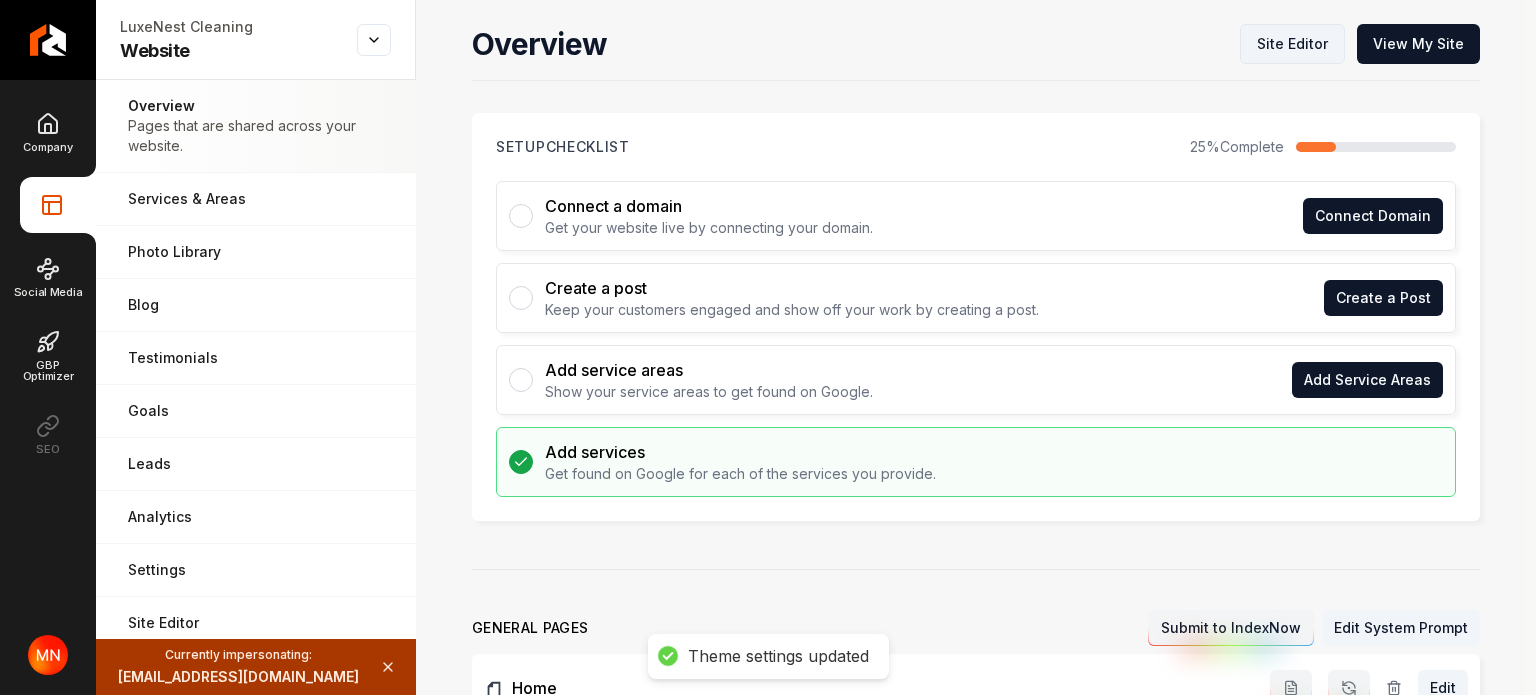 click on "Site Editor" at bounding box center [1292, 44] 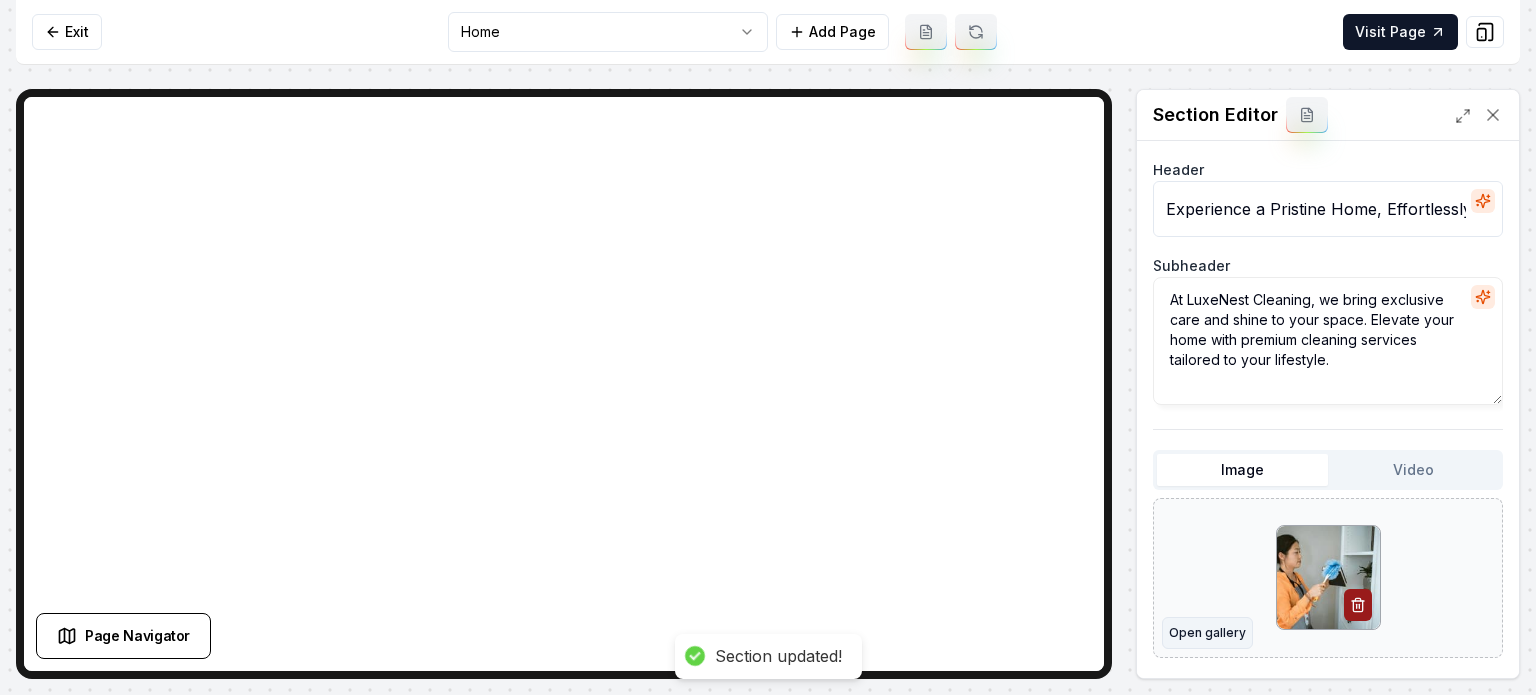 click on "Open gallery" at bounding box center (1207, 633) 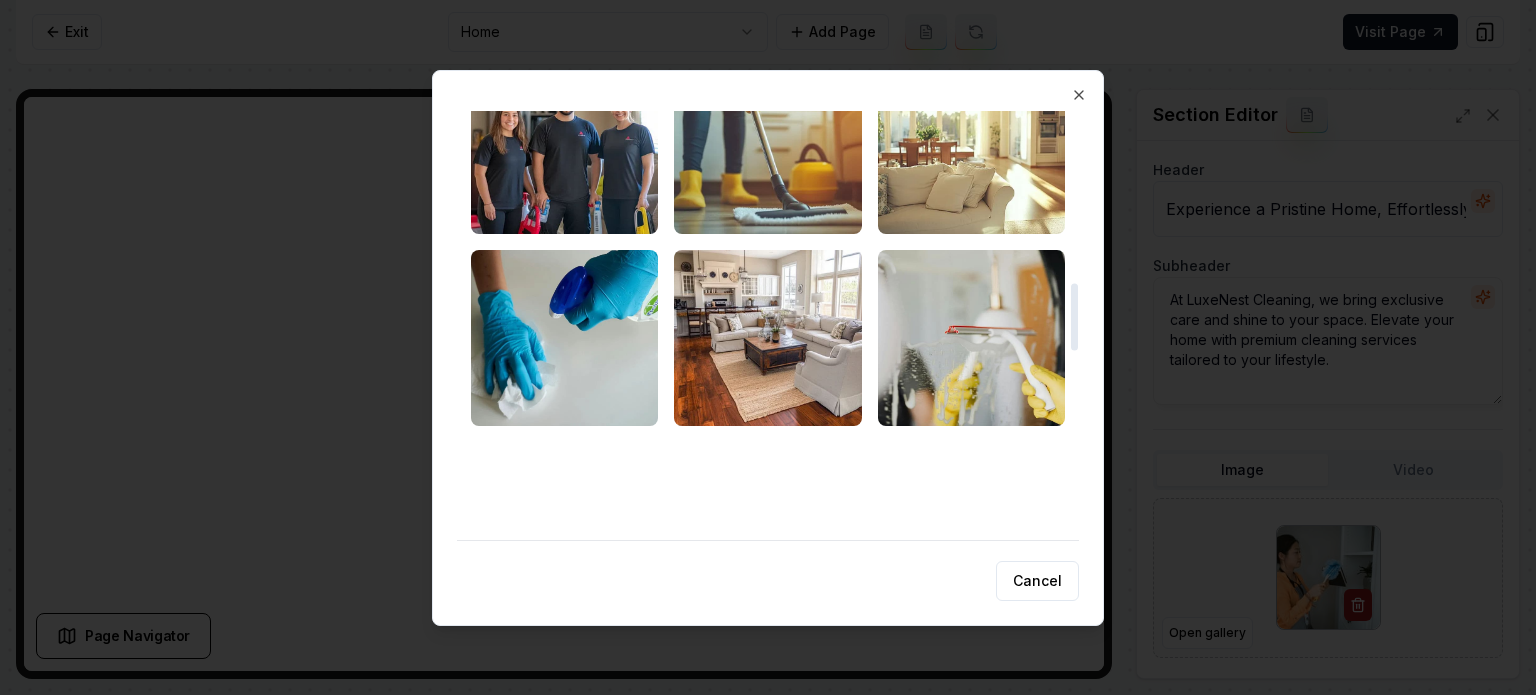 scroll, scrollTop: 1100, scrollLeft: 0, axis: vertical 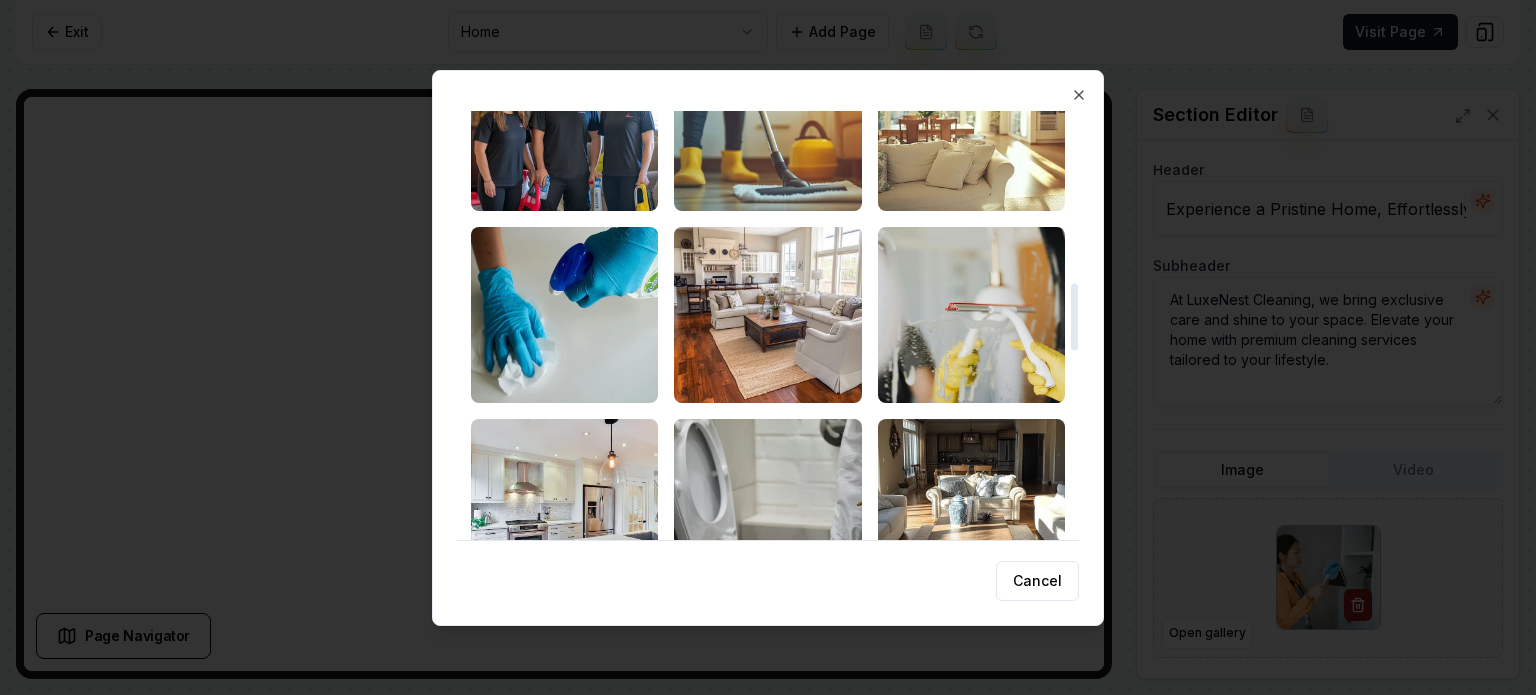 click at bounding box center [564, 315] 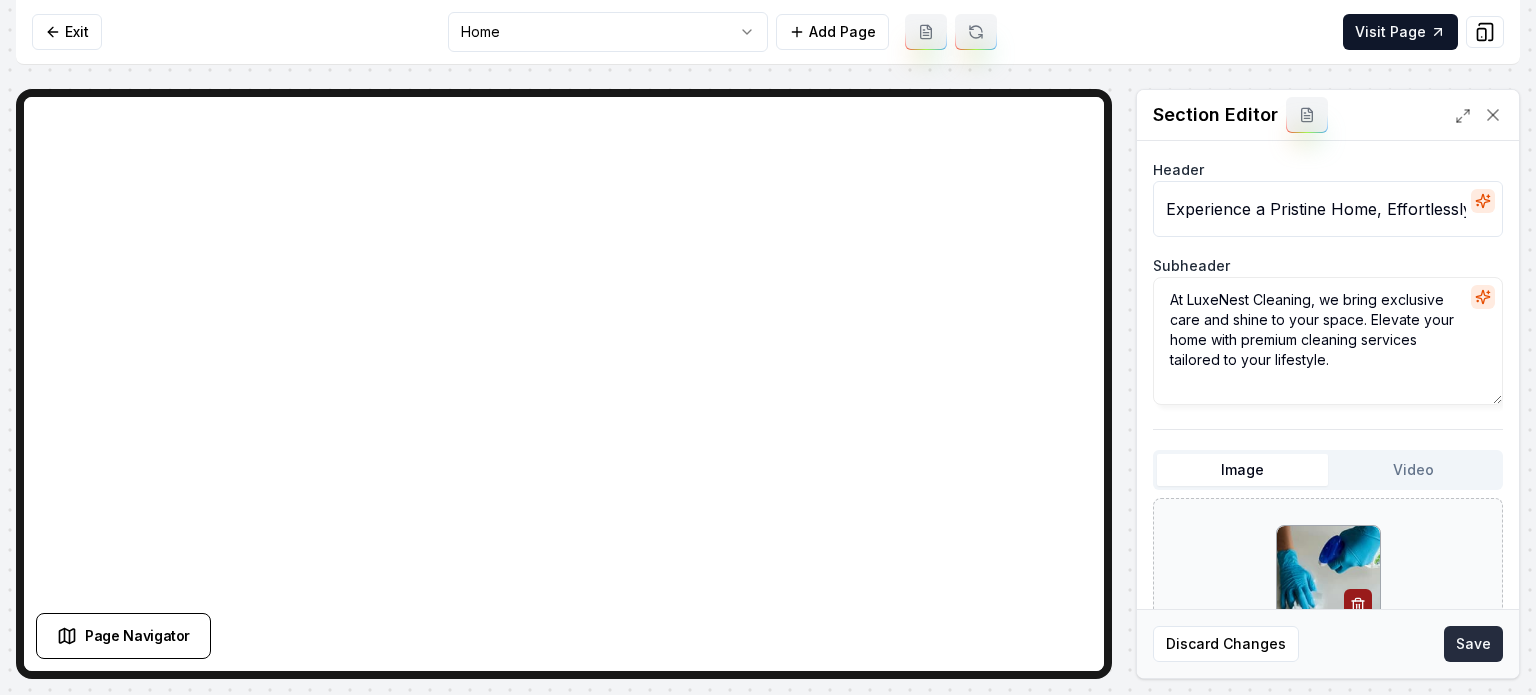 click on "Save" at bounding box center (1473, 644) 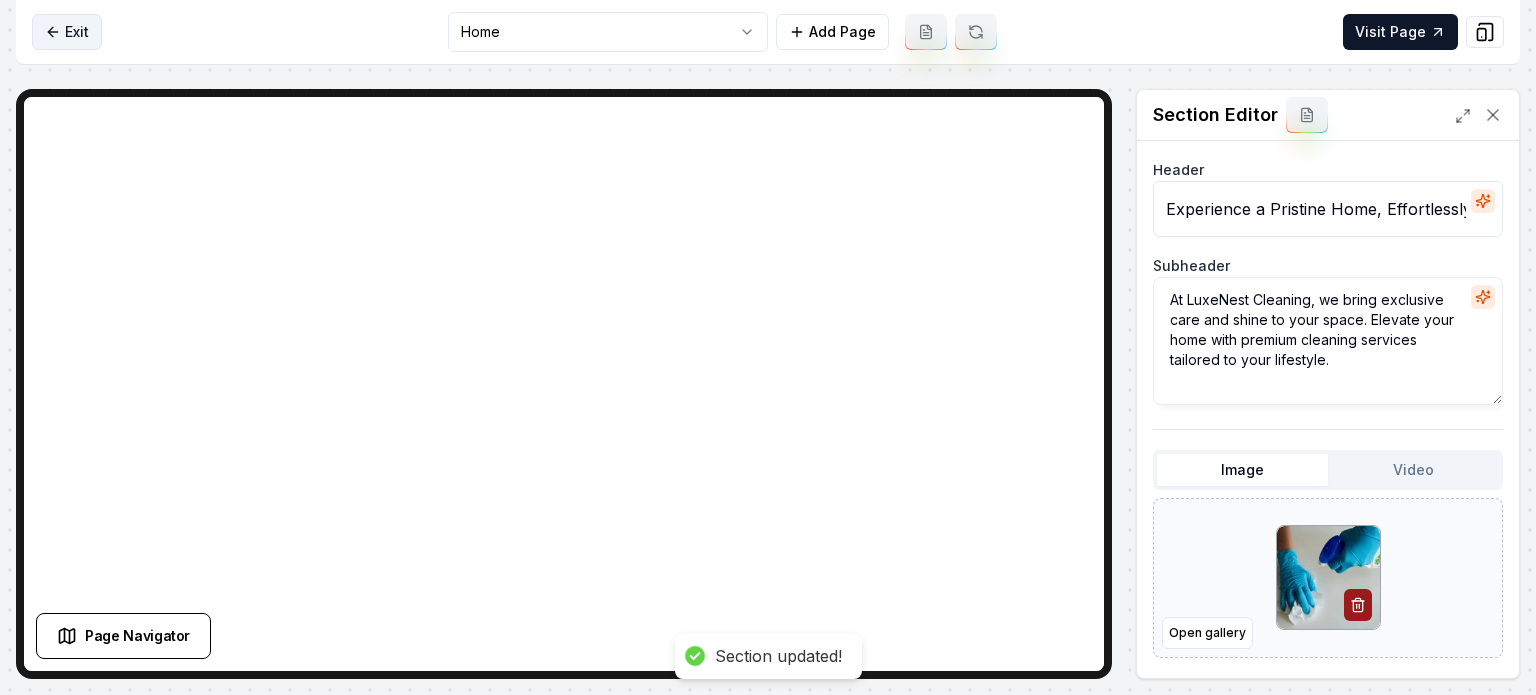 click 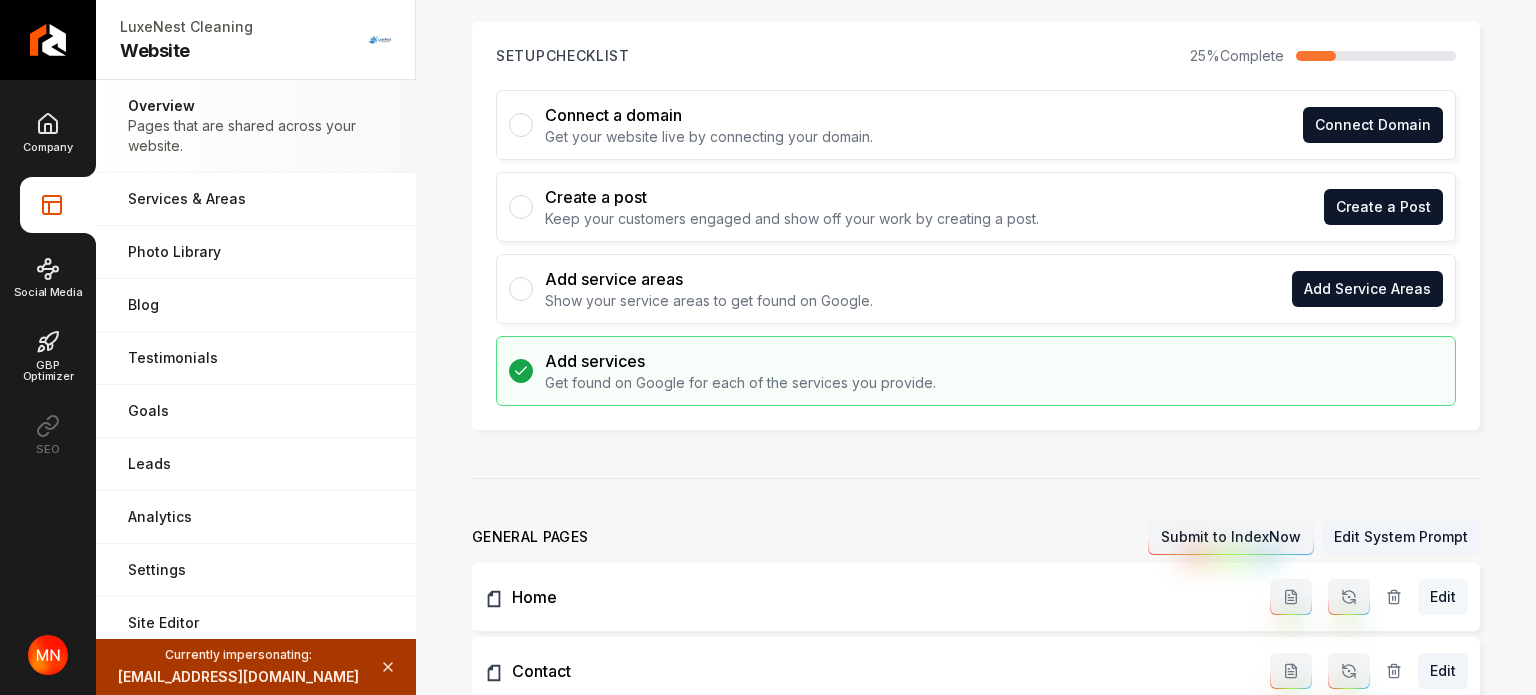 scroll, scrollTop: 200, scrollLeft: 0, axis: vertical 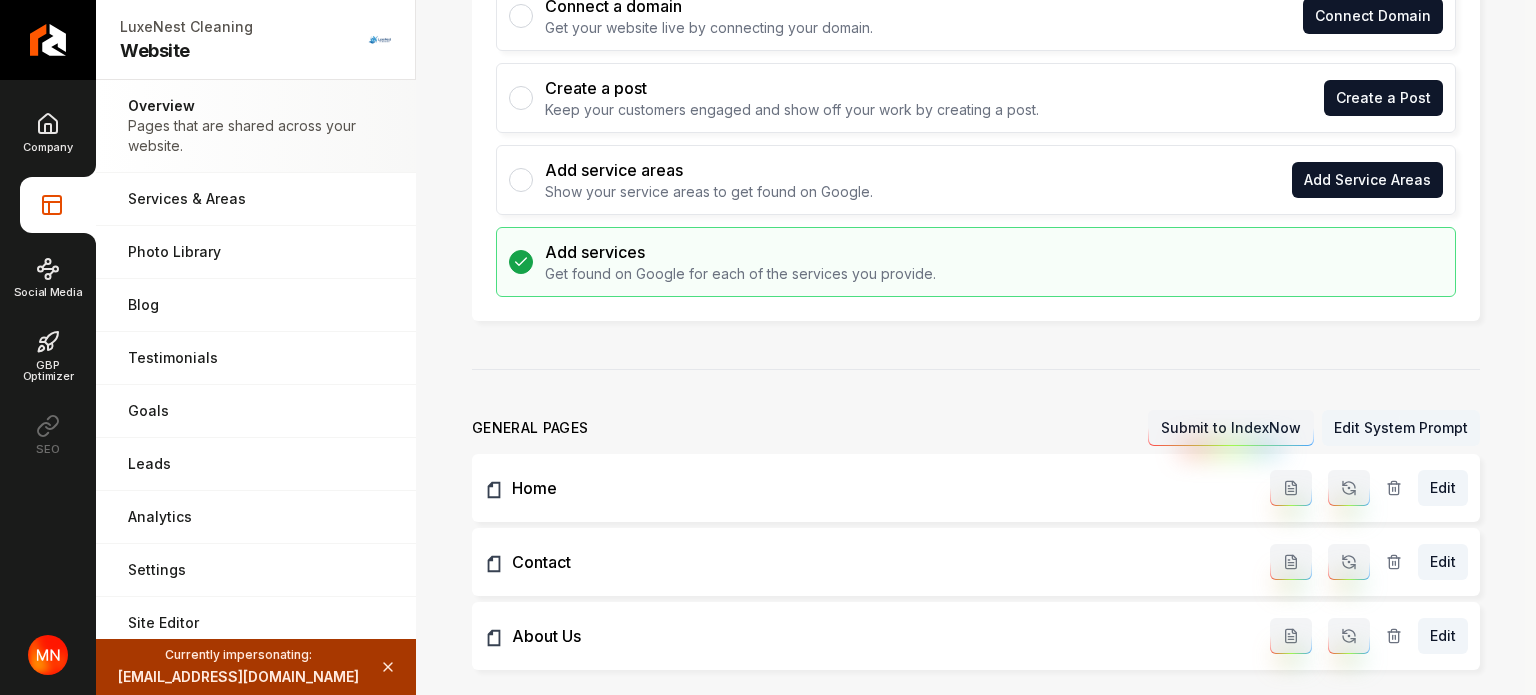 click on "Edit System Prompt" at bounding box center (1401, 428) 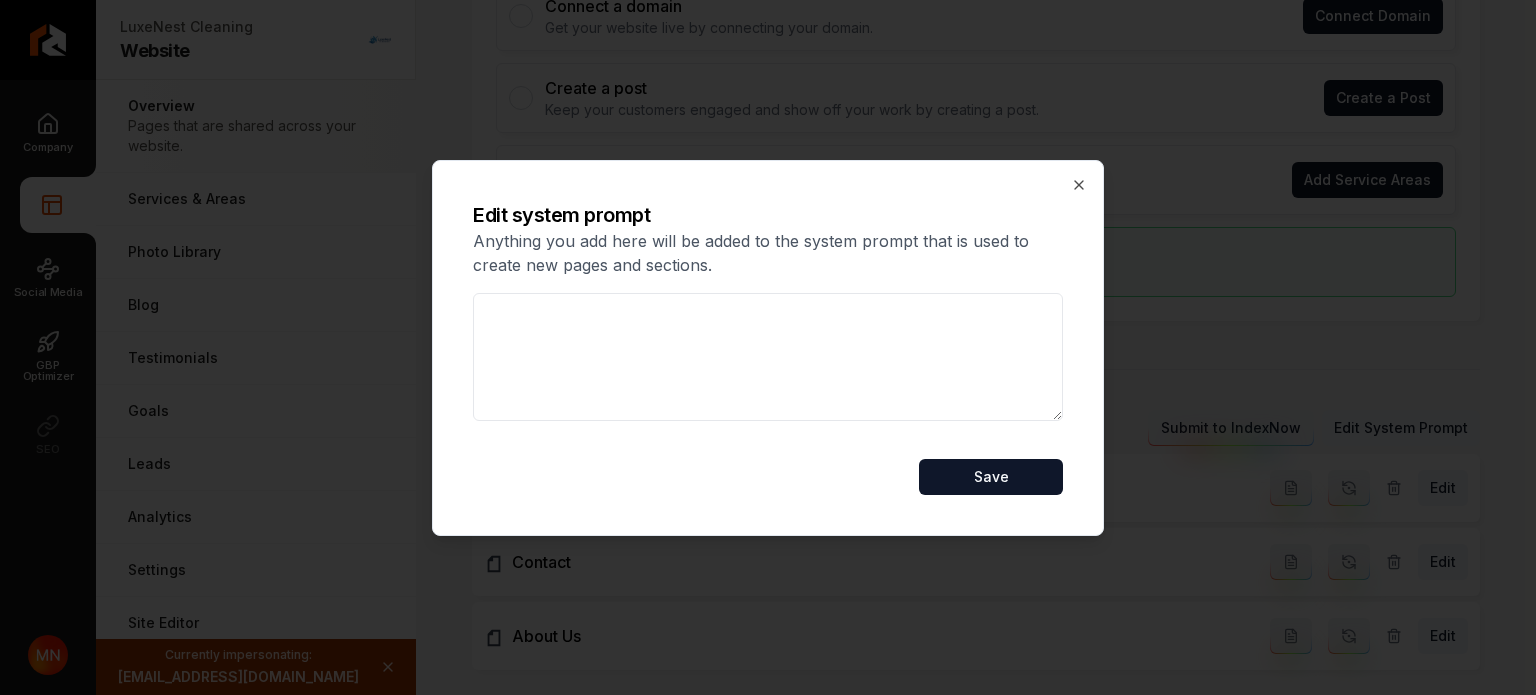 click at bounding box center (768, 357) 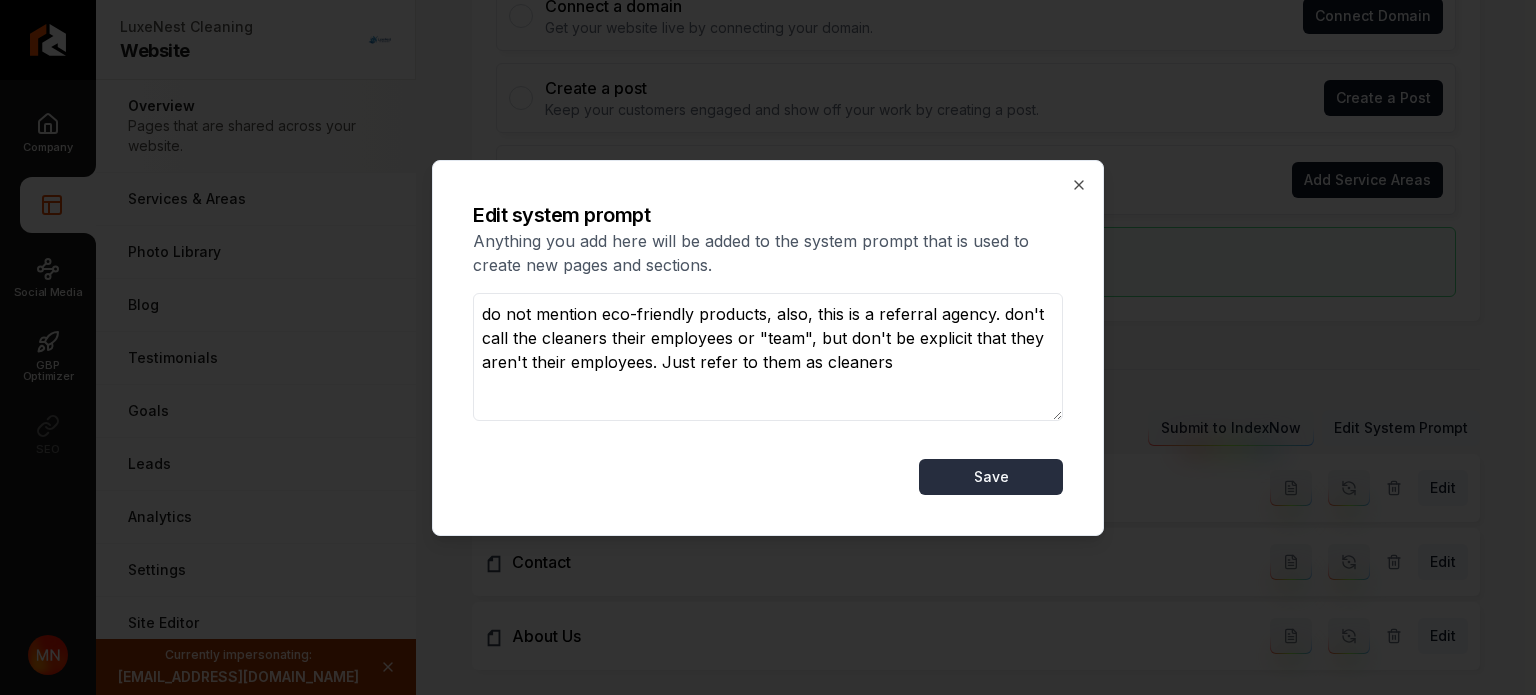 type on "do not mention eco-friendly products, also, this is a referral agency. don't call the cleaners their employees or "team", but don't be explicit that they aren't their employees. Just refer to them as cleaners" 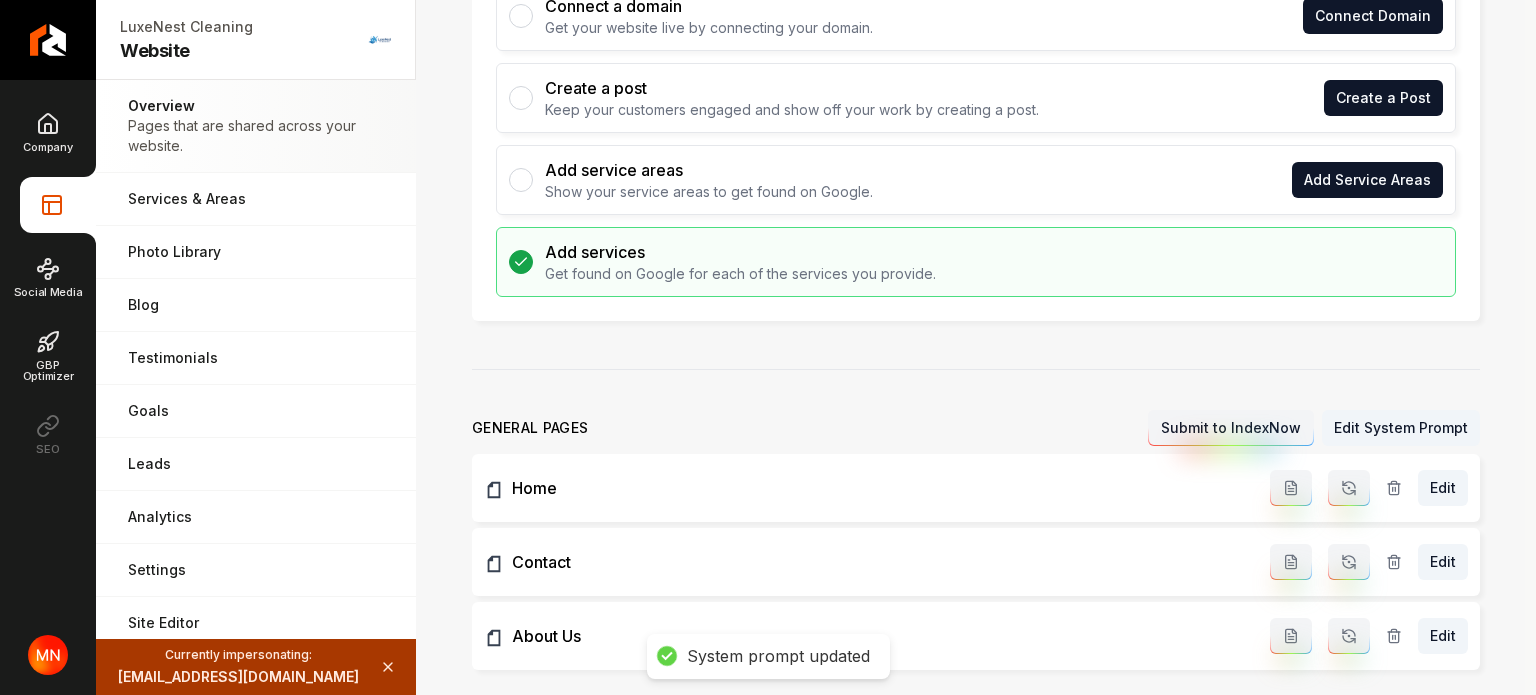click 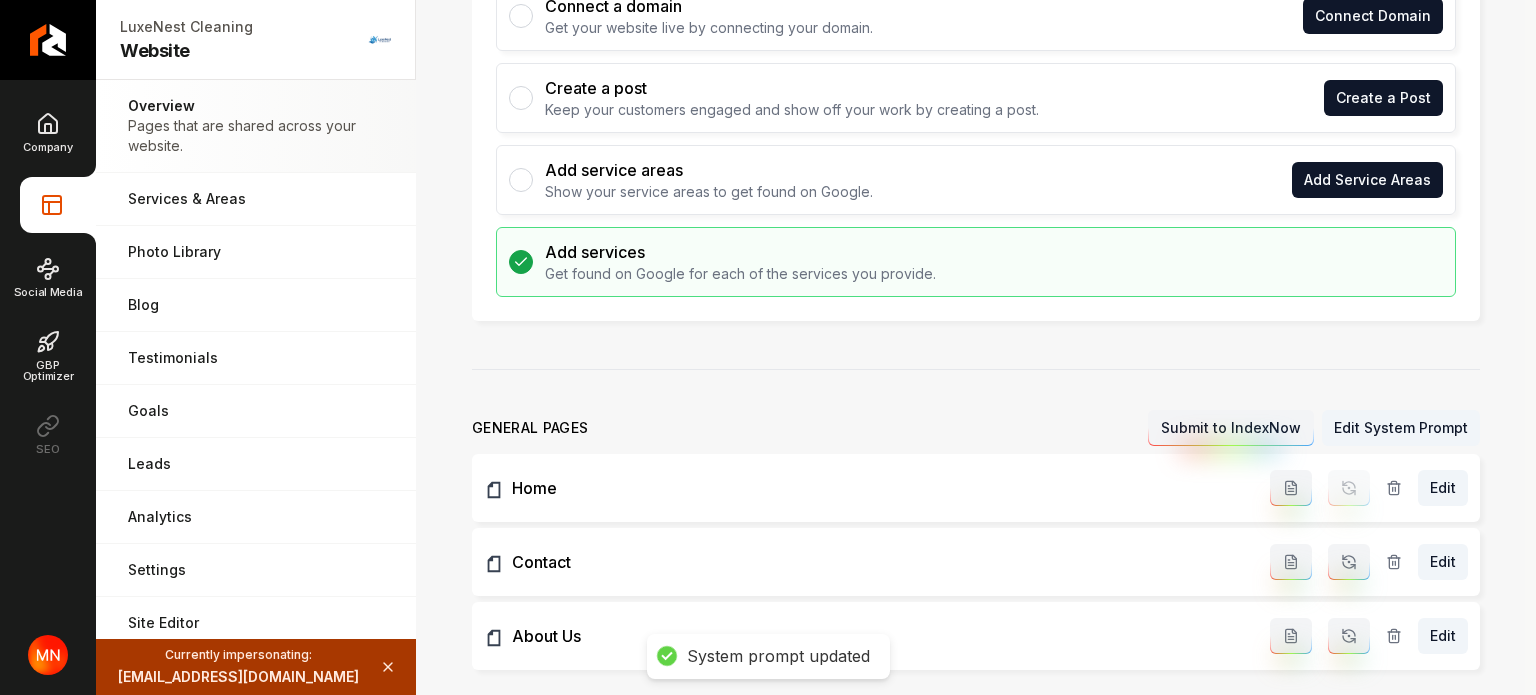 click at bounding box center (1349, 562) 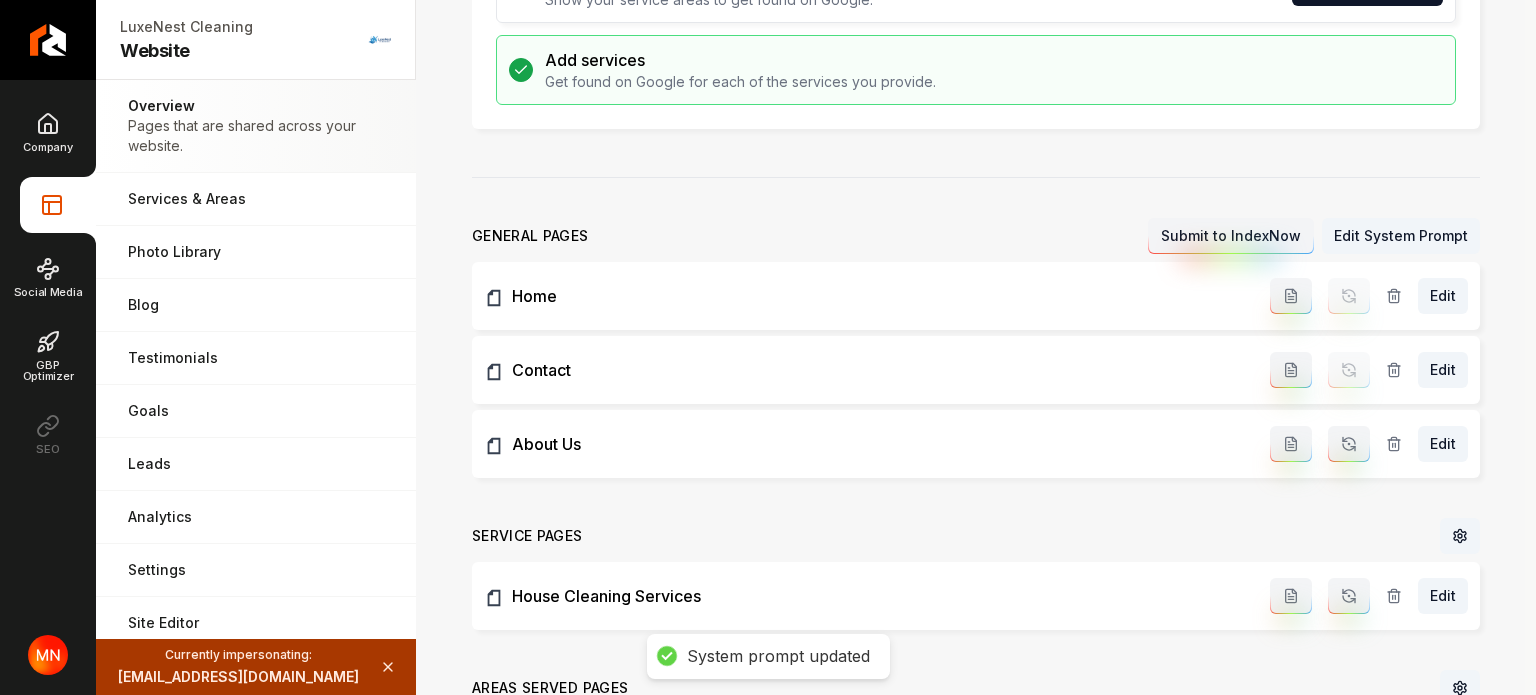 scroll, scrollTop: 600, scrollLeft: 0, axis: vertical 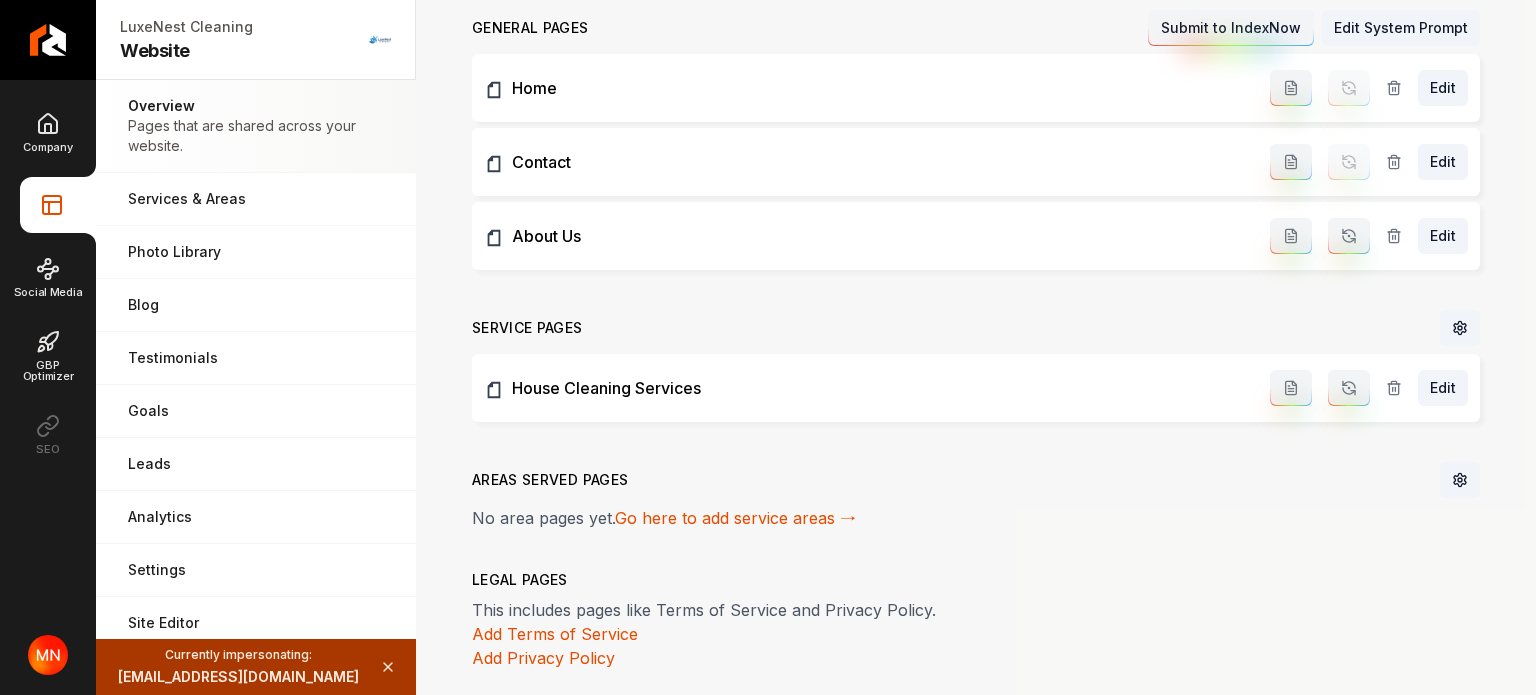 click 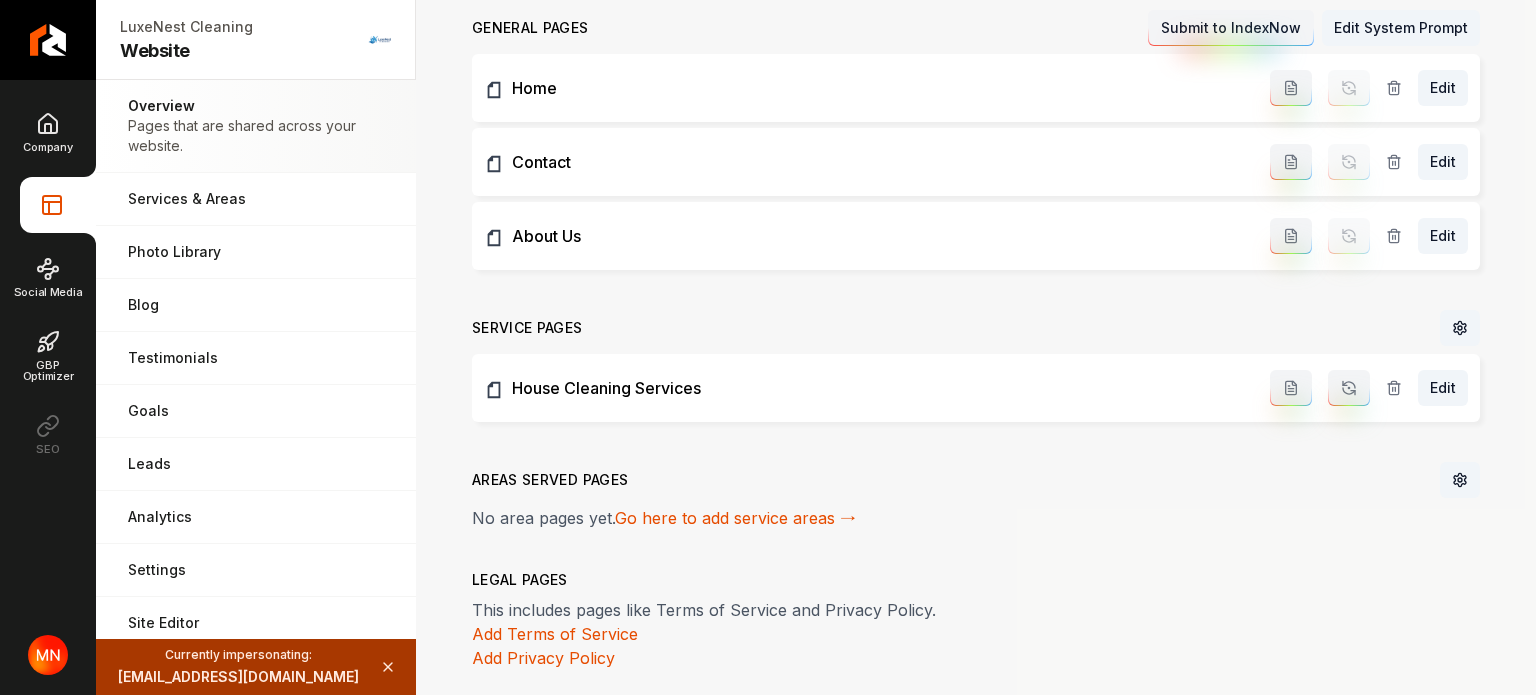 click 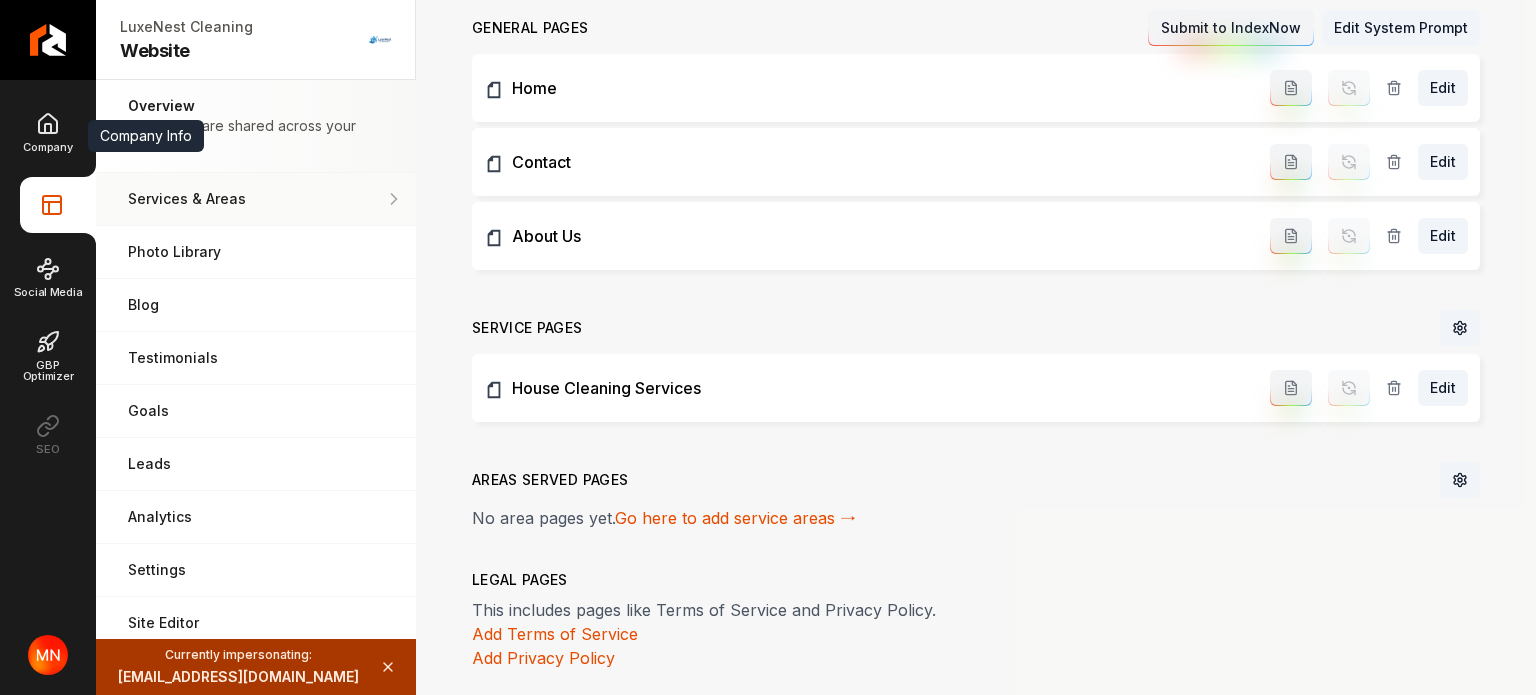 click on "Services & Areas" at bounding box center [256, 199] 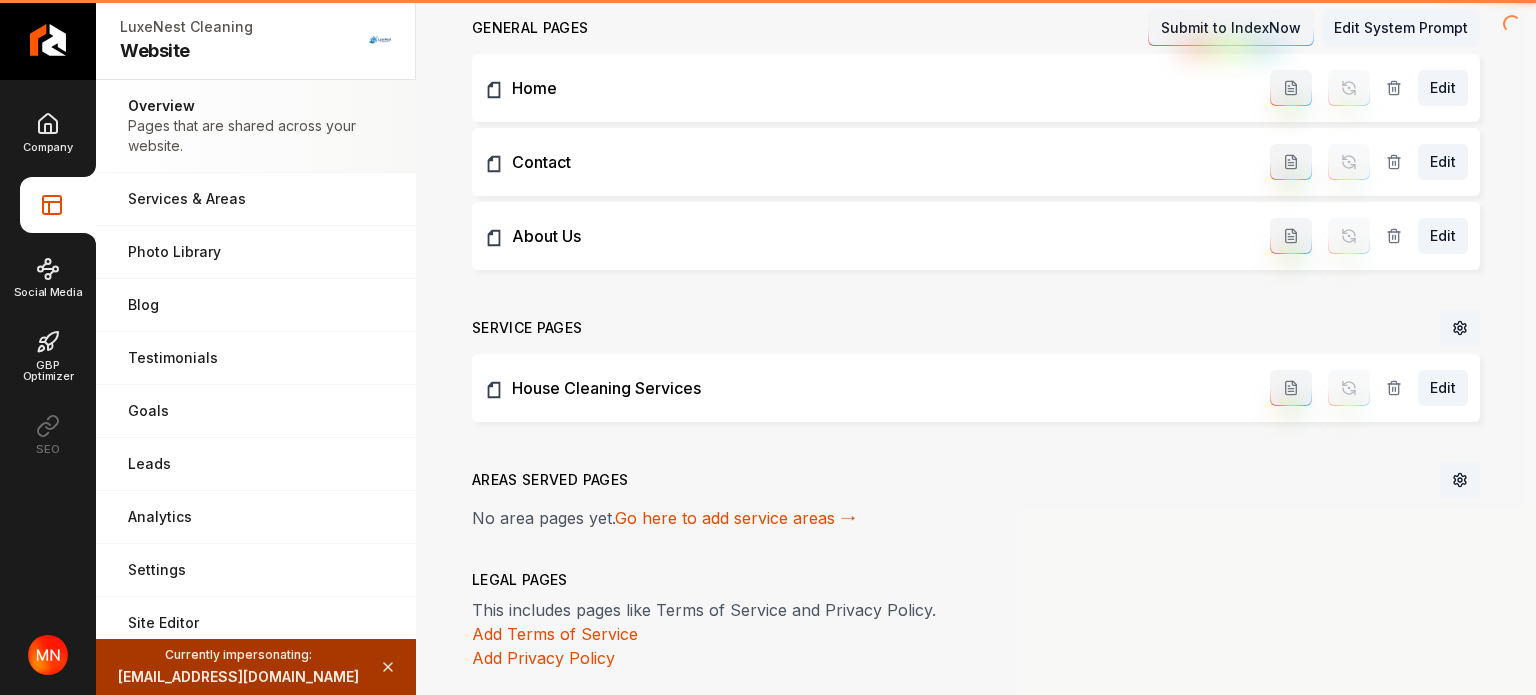 scroll, scrollTop: 0, scrollLeft: 0, axis: both 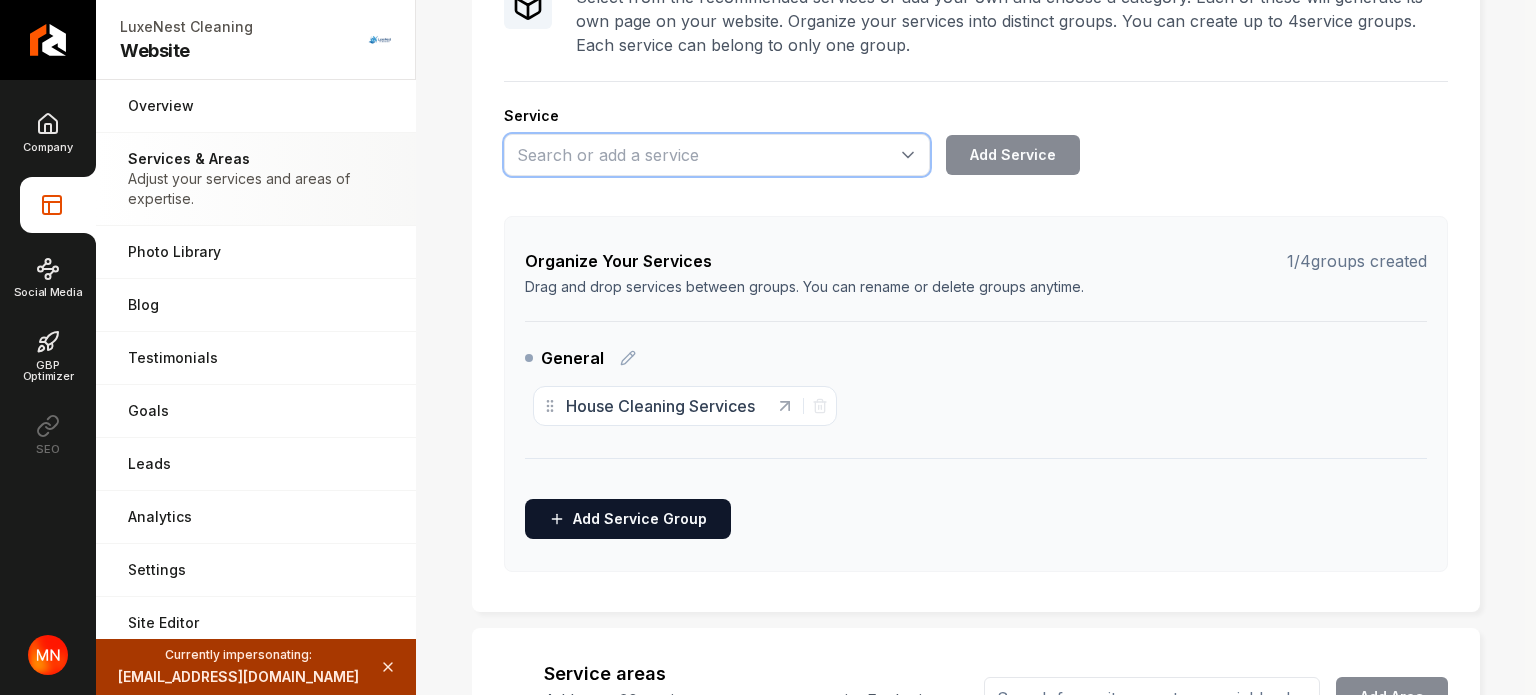 click at bounding box center (717, 155) 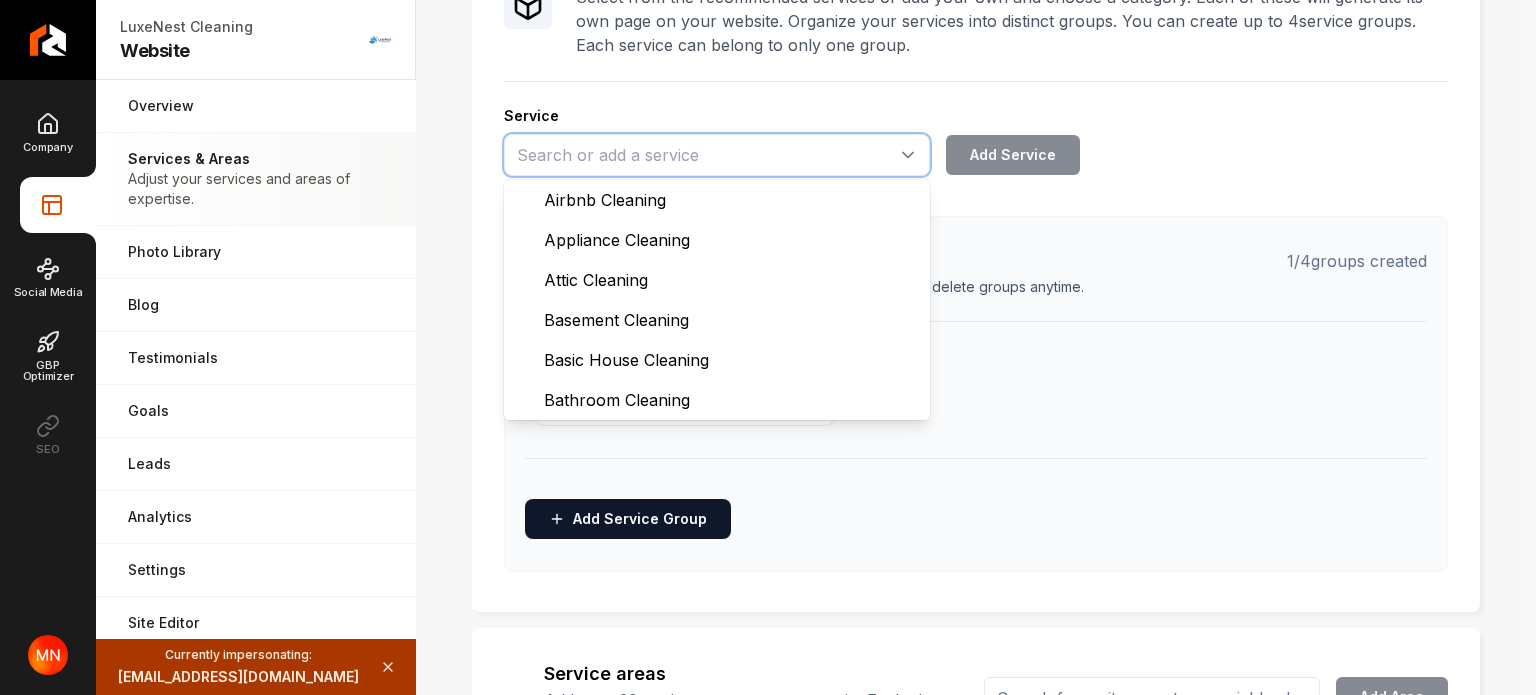 click at bounding box center (717, 155) 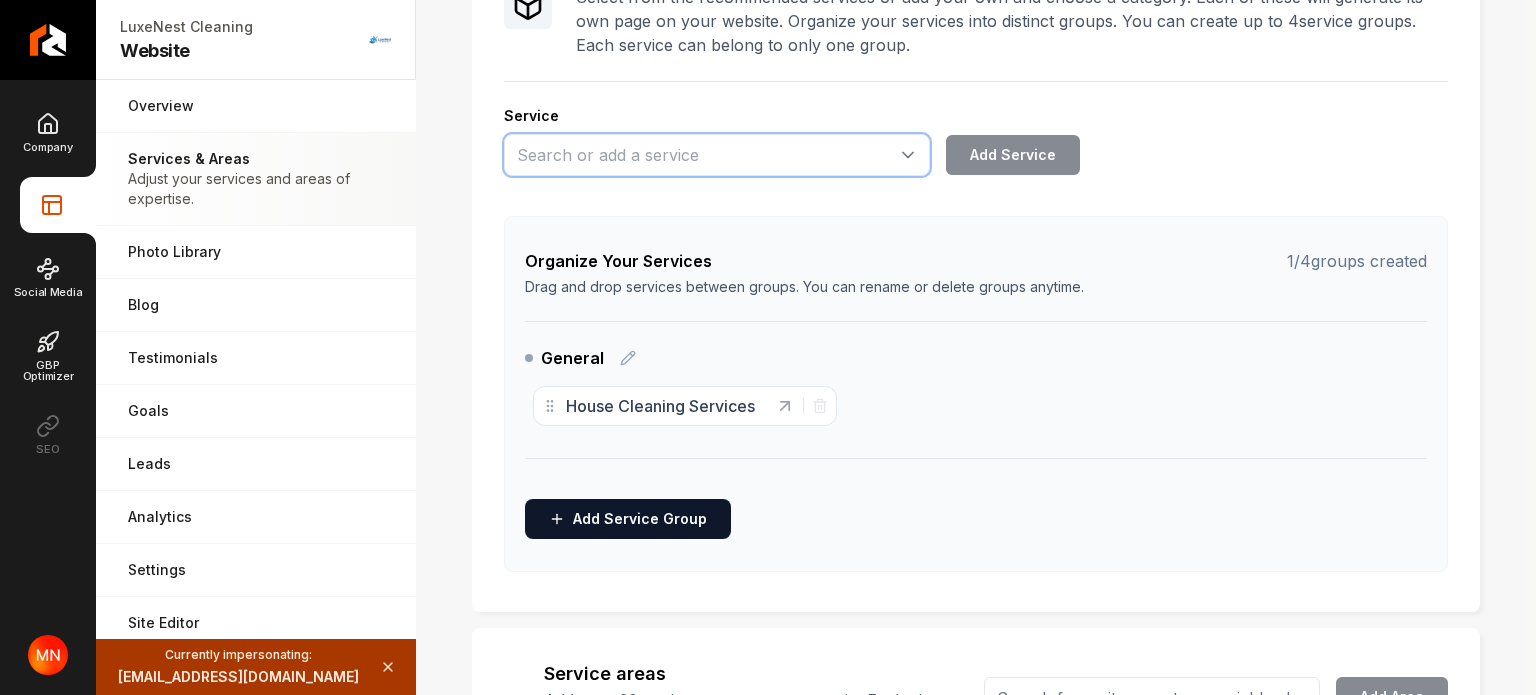 paste on "Deep Cleaning Services" 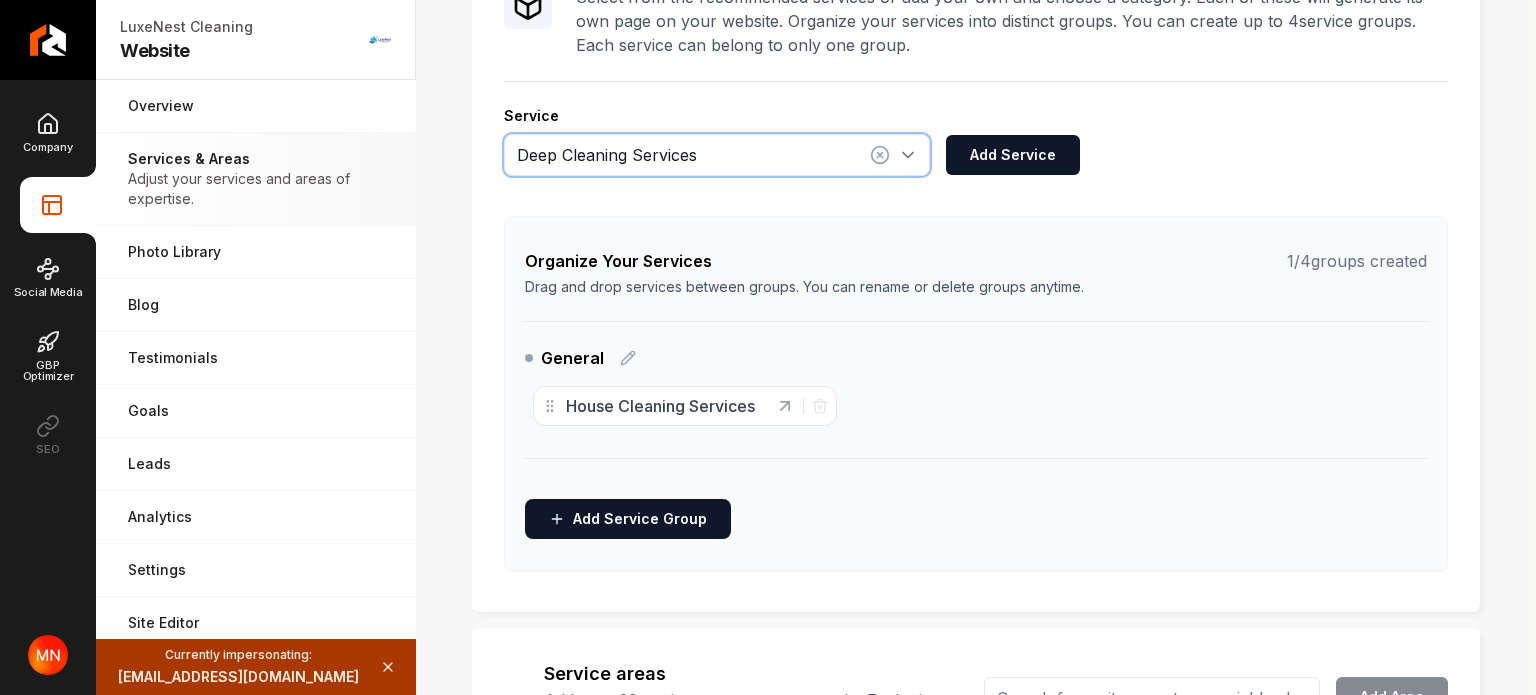 type on "Deep Cleaning Services" 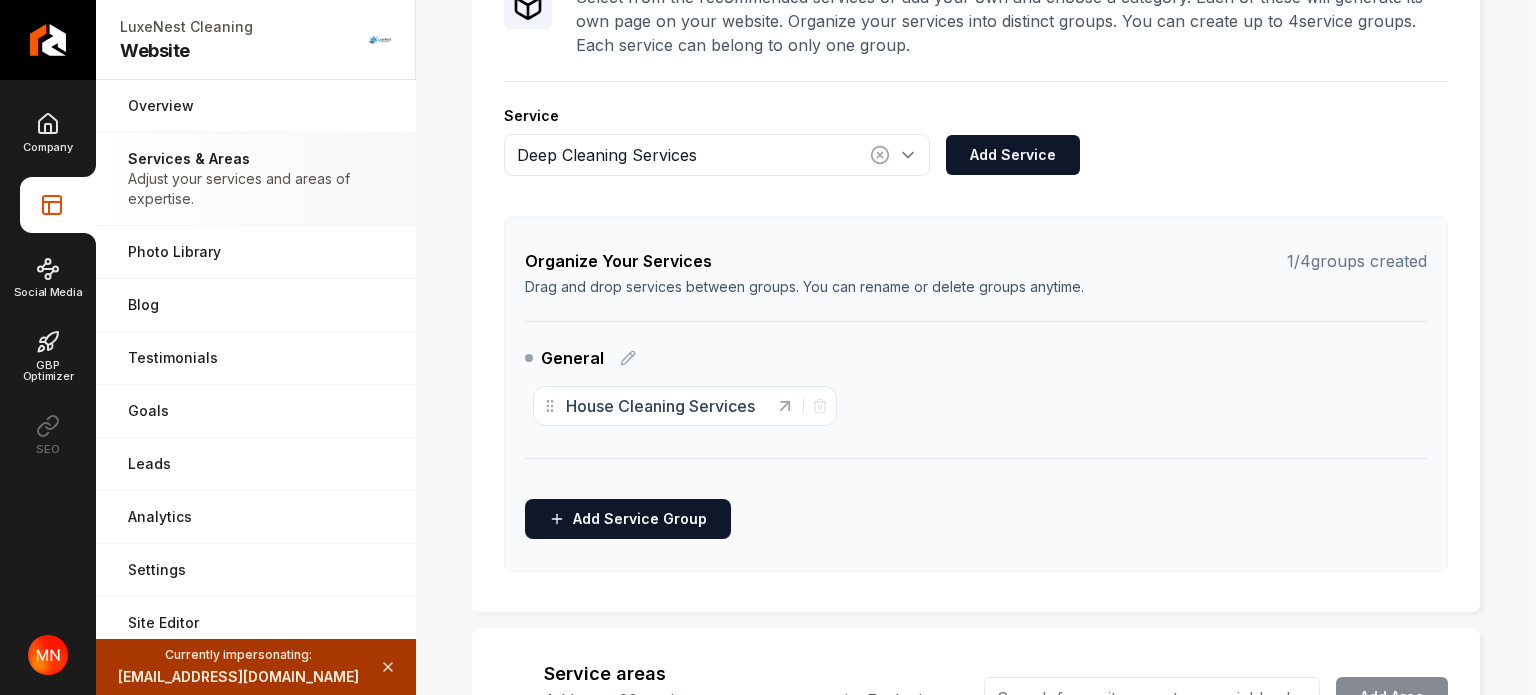 click on "Service Deep Cleaning Services Add Service" at bounding box center [976, 141] 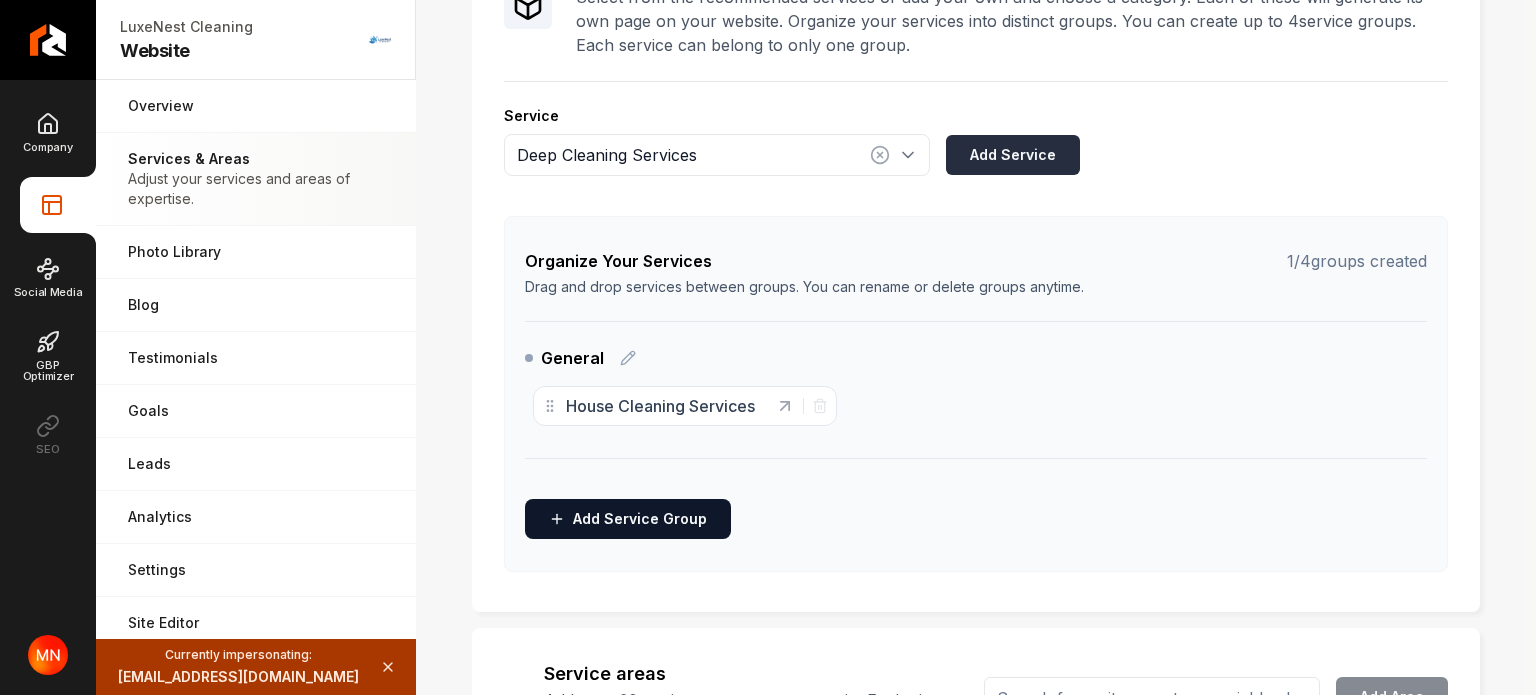 click on "Add Service" at bounding box center [1013, 155] 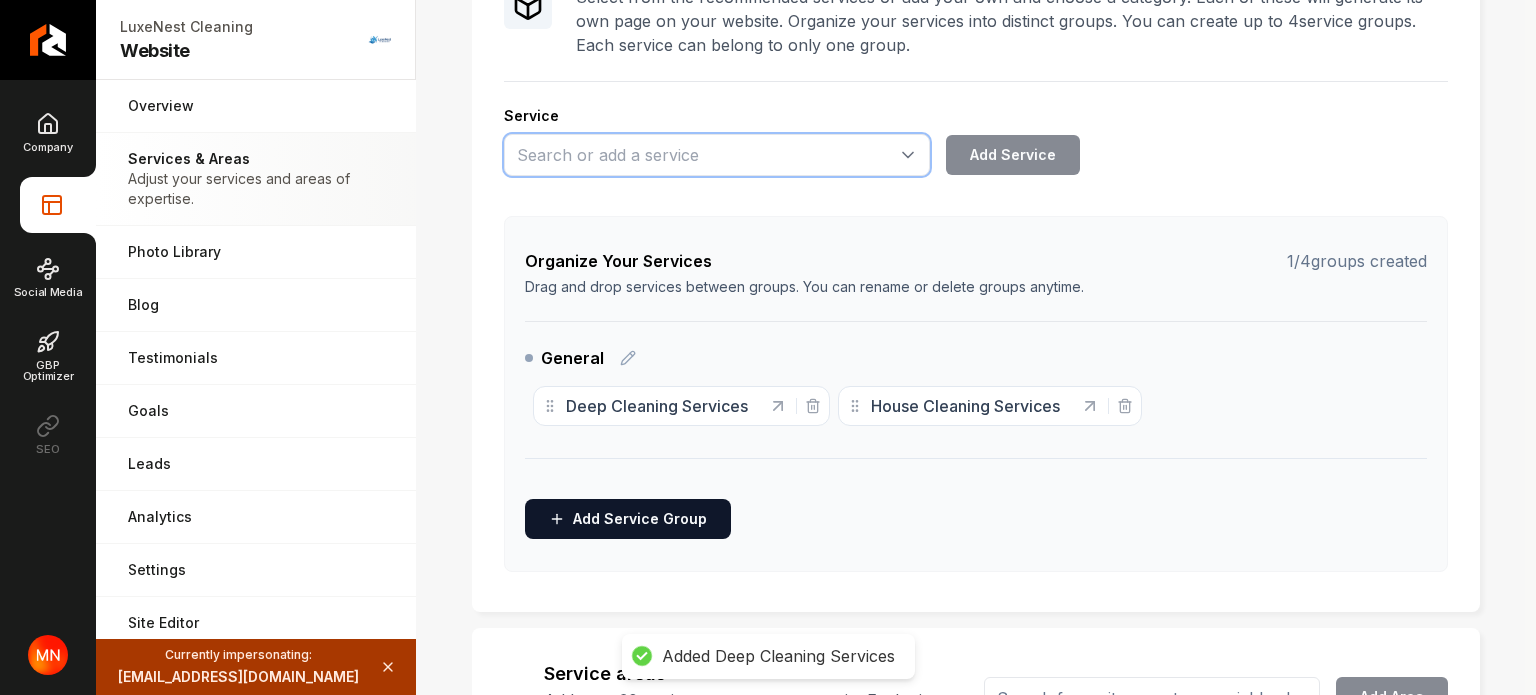 click at bounding box center (717, 155) 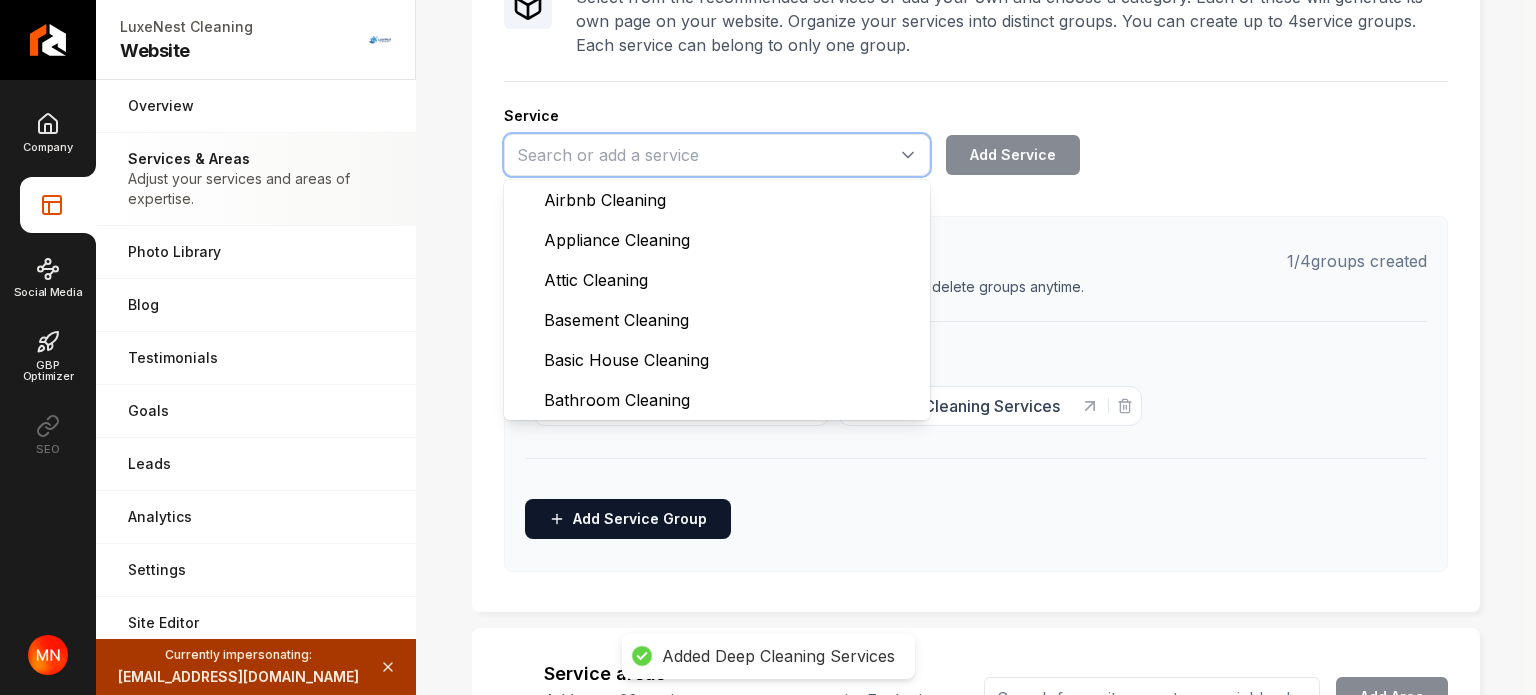 paste on "Move-In/Move-Out Cleaning Services" 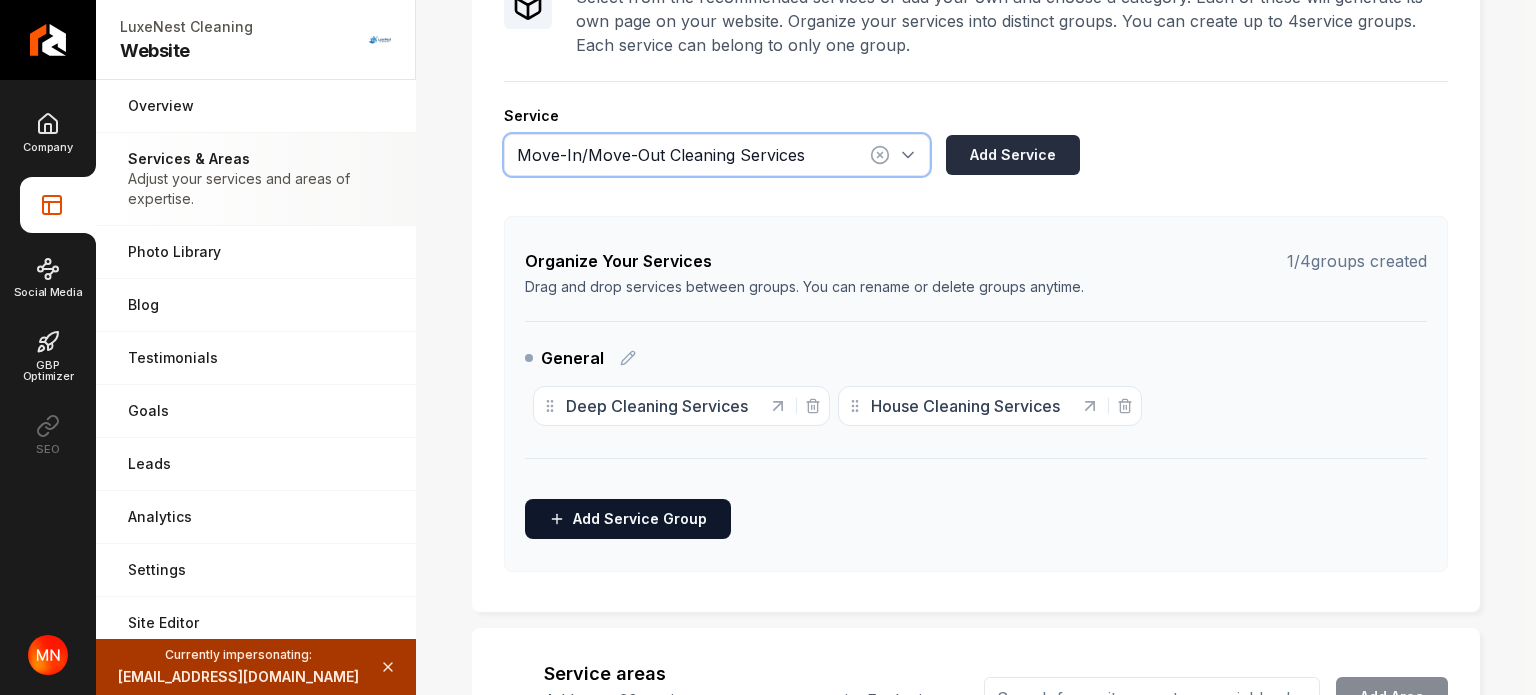 type on "Move-In/Move-Out Cleaning Services" 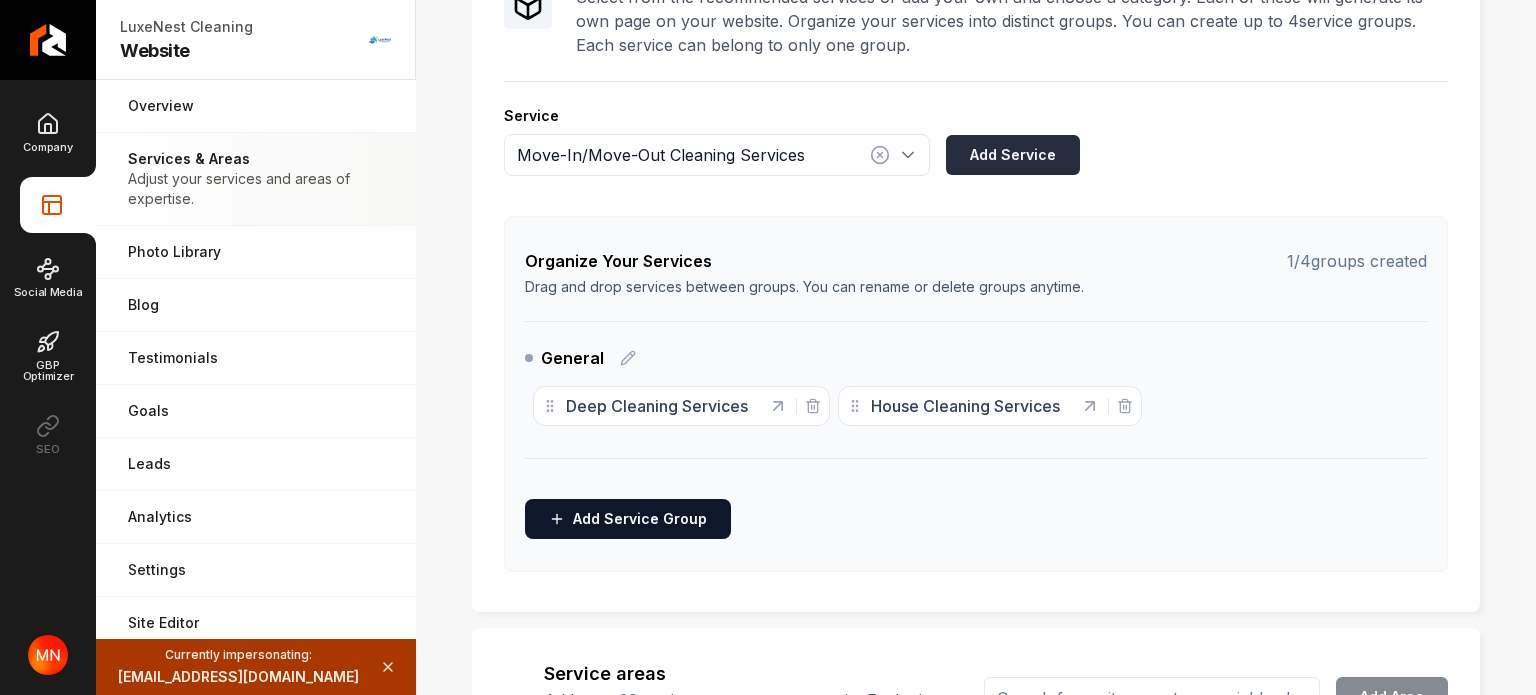 click on "Add Service" at bounding box center (1013, 155) 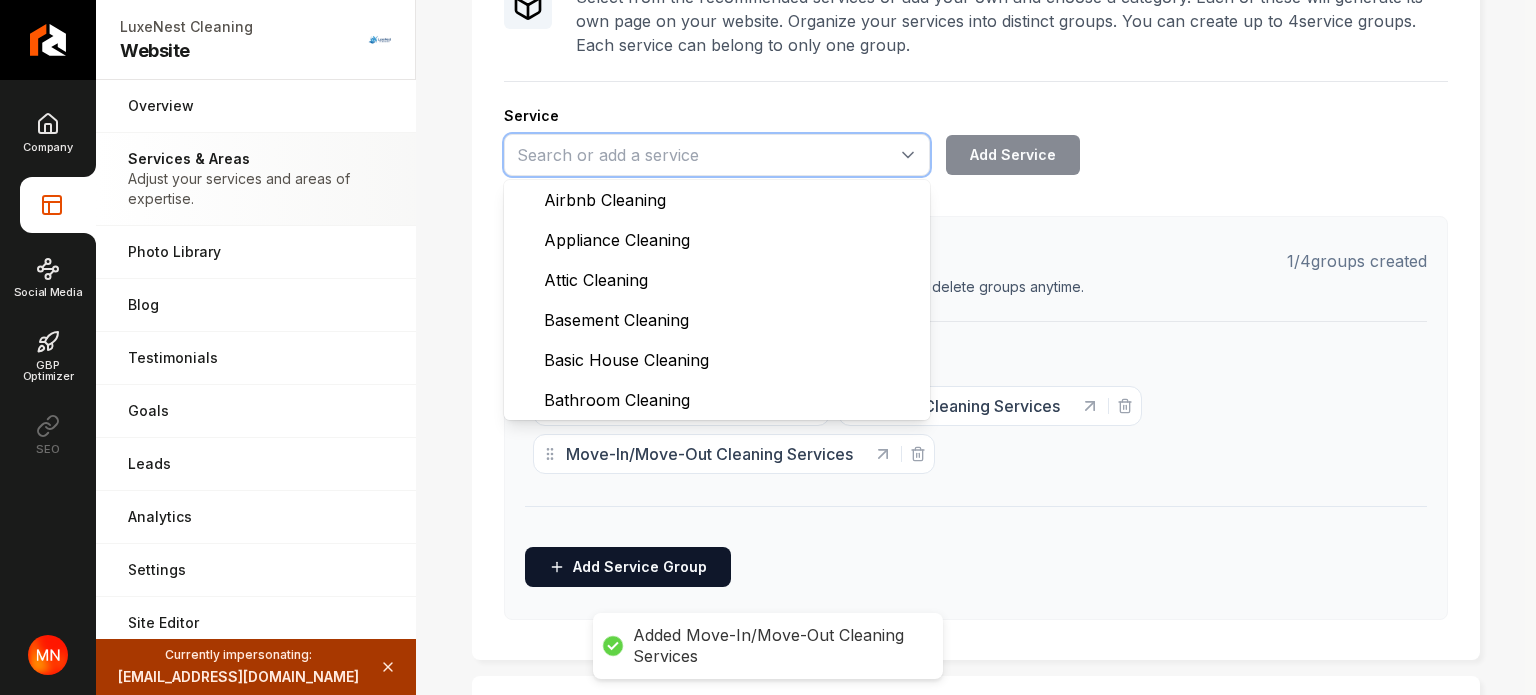 click at bounding box center [717, 155] 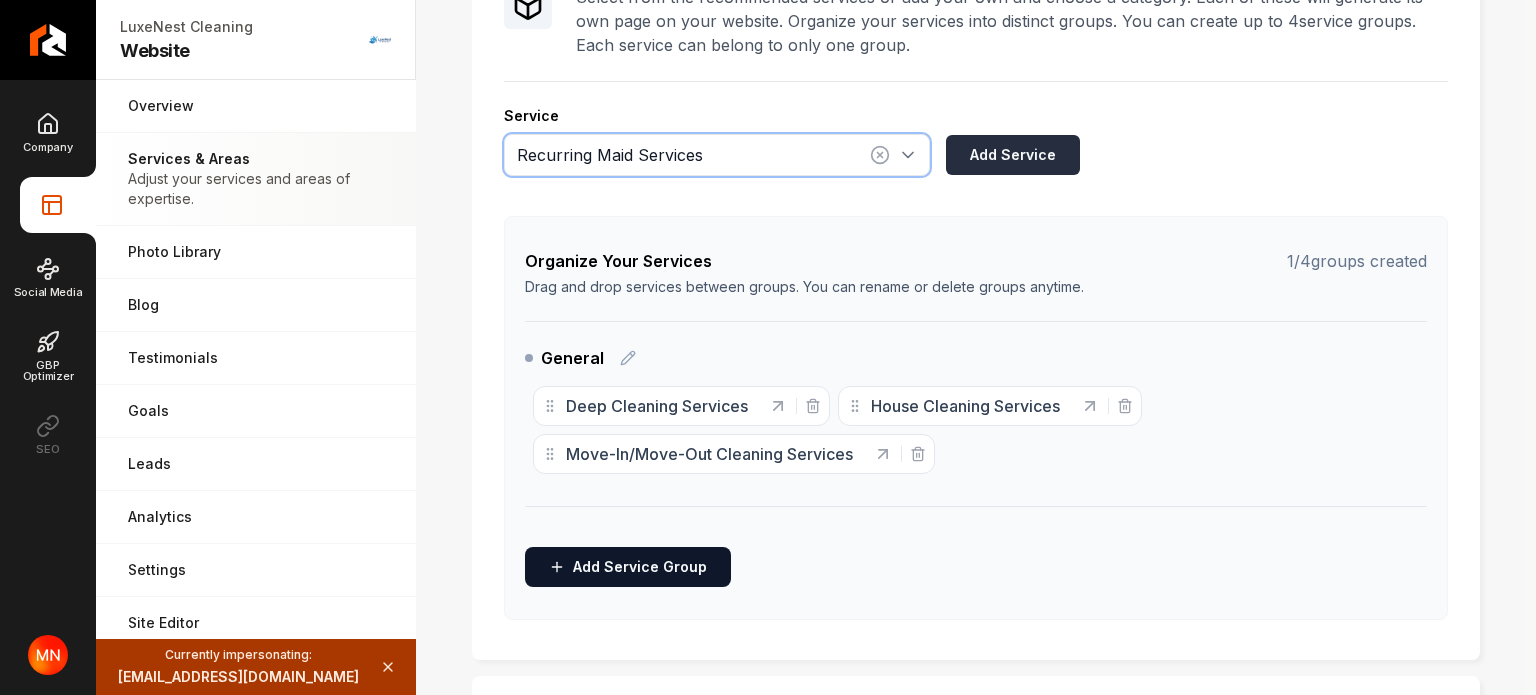 type on "Recurring Maid Services" 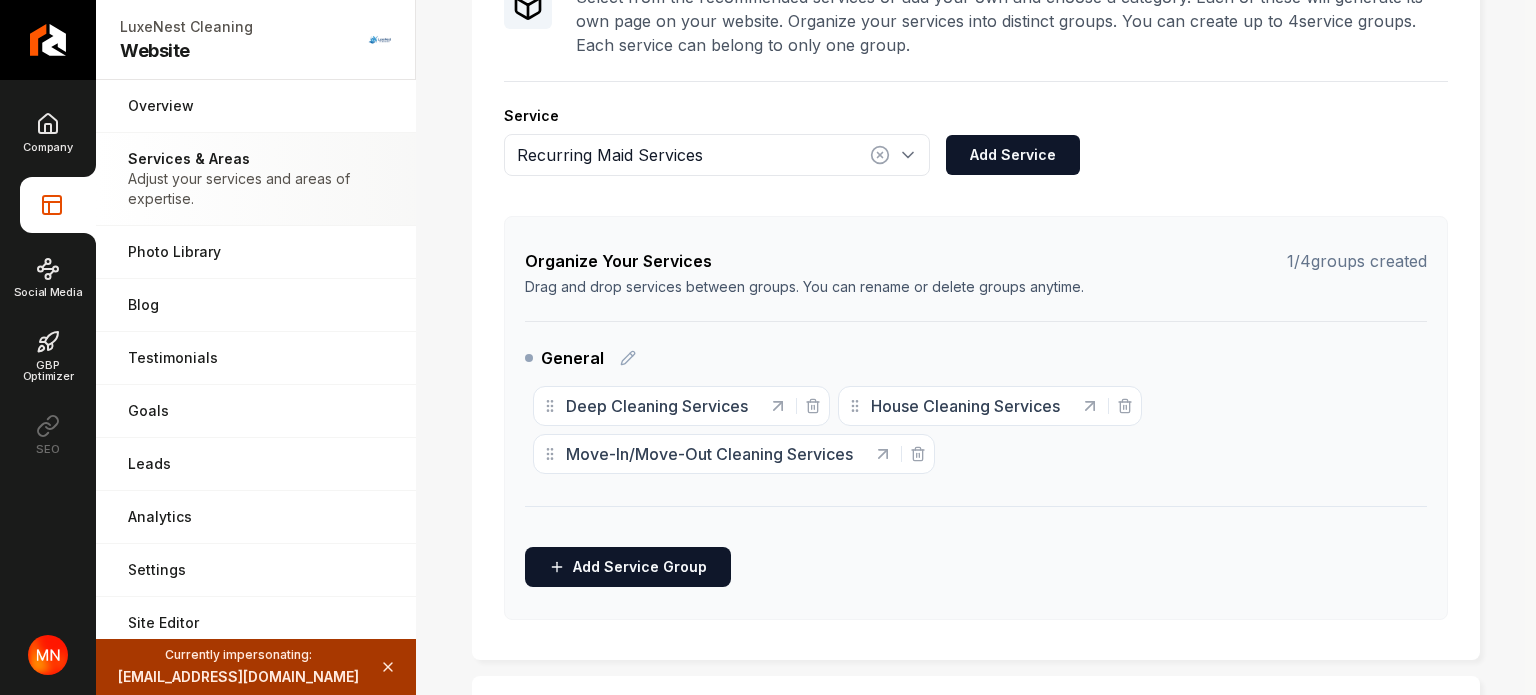 drag, startPoint x: 1010, startPoint y: 150, endPoint x: 922, endPoint y: 135, distance: 89.26926 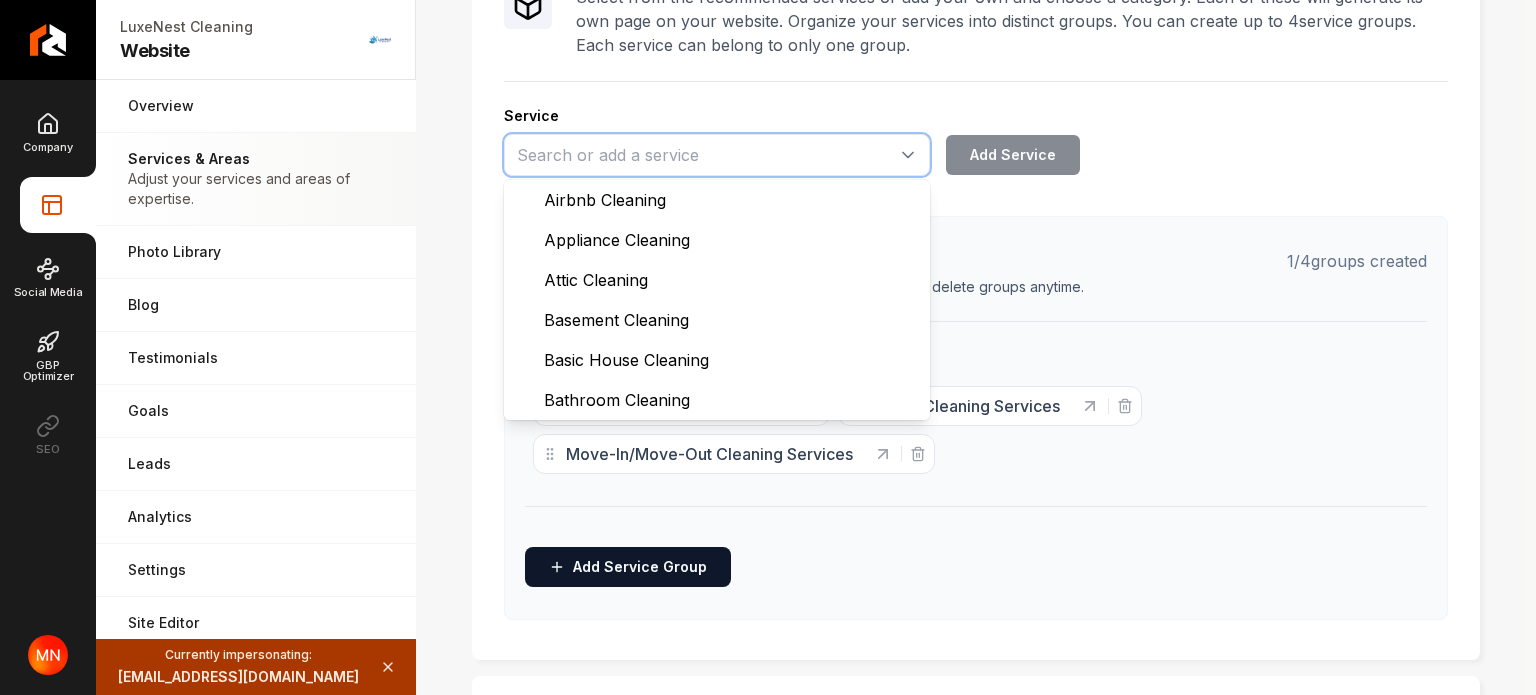 click at bounding box center (717, 155) 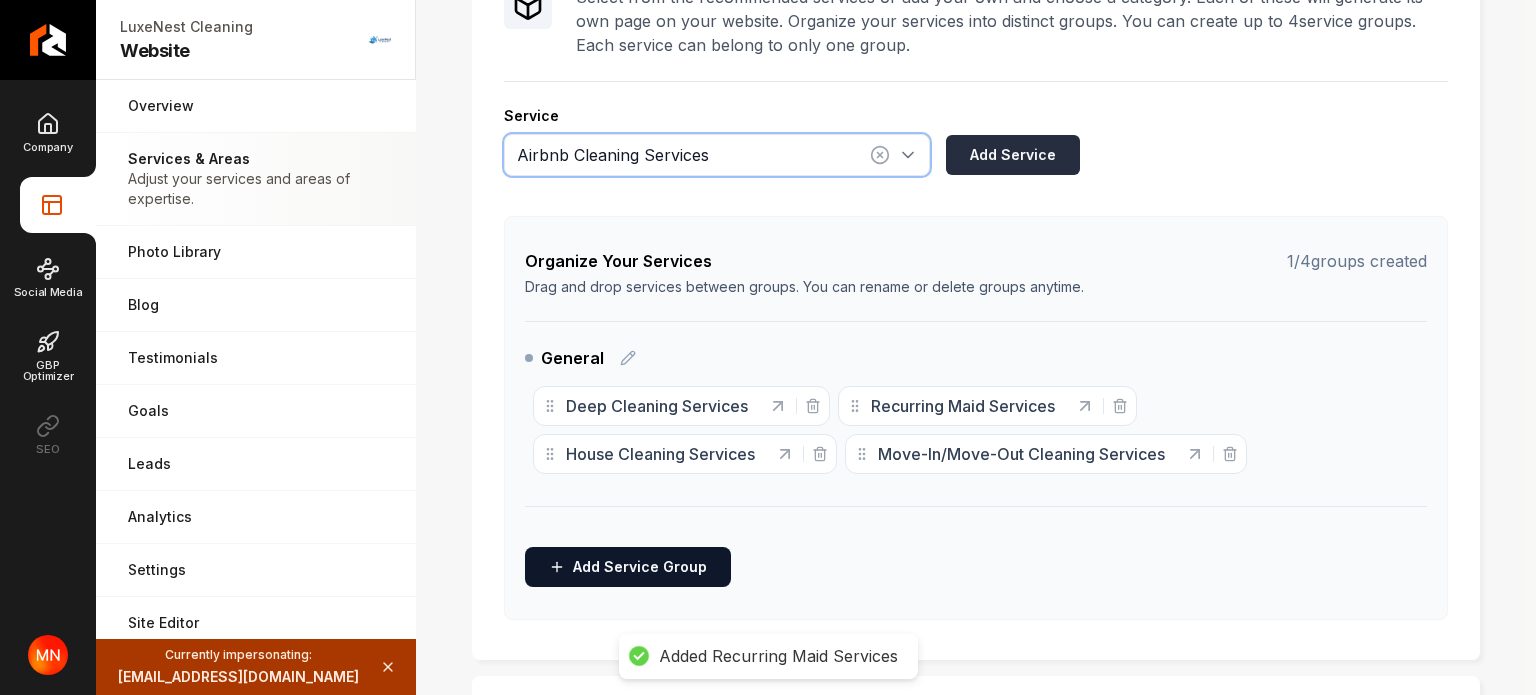 type on "Airbnb Cleaning Services" 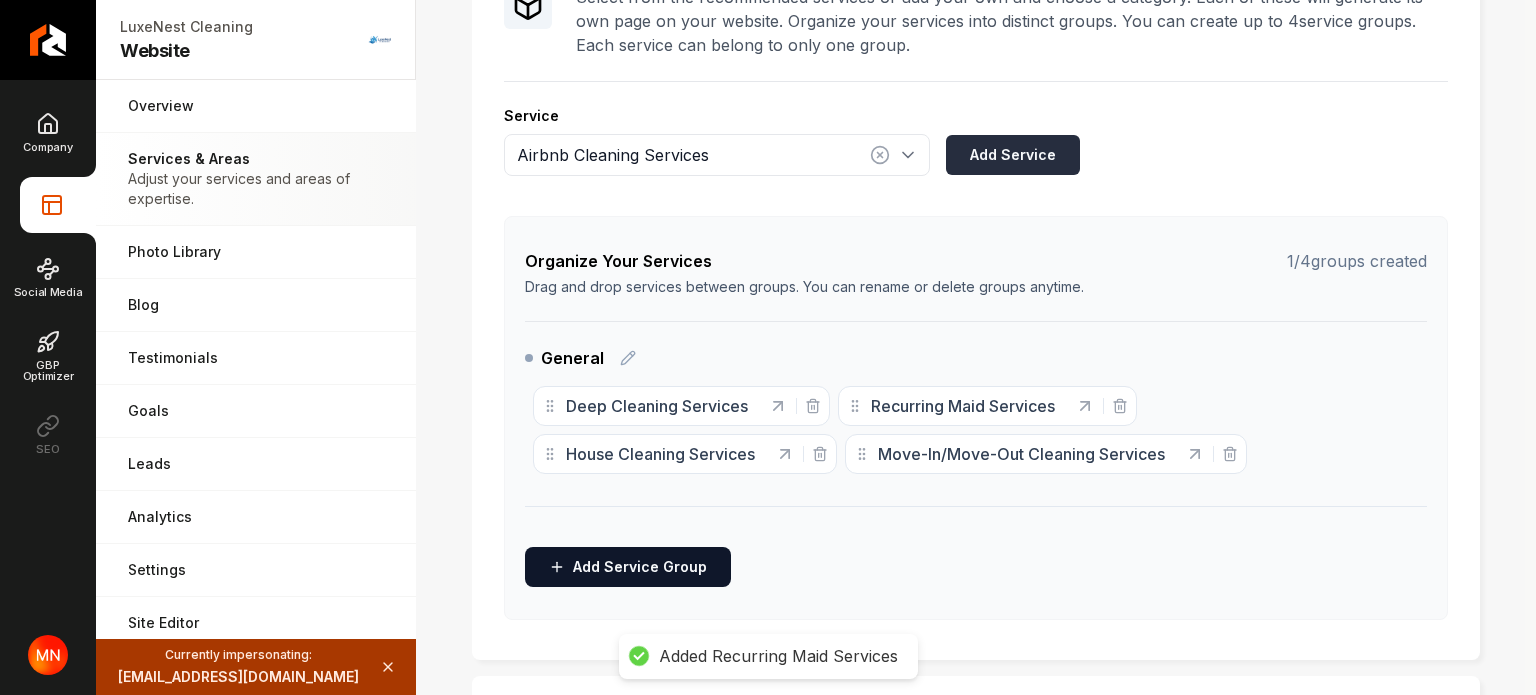 click on "Add Service" at bounding box center [1013, 155] 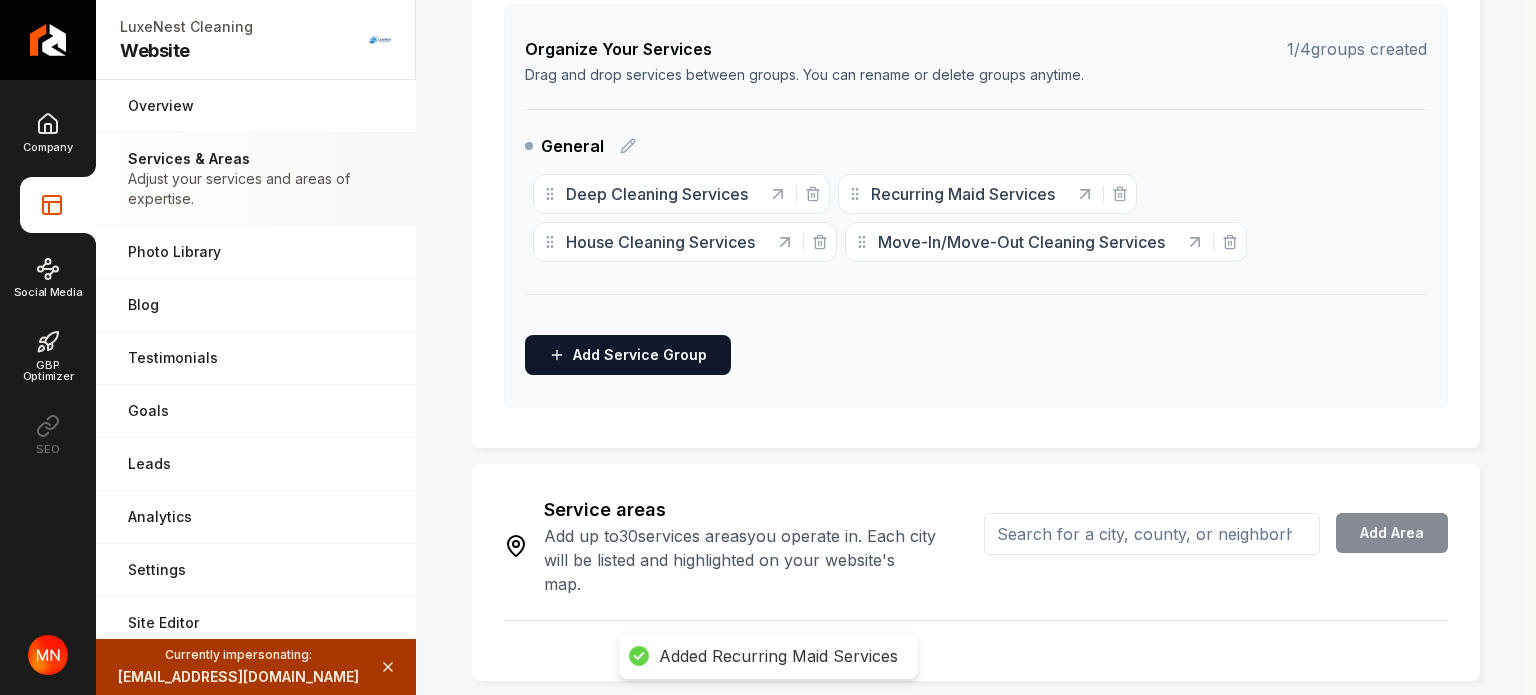 scroll, scrollTop: 544, scrollLeft: 0, axis: vertical 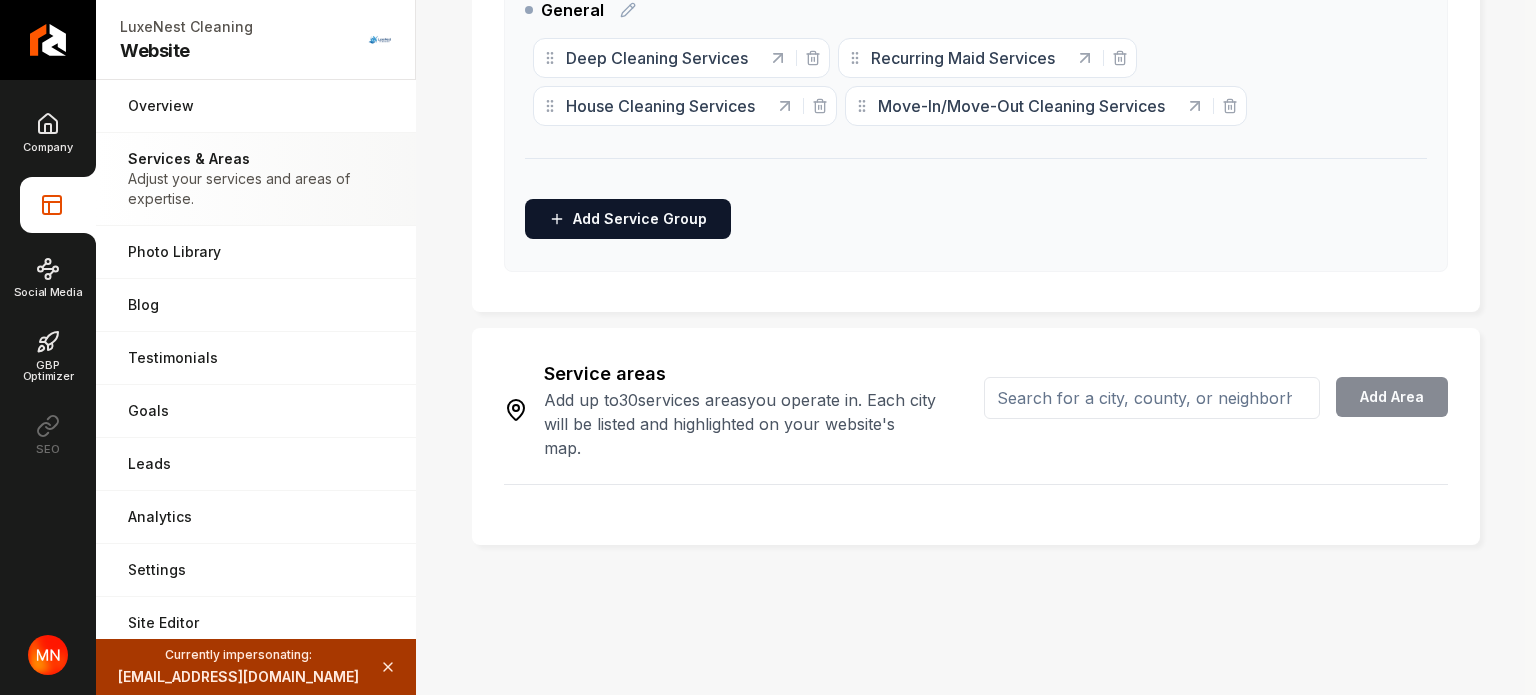 click at bounding box center [1152, 398] 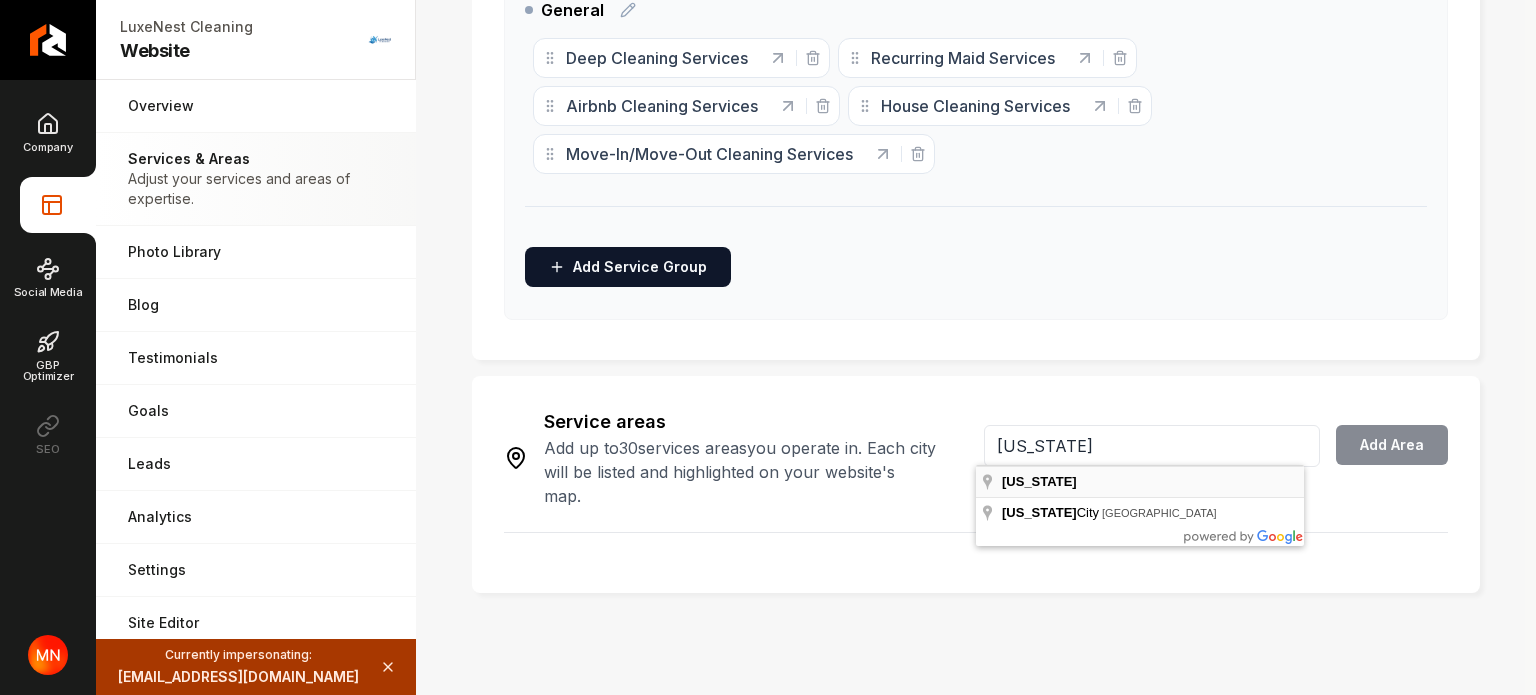 type on "[US_STATE]" 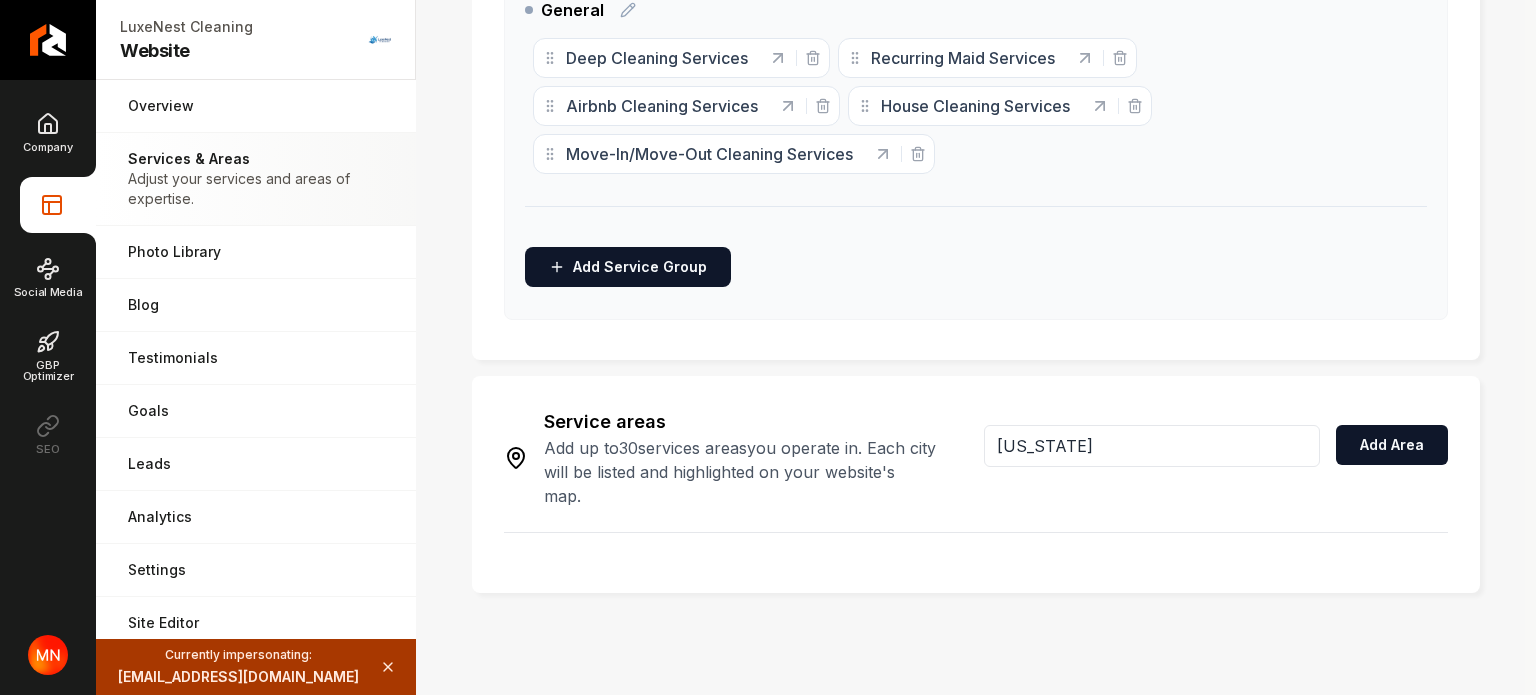 click on "[US_STATE] Add Area" at bounding box center [1216, 458] 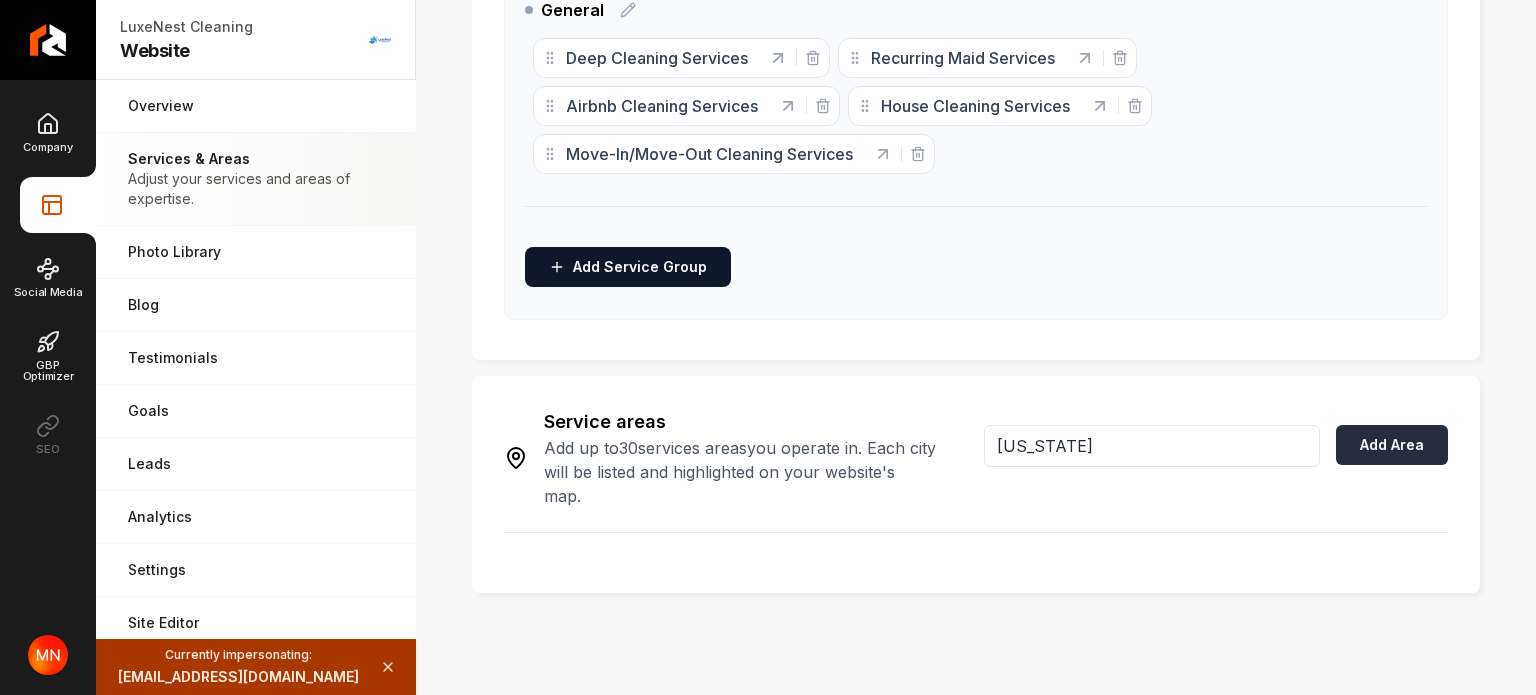 click on "Add Area" at bounding box center (1392, 445) 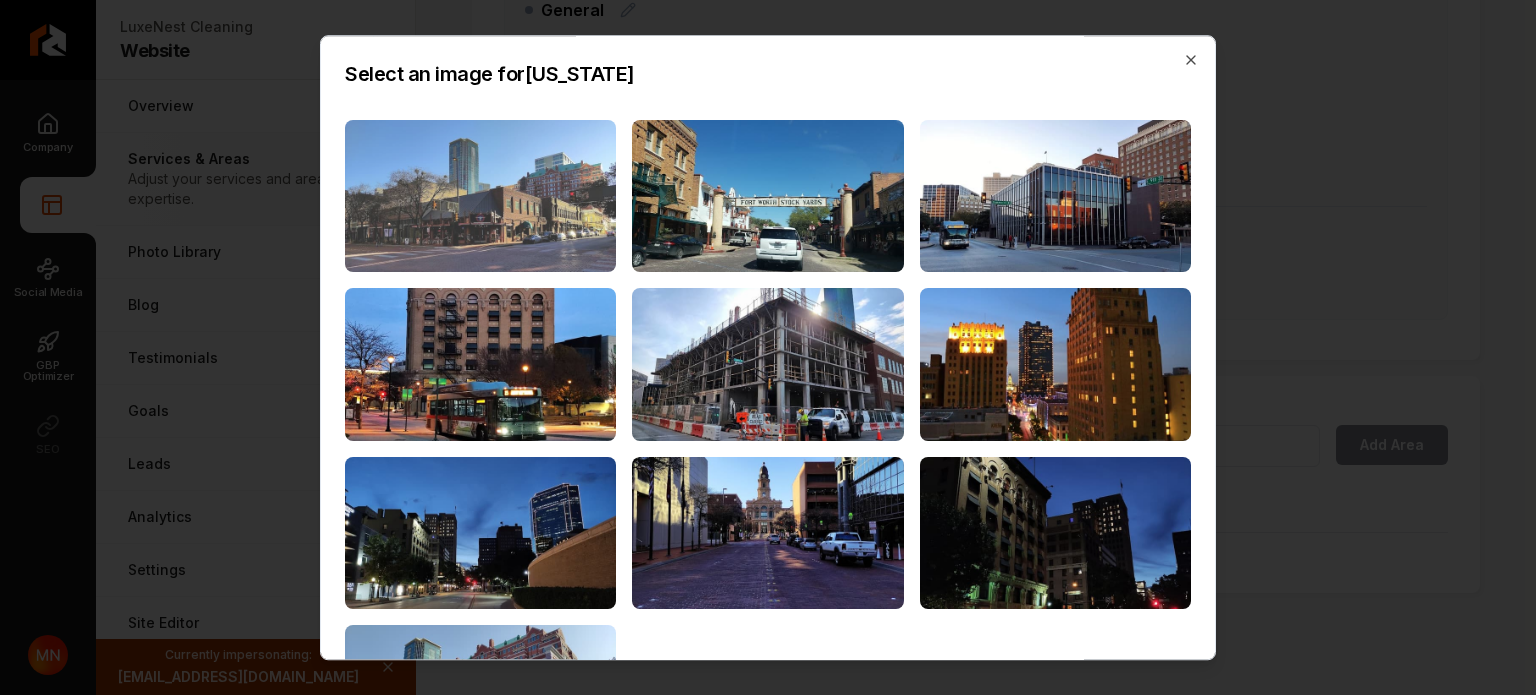 click at bounding box center (480, 196) 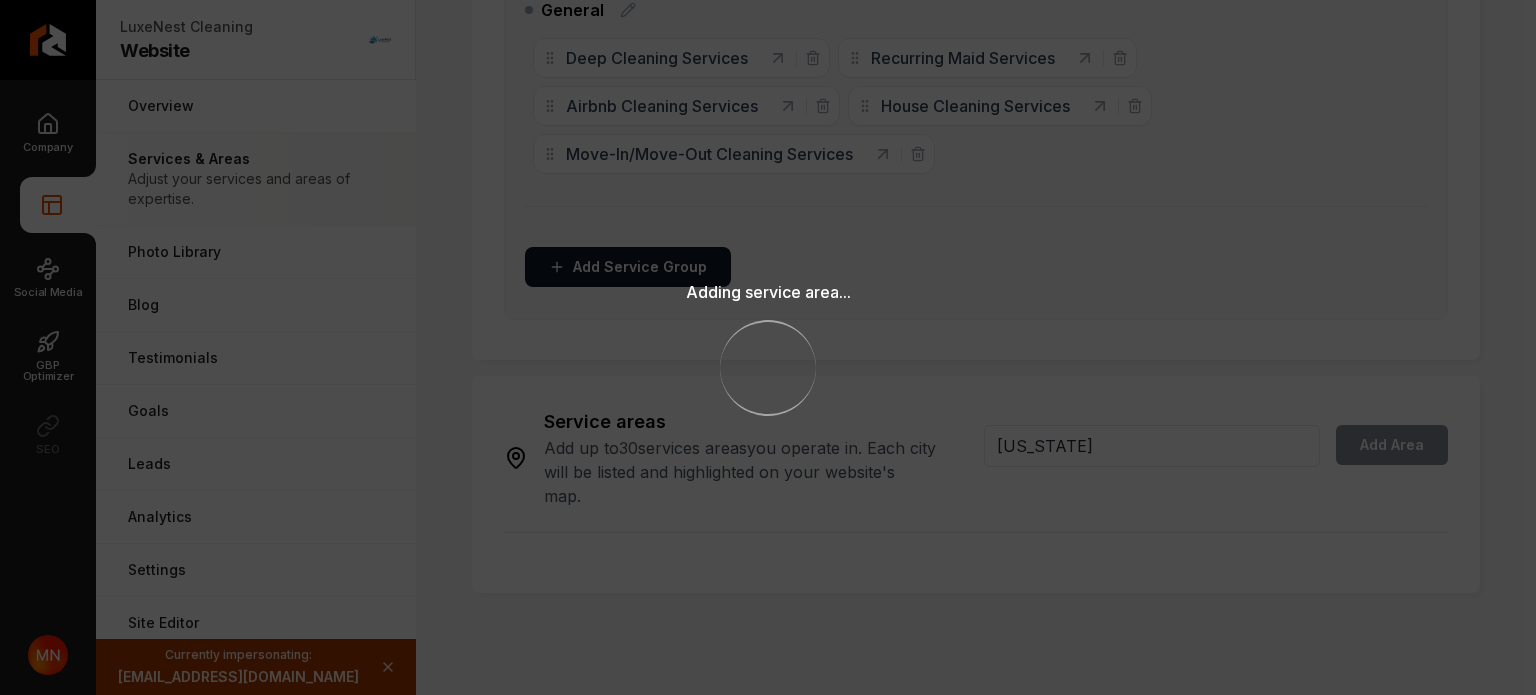 type 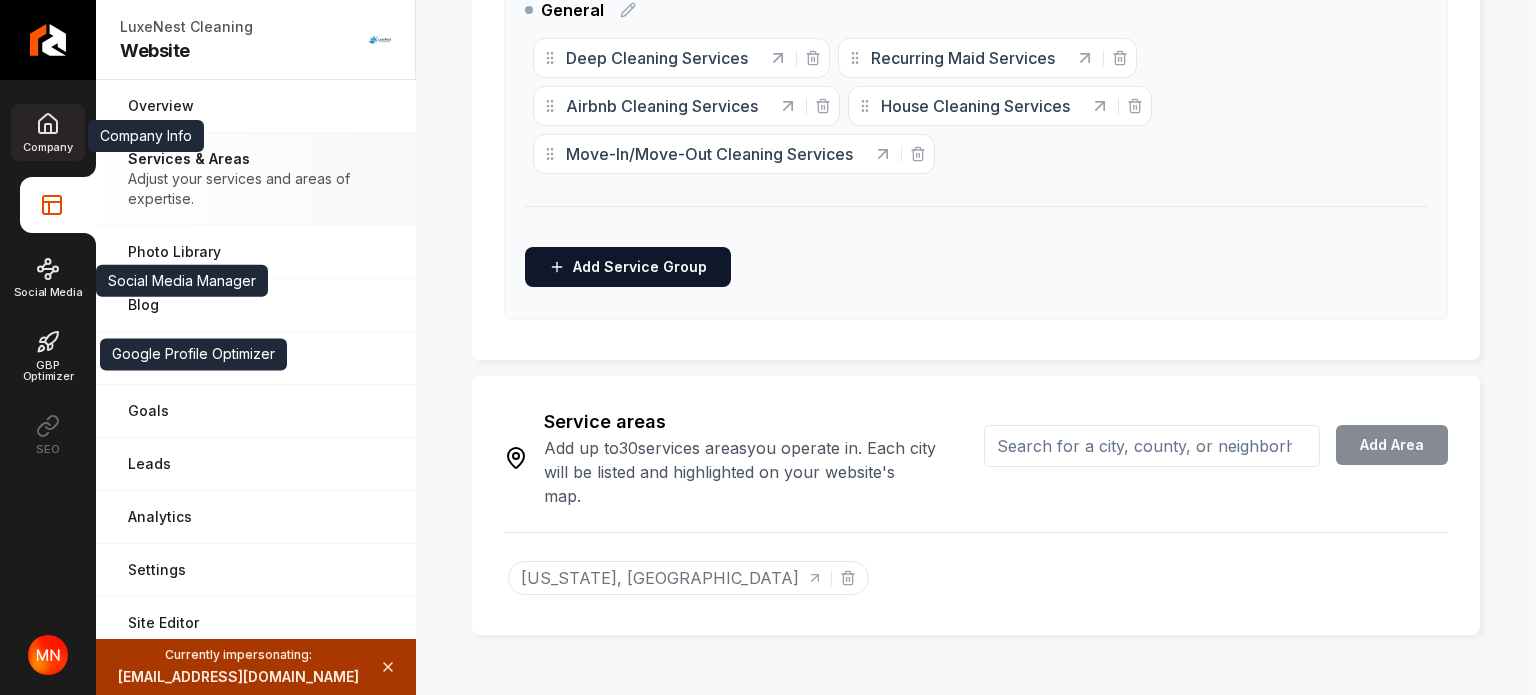 click on "Company" at bounding box center (47, 147) 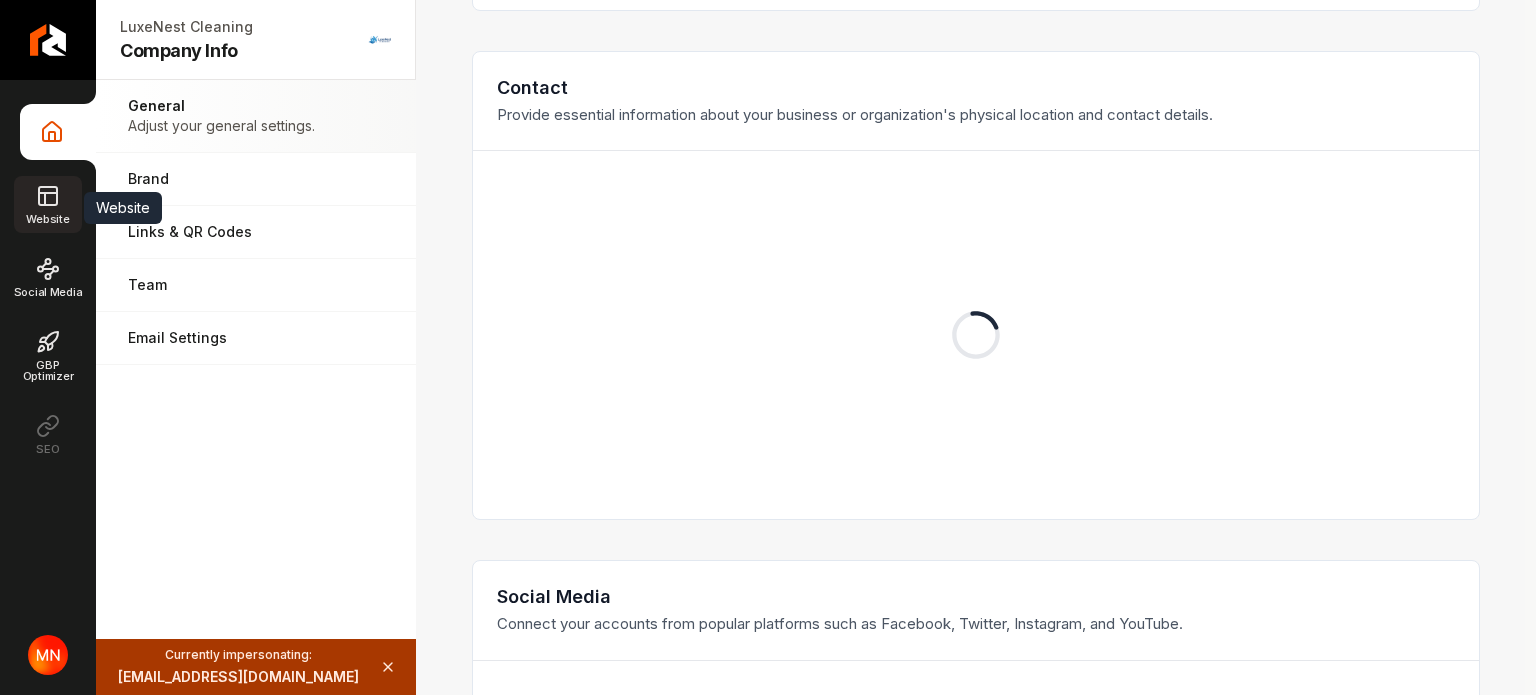 click 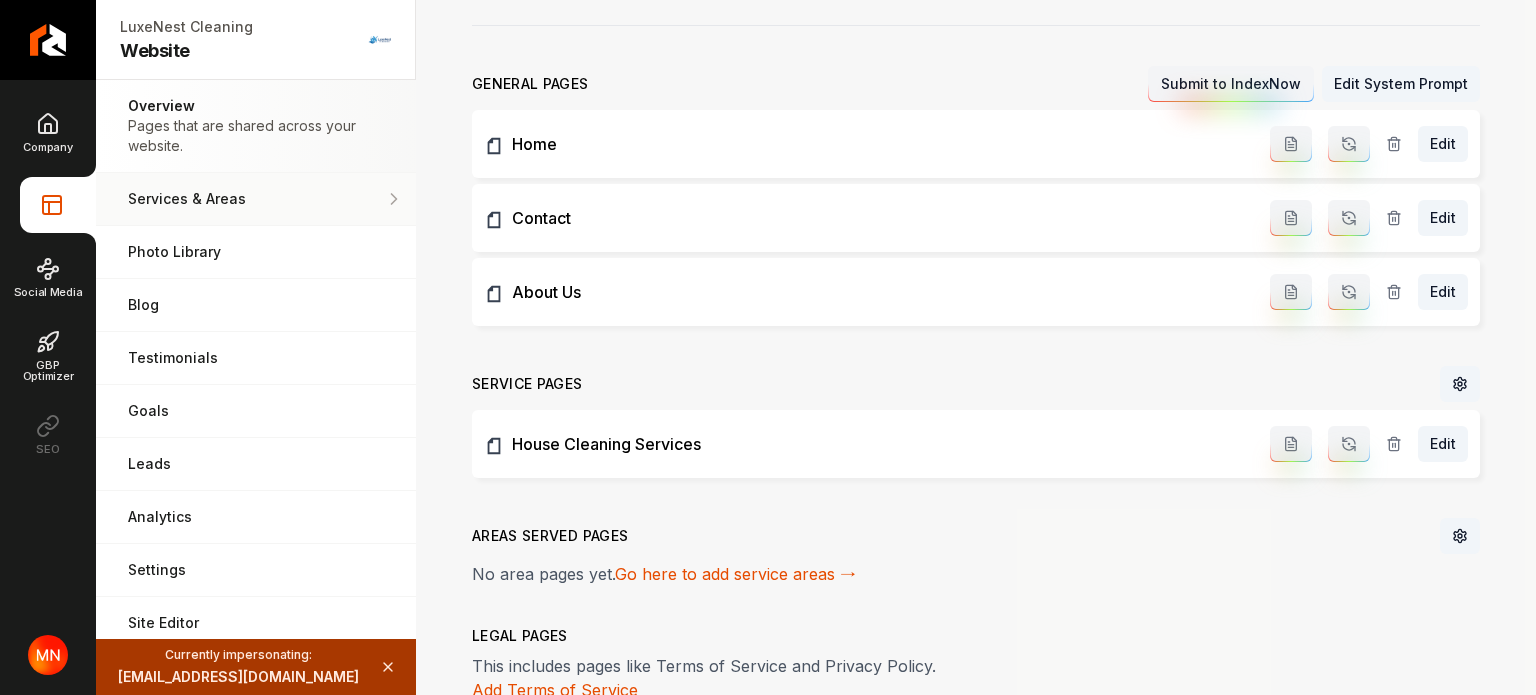 click on "Services & Areas Adjust your services and areas of expertise." at bounding box center [256, 199] 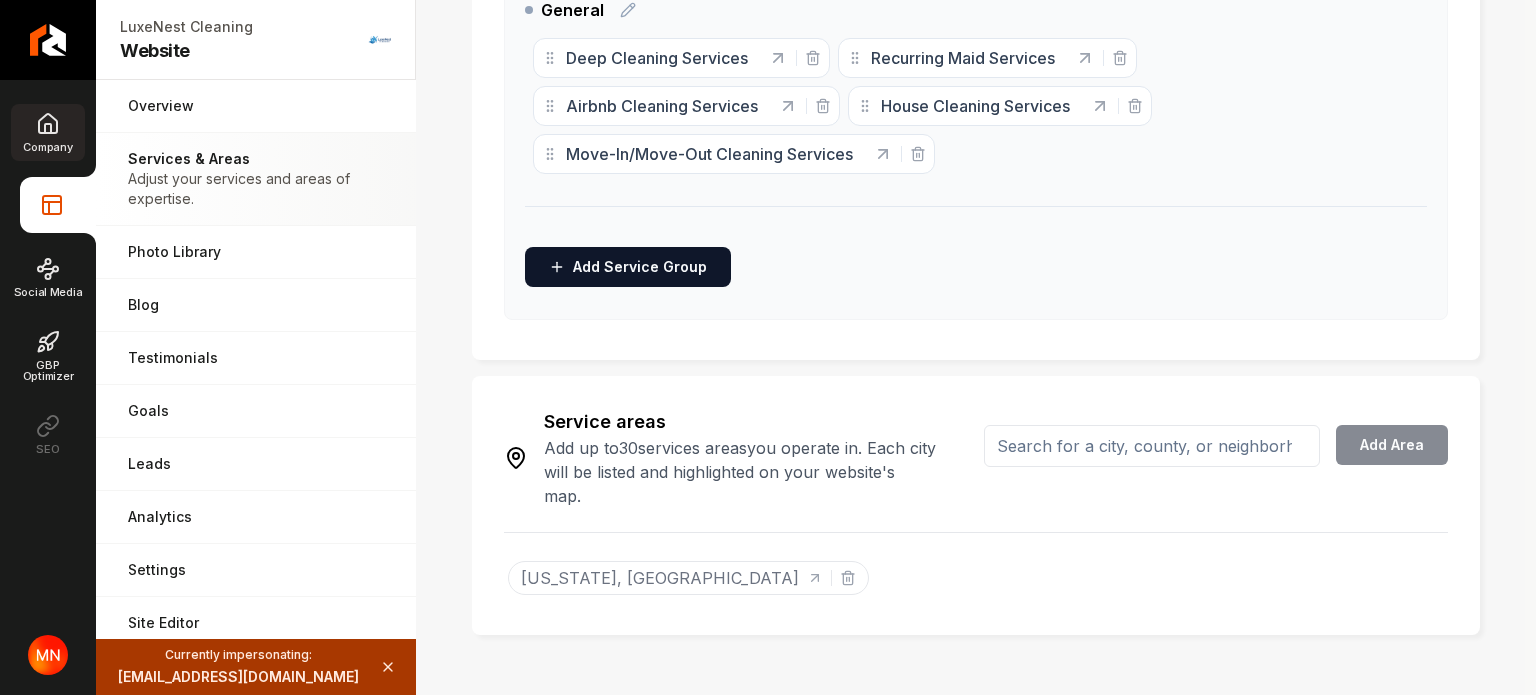 click on "Company" at bounding box center [47, 132] 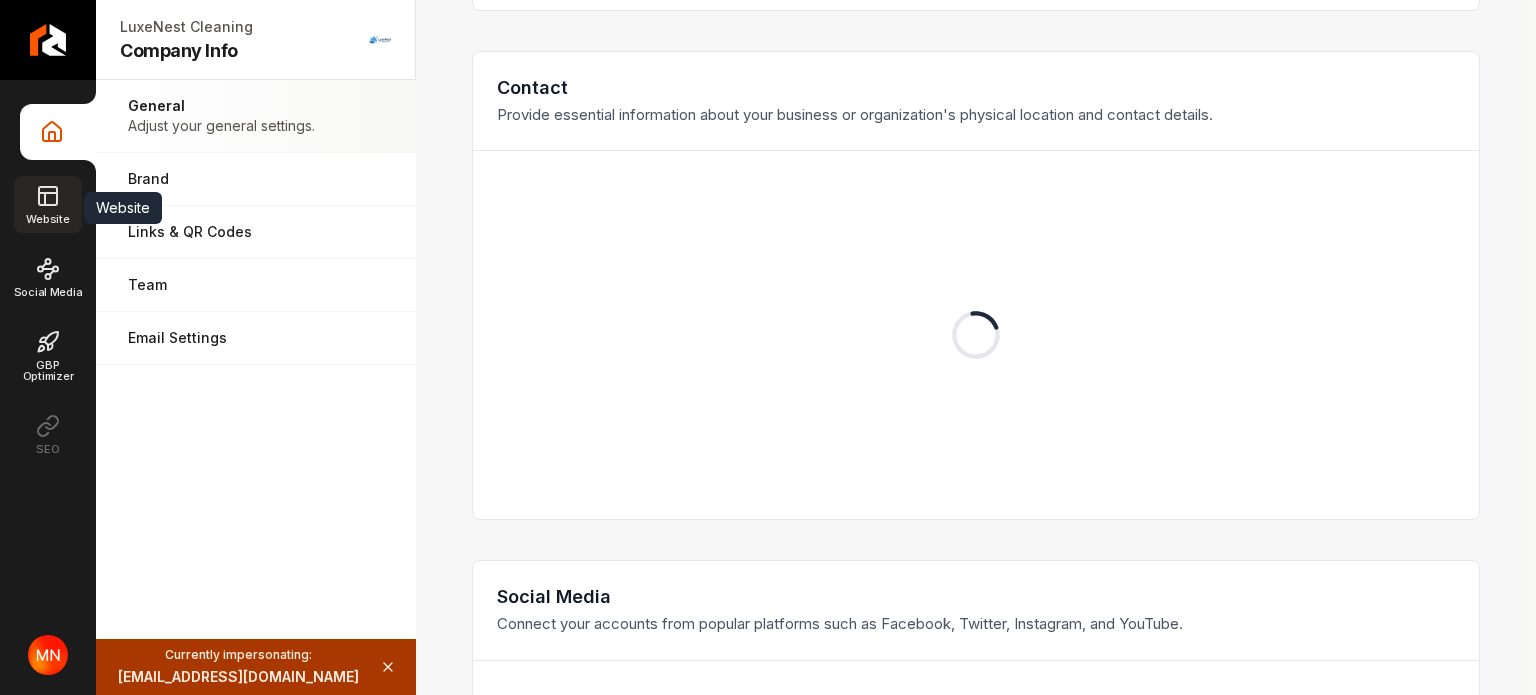 click 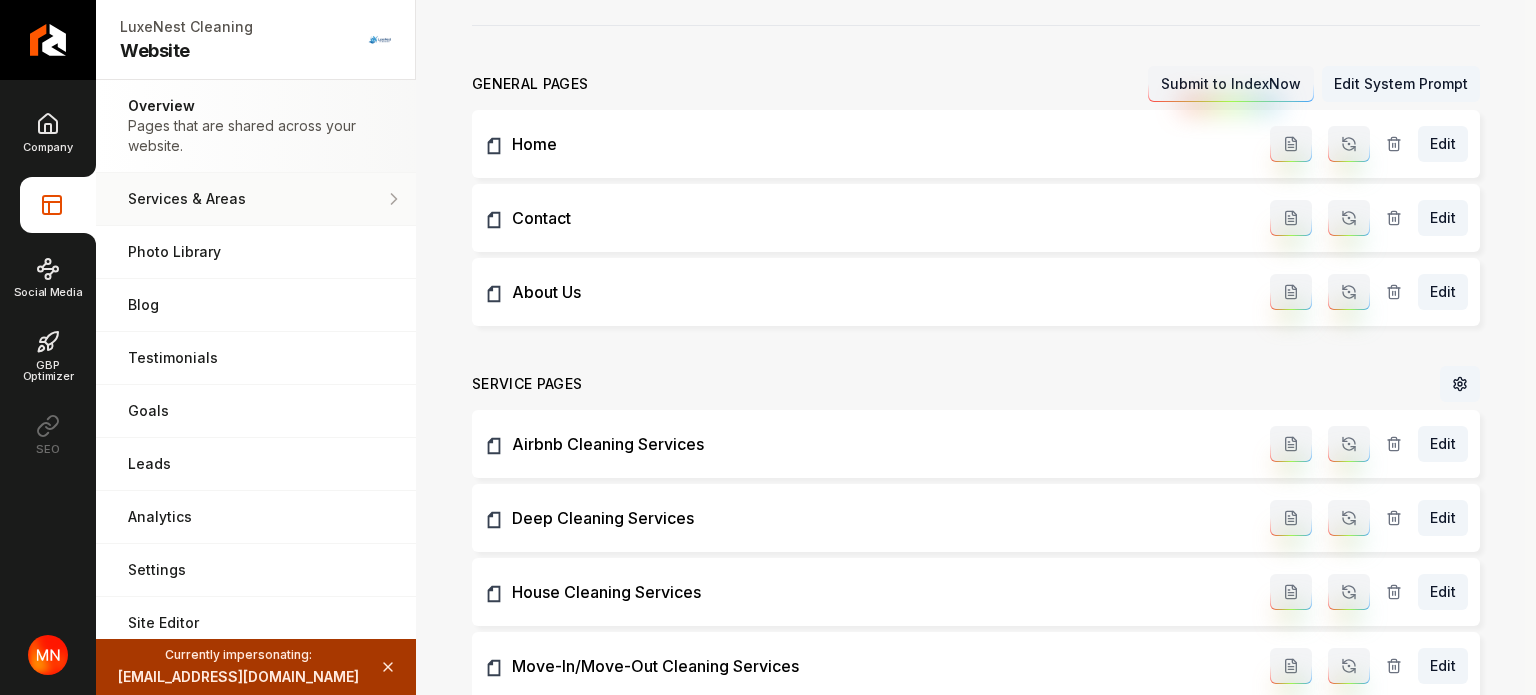 click on "Services & Areas Adjust your services and areas of expertise." at bounding box center [256, 199] 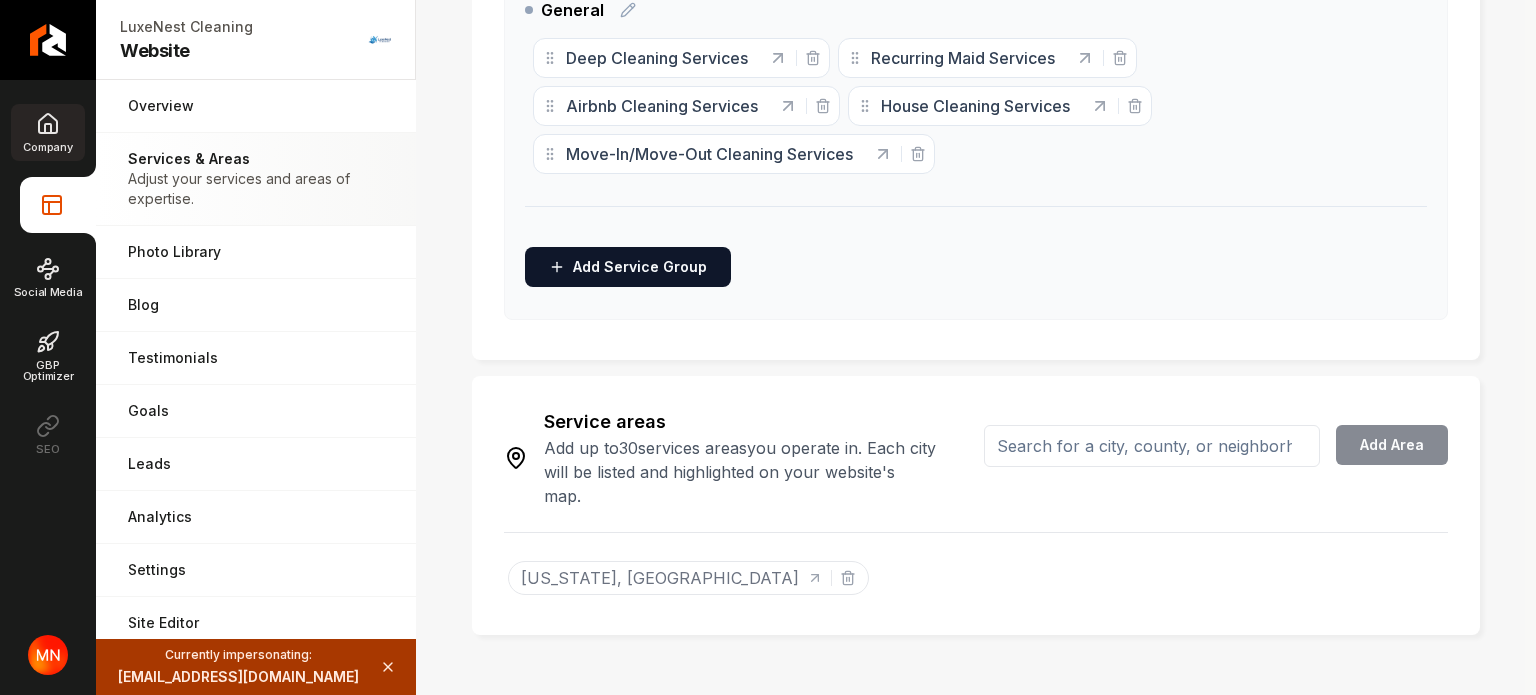 click on "Company" at bounding box center [47, 132] 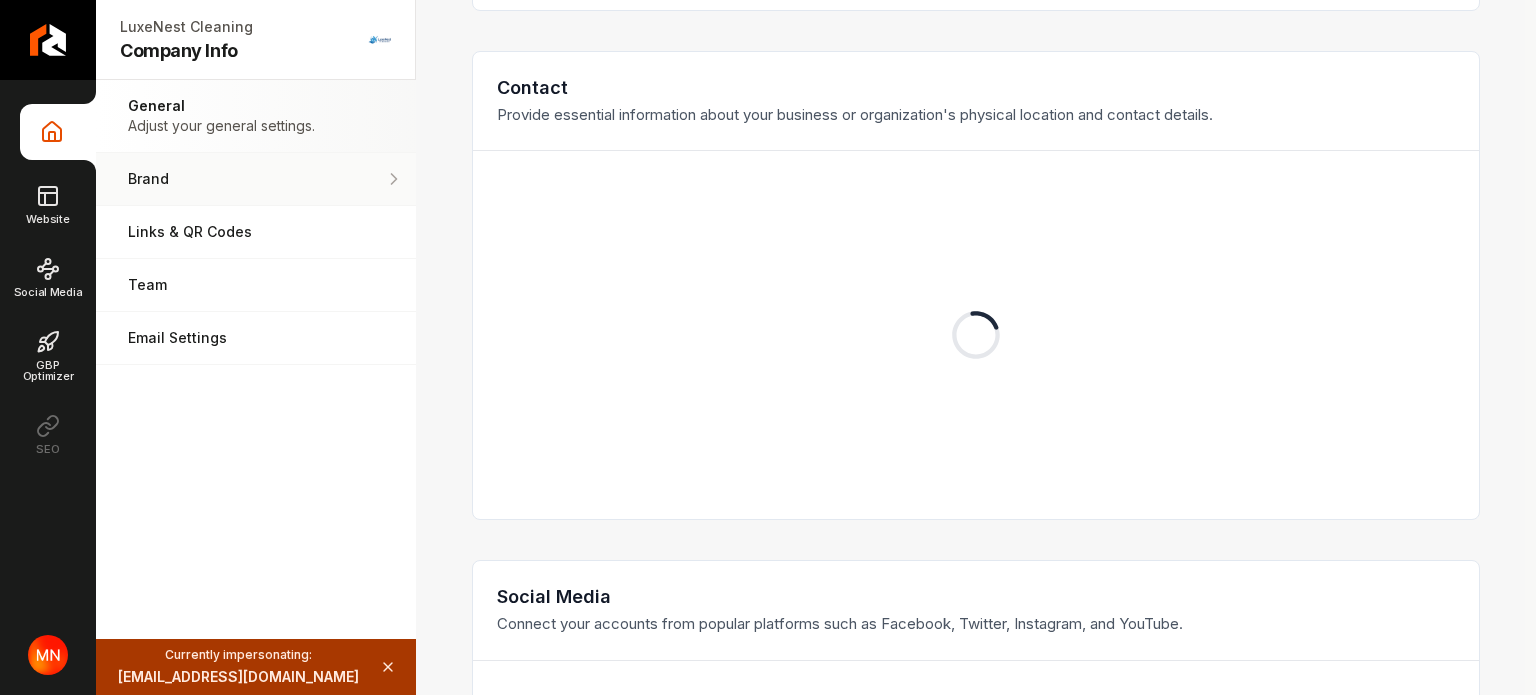click on "Brand Manage the styles and colors of your business." at bounding box center [256, 179] 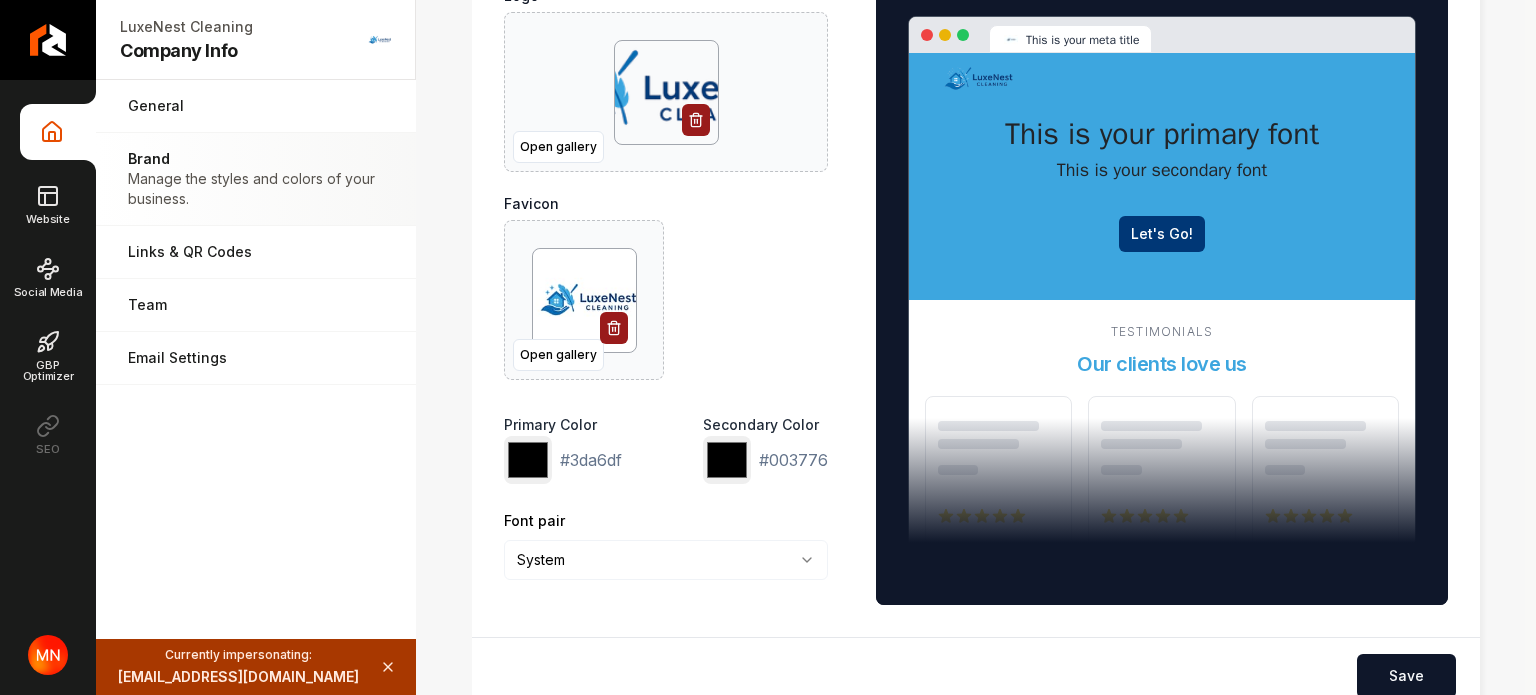 scroll, scrollTop: 200, scrollLeft: 0, axis: vertical 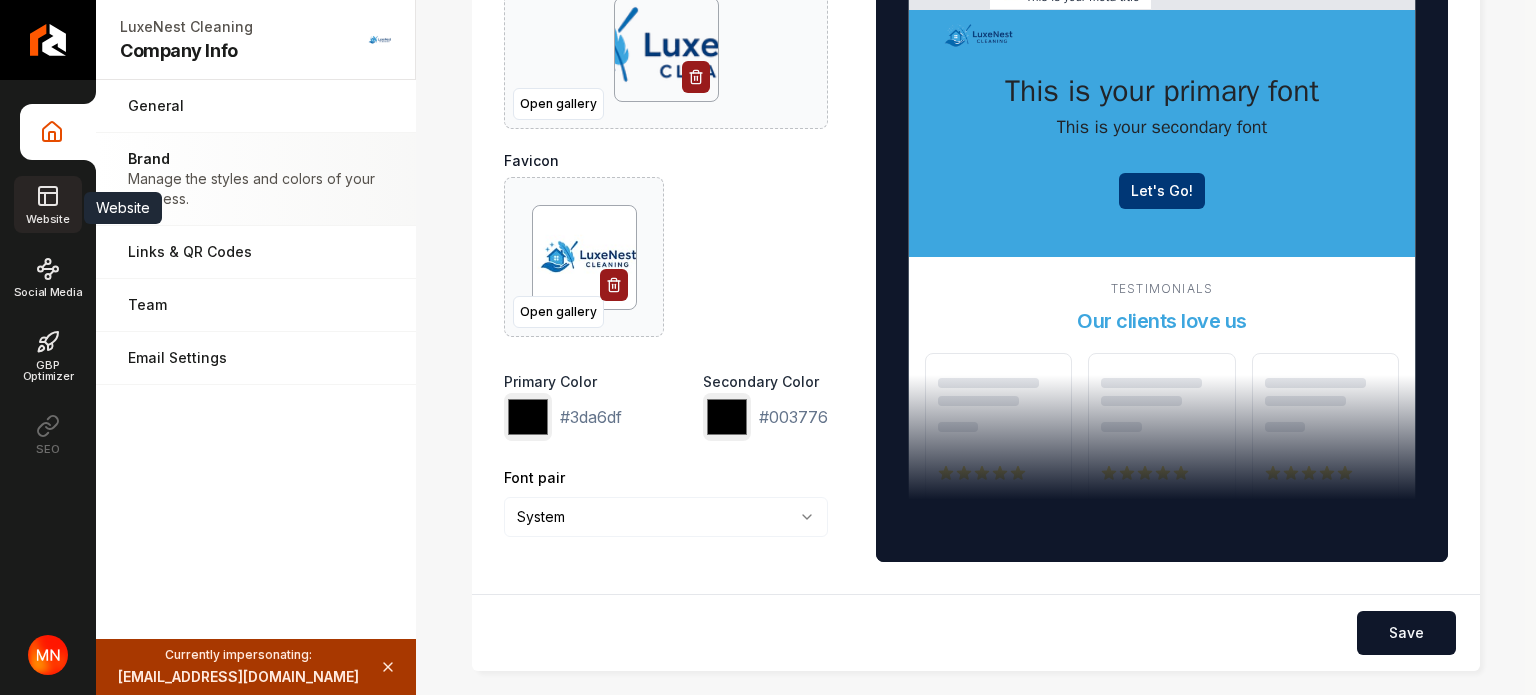 click on "Website" at bounding box center (47, 219) 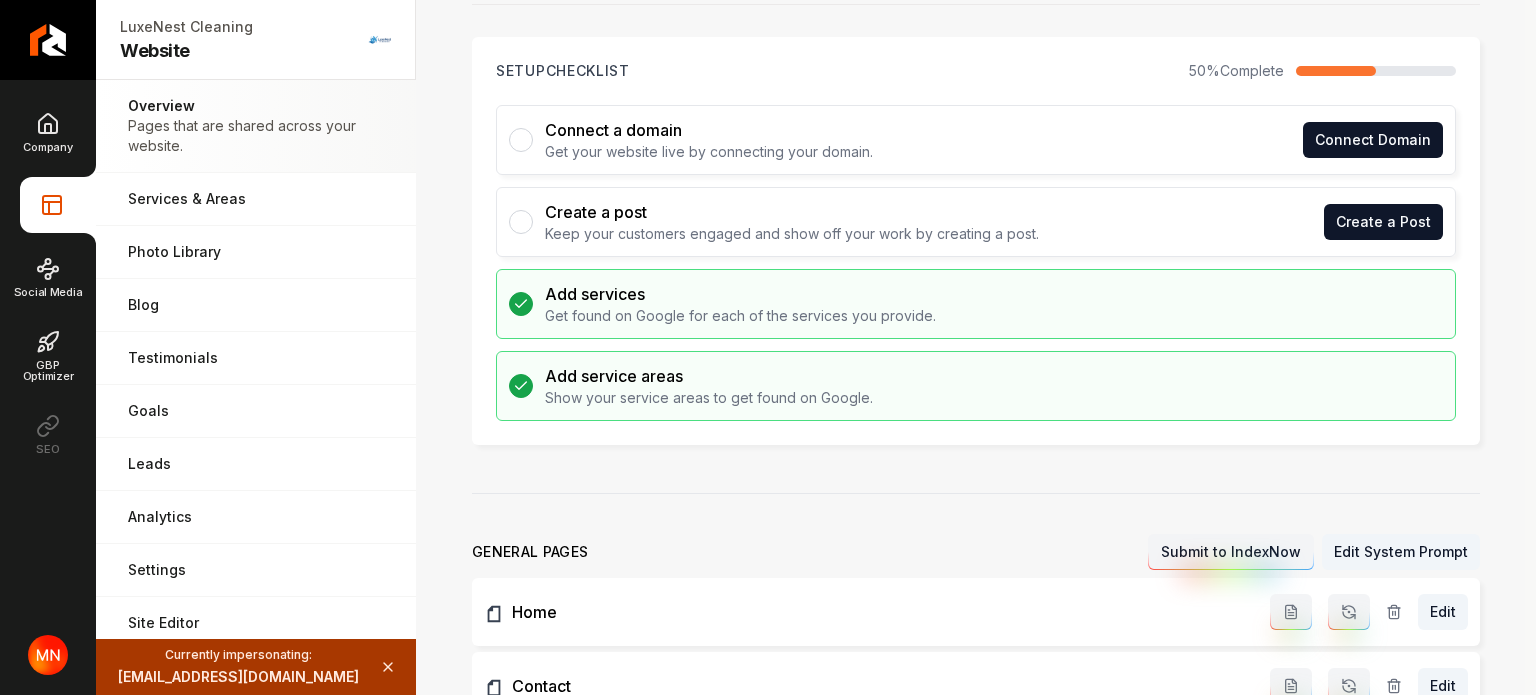 scroll, scrollTop: 0, scrollLeft: 0, axis: both 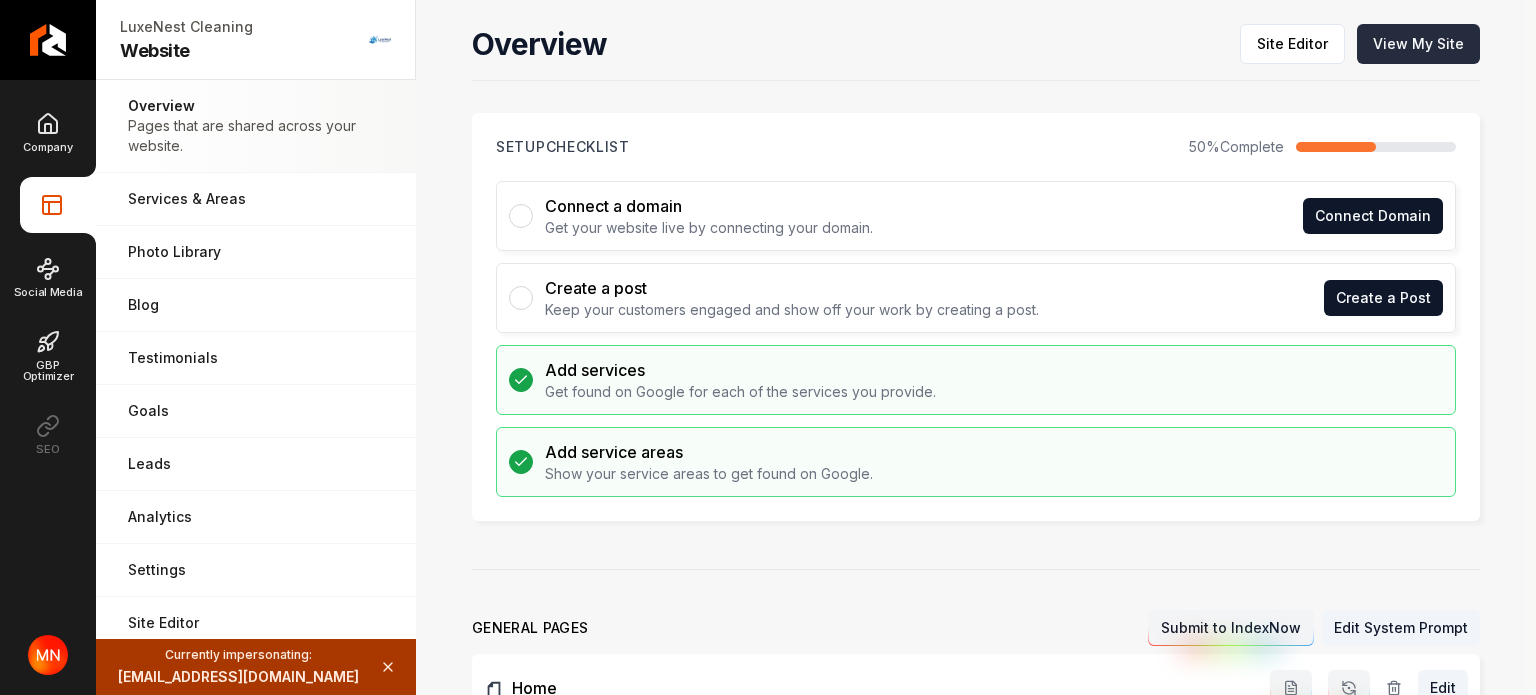 click on "View My Site" at bounding box center (1418, 44) 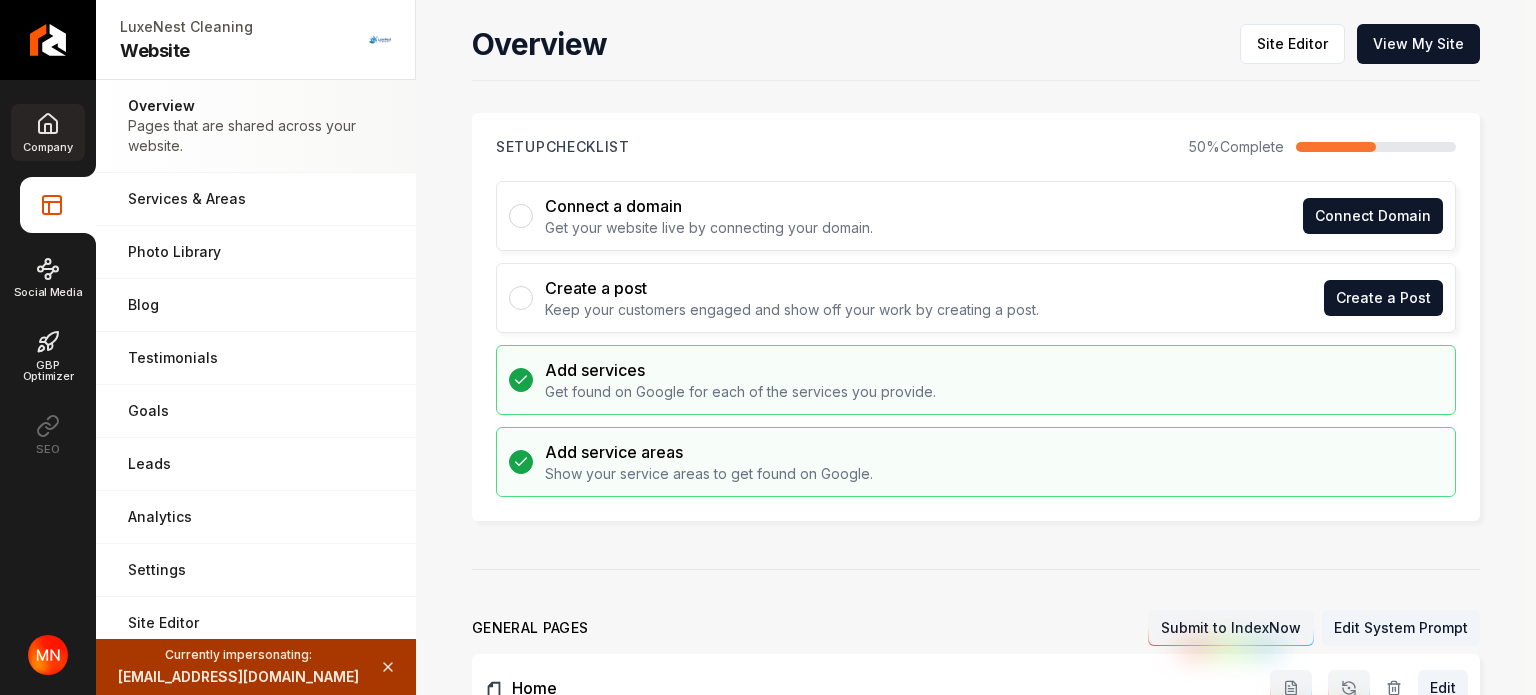 click on "Company" at bounding box center [47, 132] 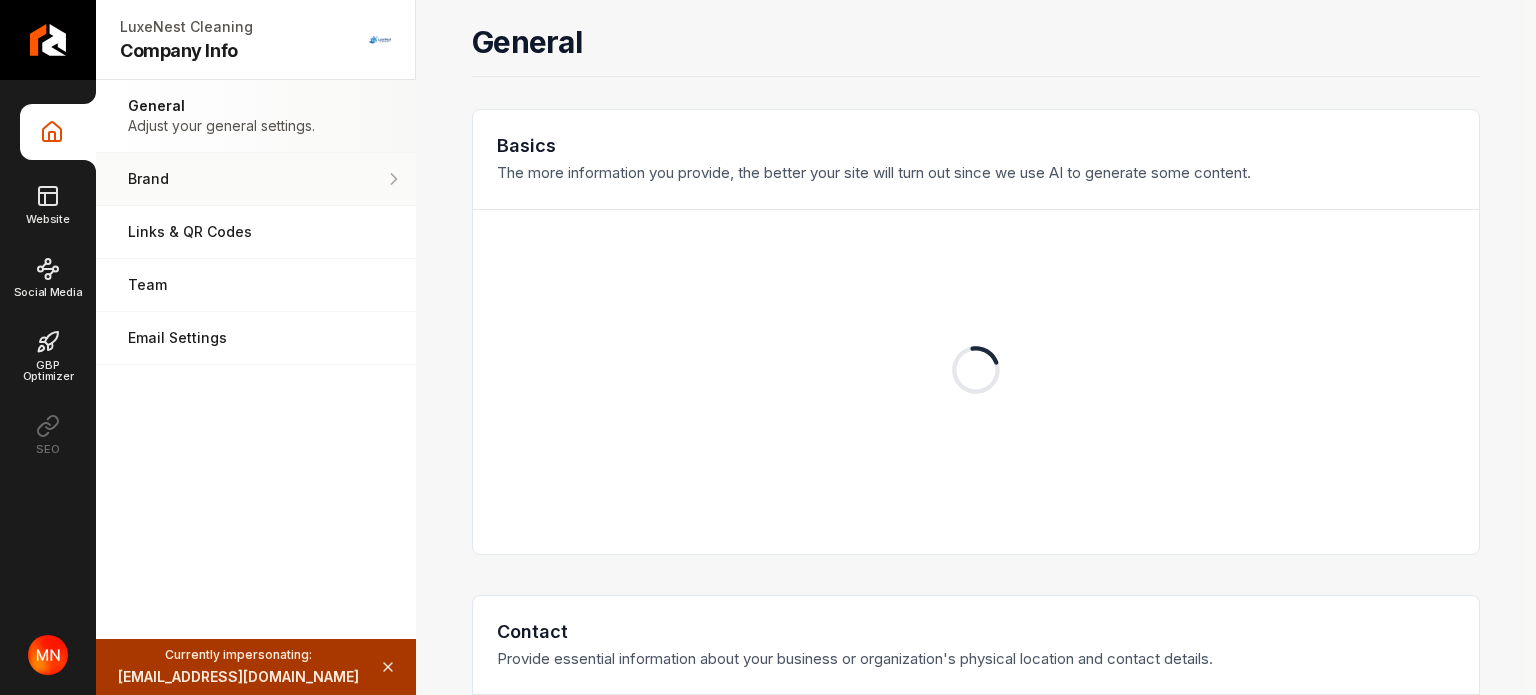 click on "Brand" at bounding box center [256, 179] 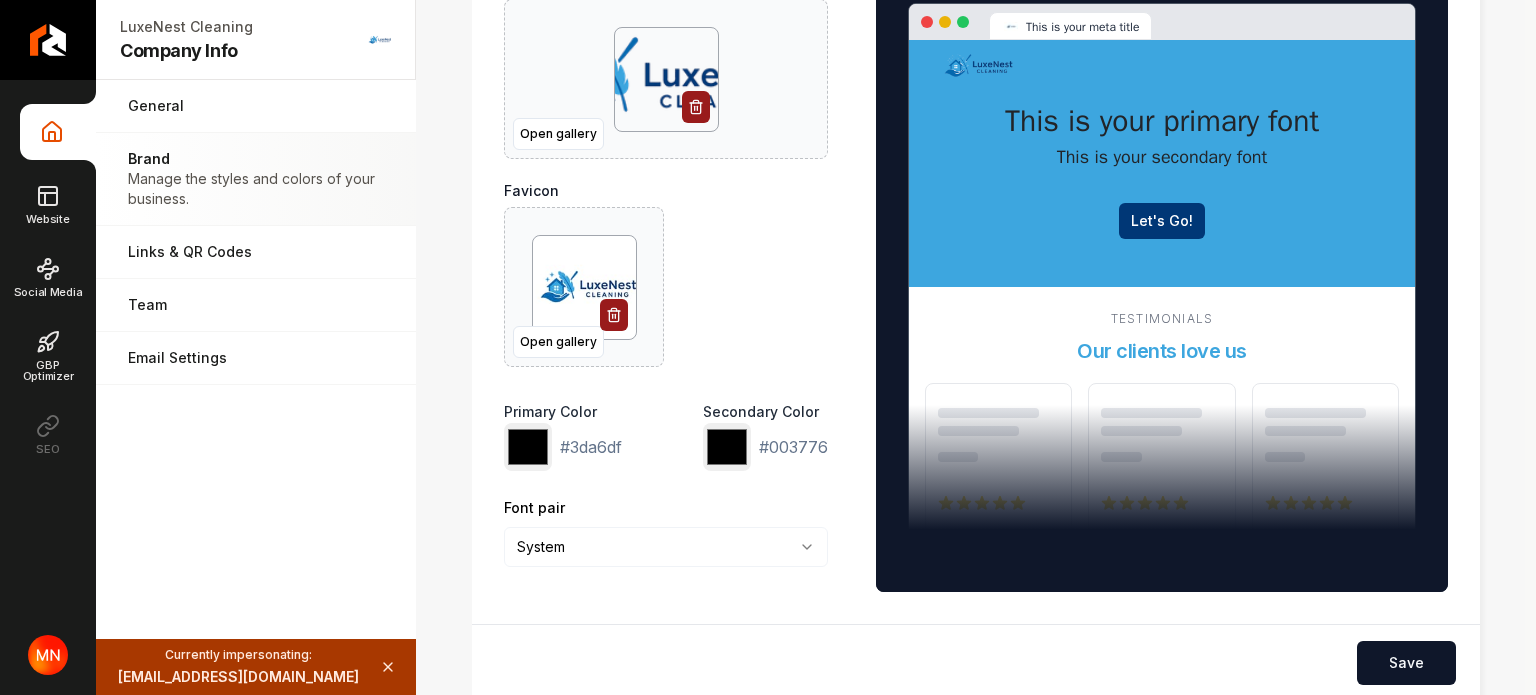 scroll, scrollTop: 326, scrollLeft: 0, axis: vertical 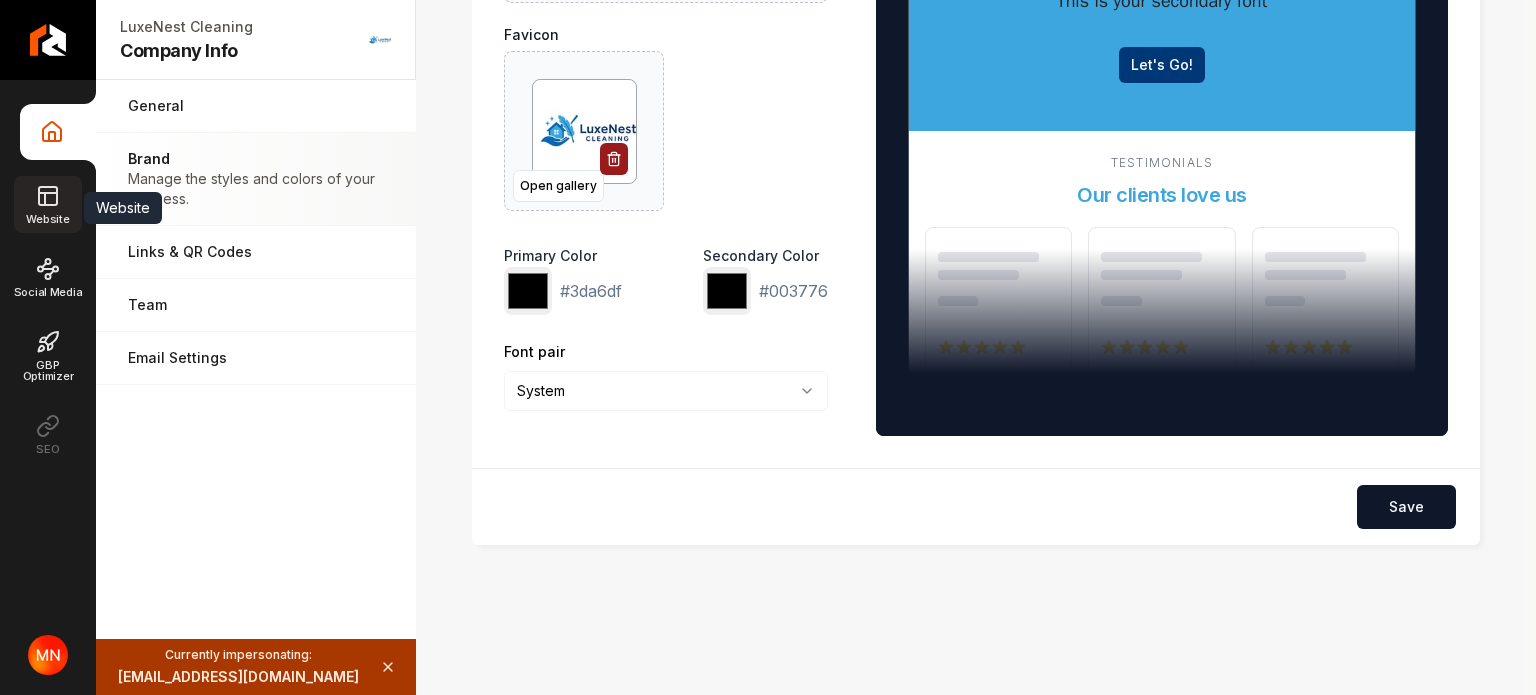click 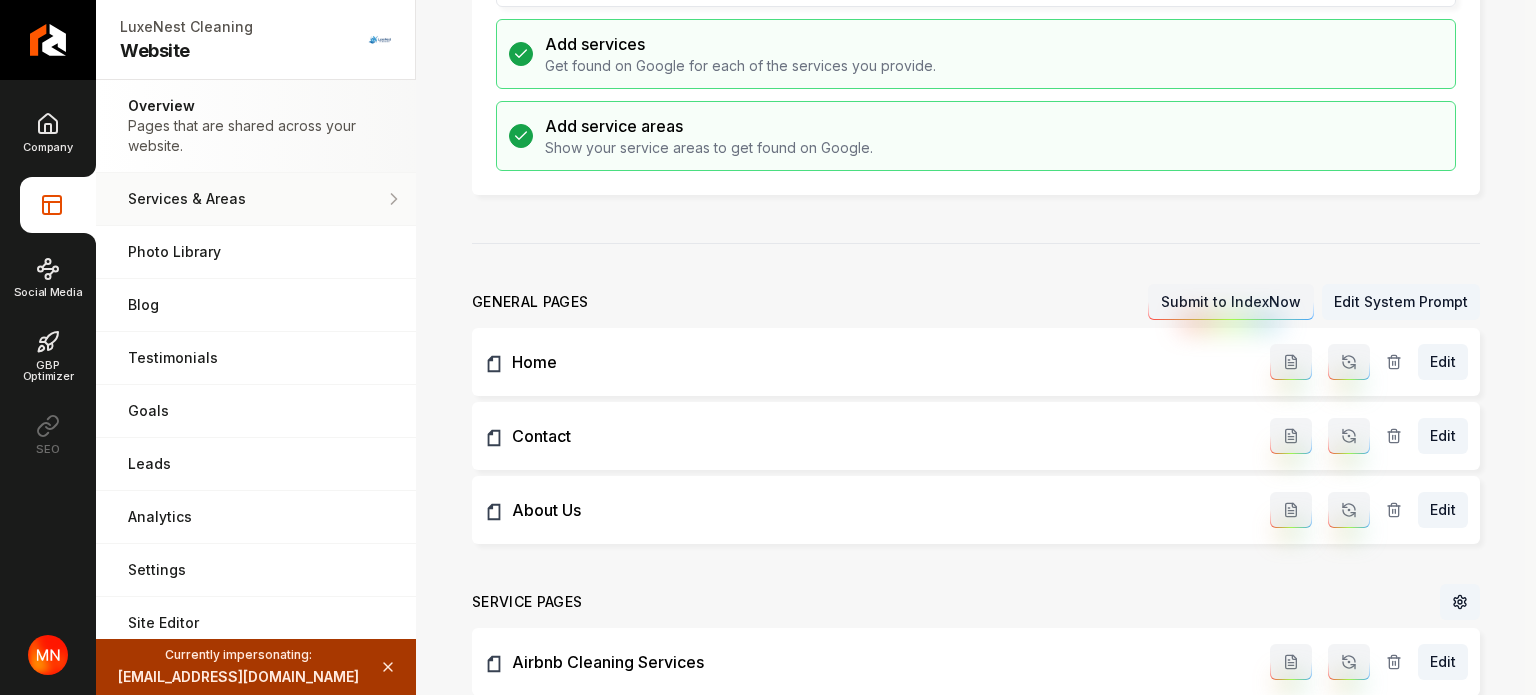 click on "Services & Areas Adjust your services and areas of expertise." at bounding box center (256, 199) 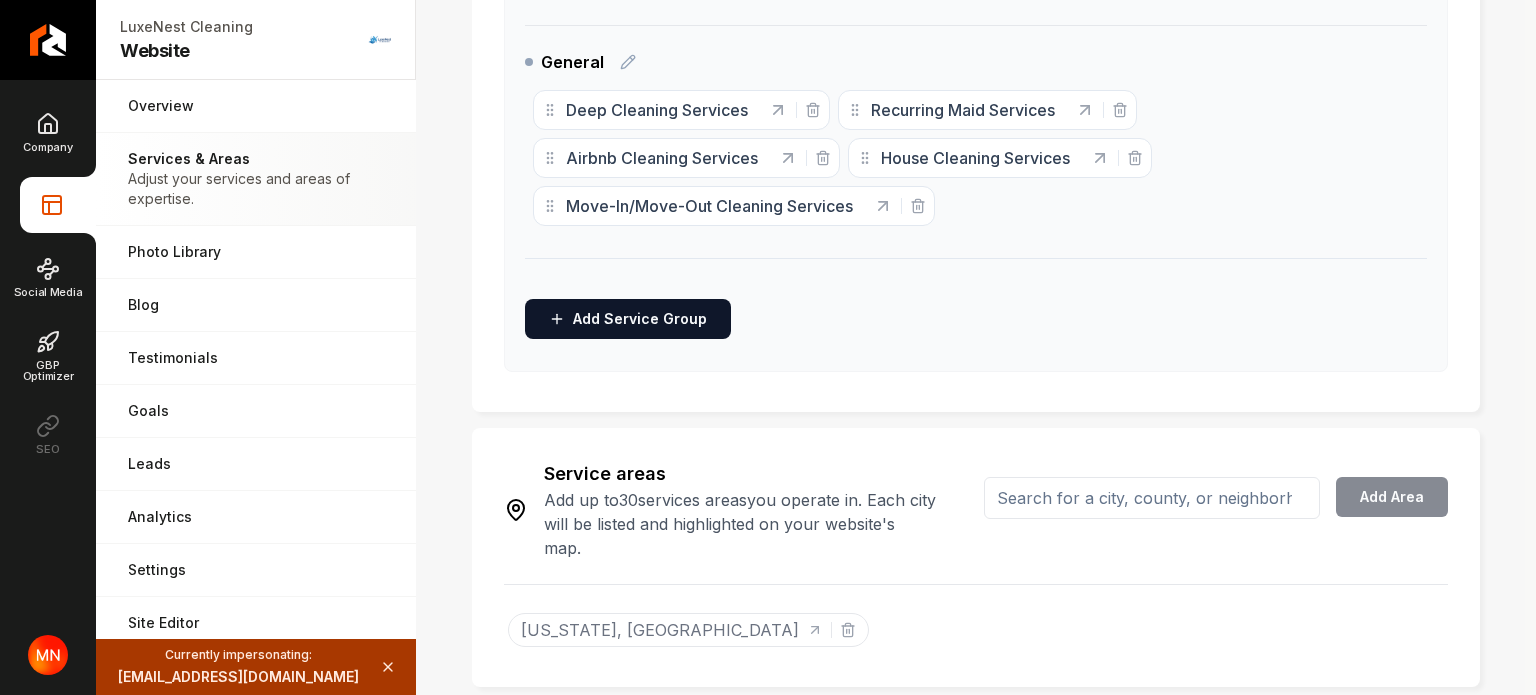 scroll, scrollTop: 634, scrollLeft: 0, axis: vertical 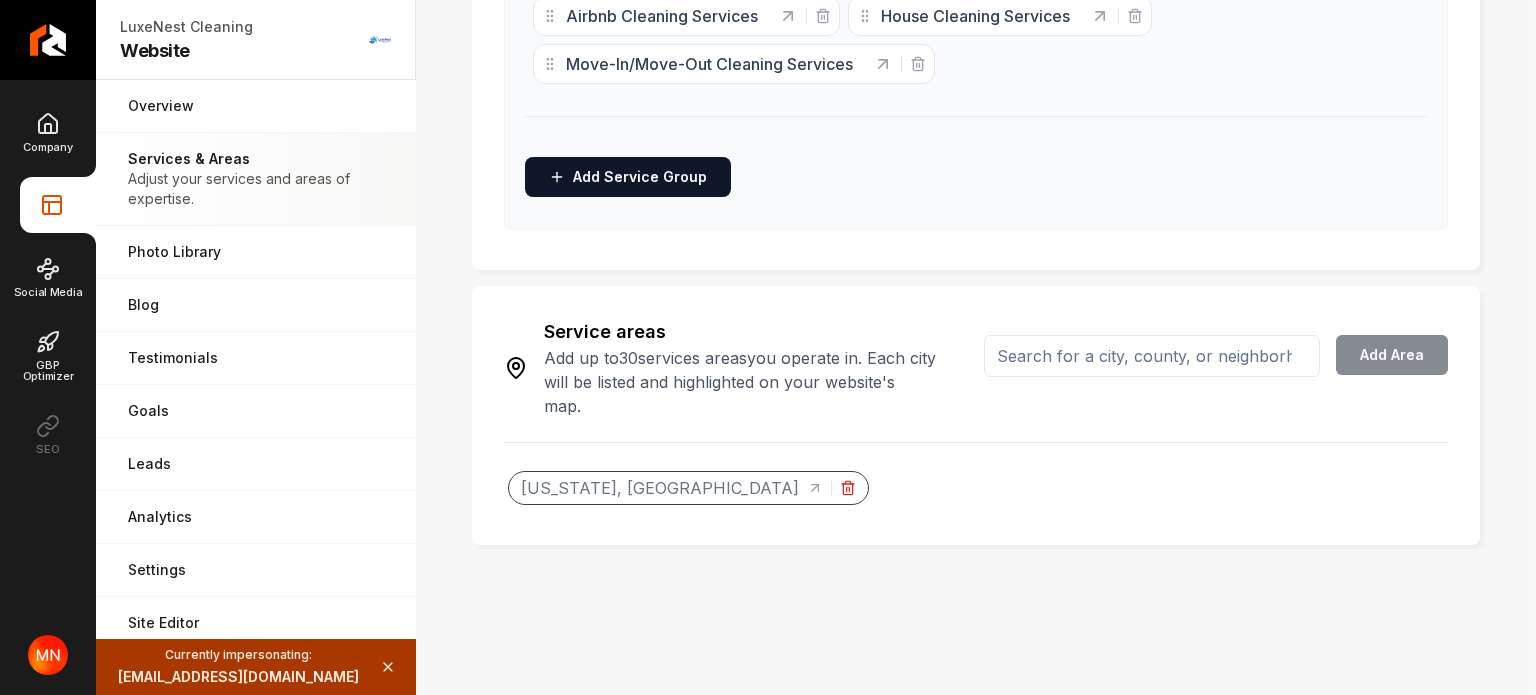 click 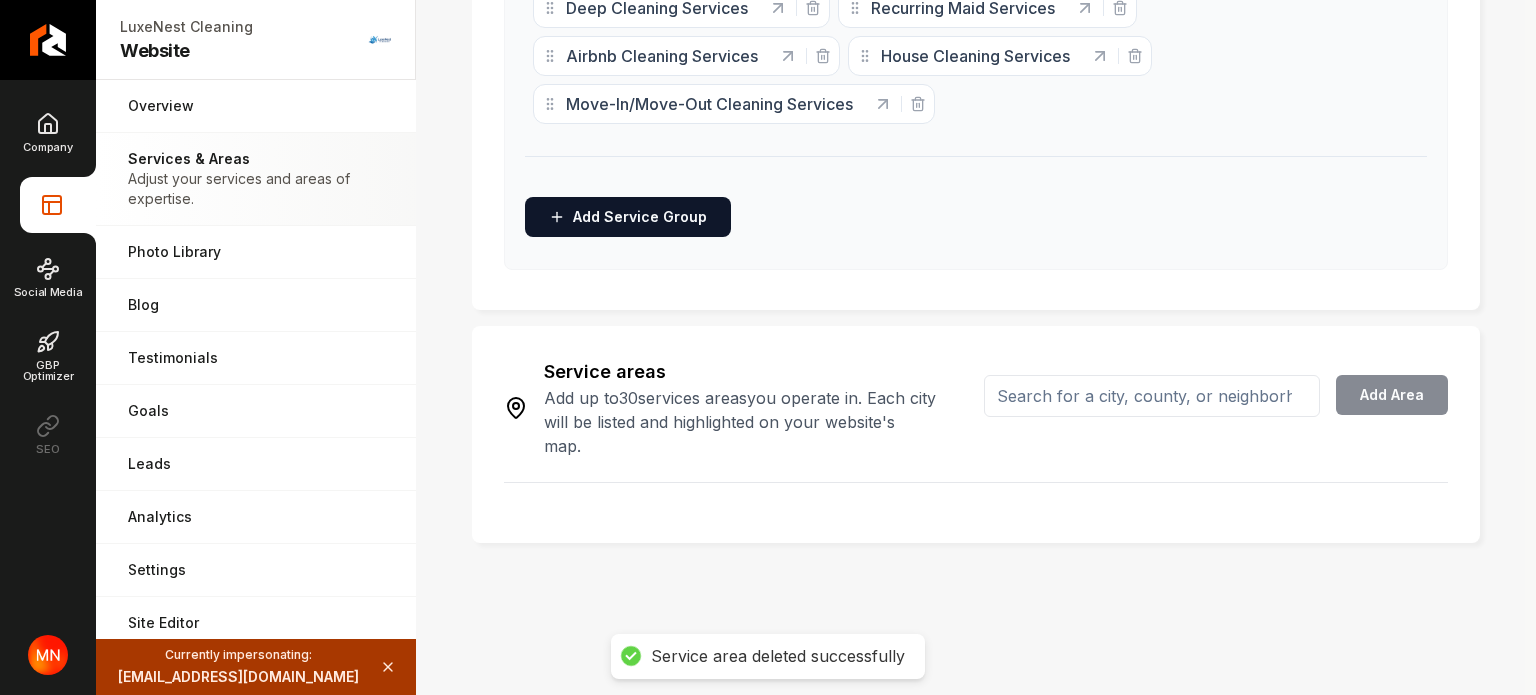 scroll, scrollTop: 592, scrollLeft: 0, axis: vertical 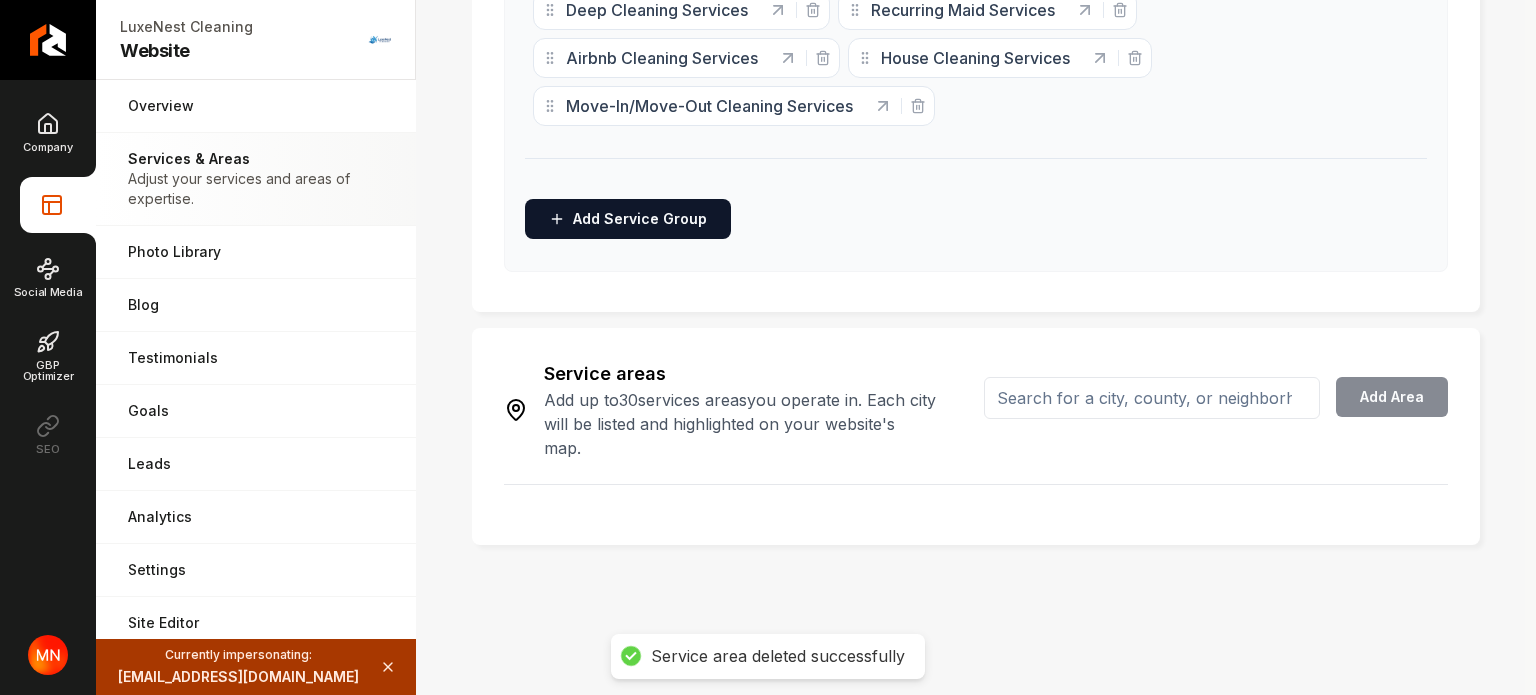 click at bounding box center [1152, 398] 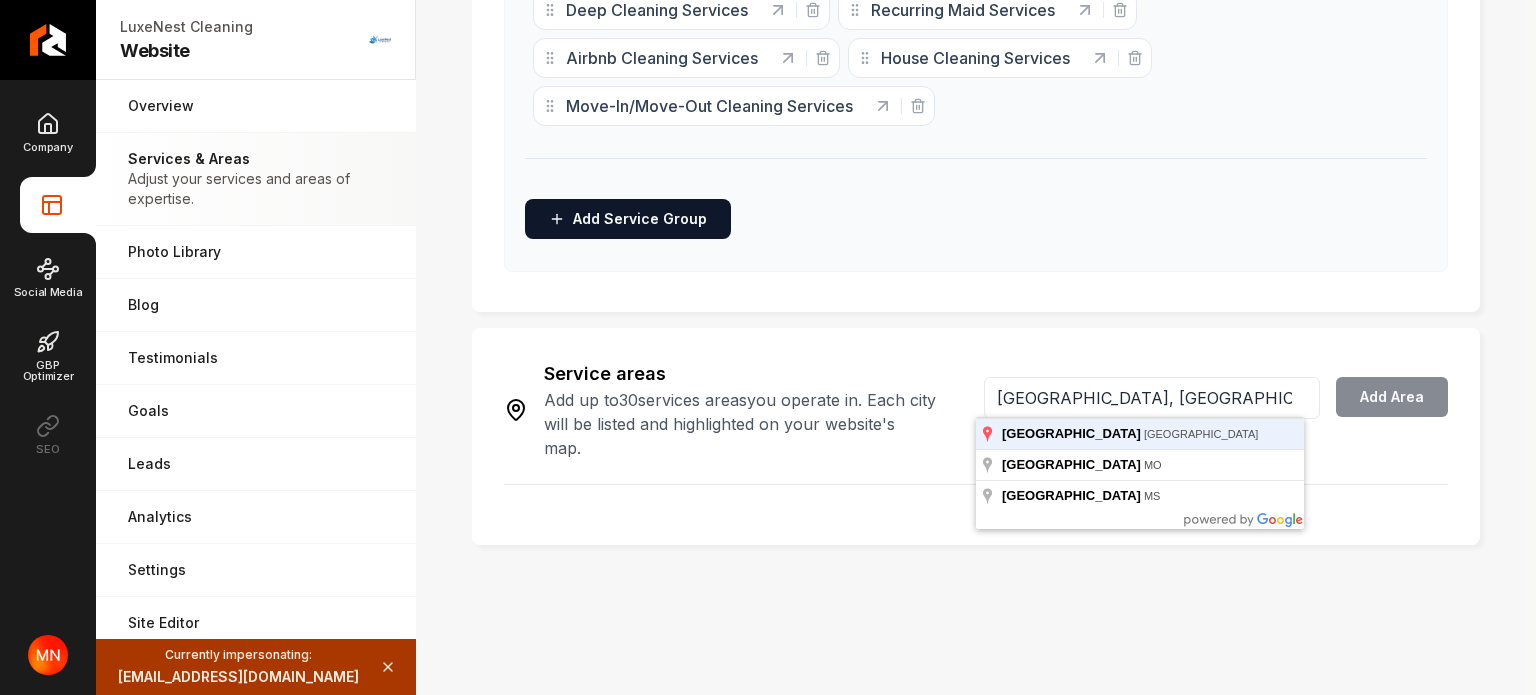 type on "[GEOGRAPHIC_DATA], [GEOGRAPHIC_DATA]" 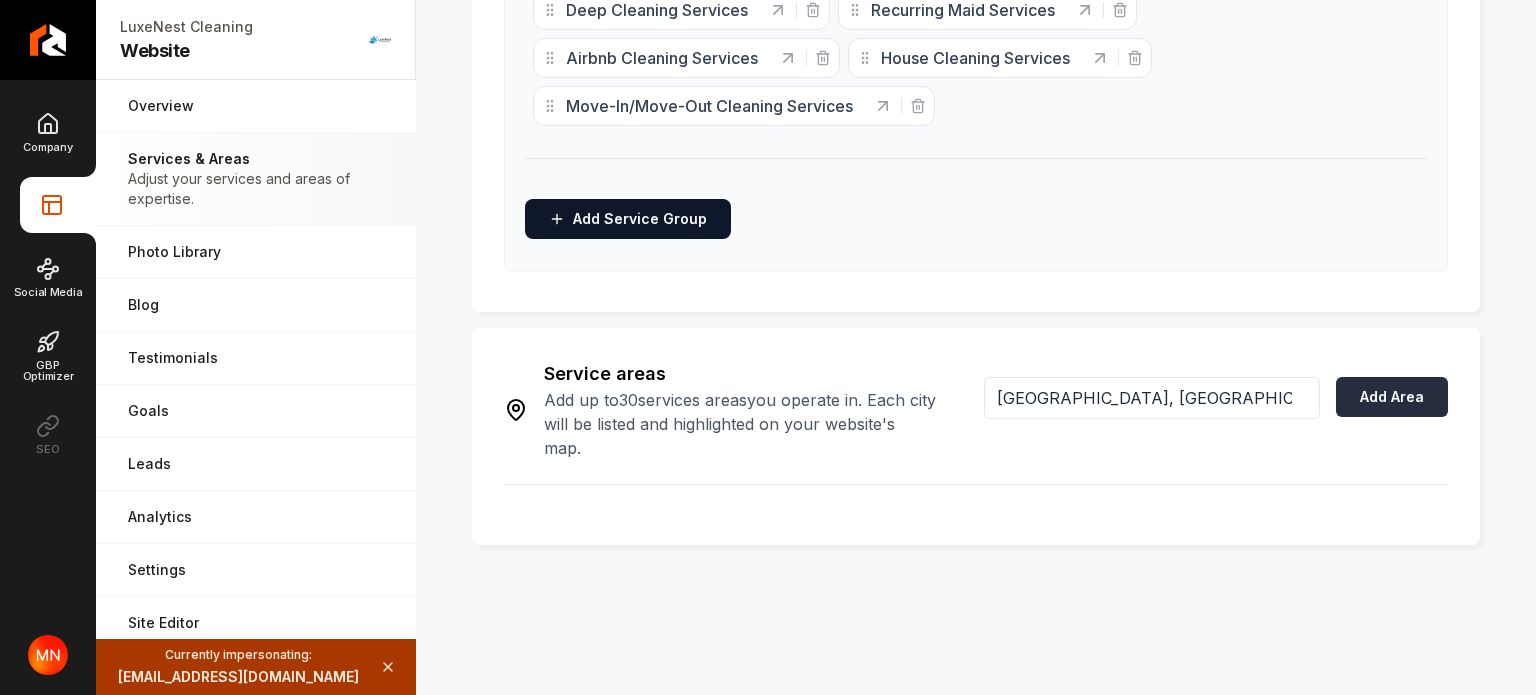 click on "Add Area" at bounding box center (1392, 397) 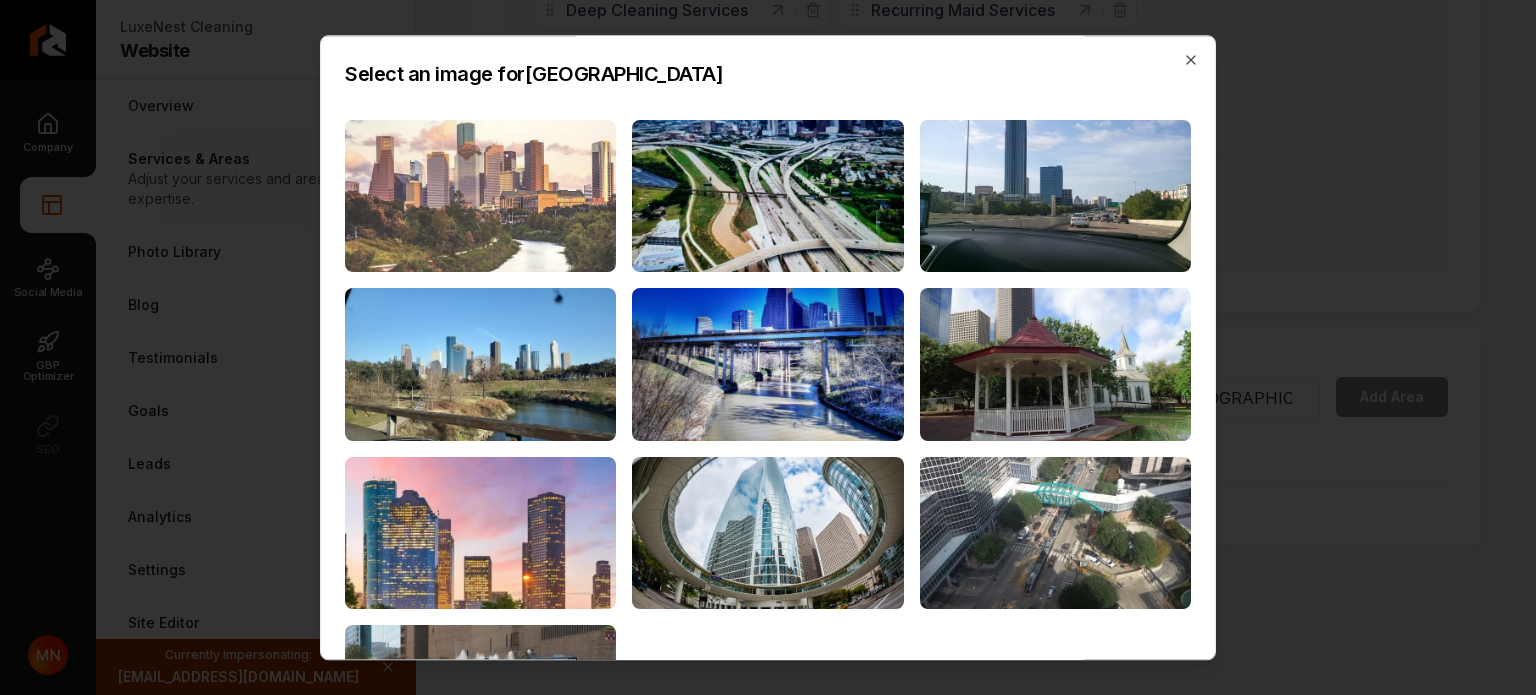 click at bounding box center (480, 196) 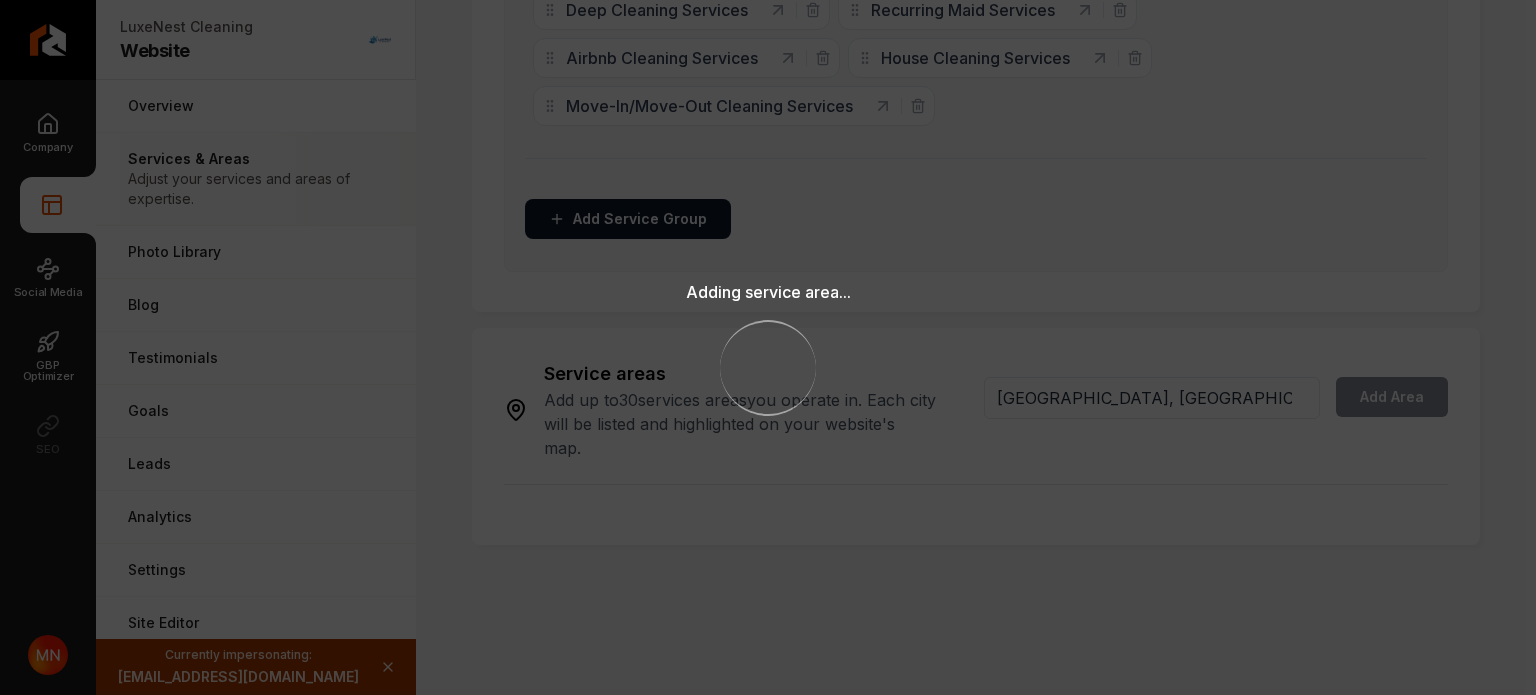 type 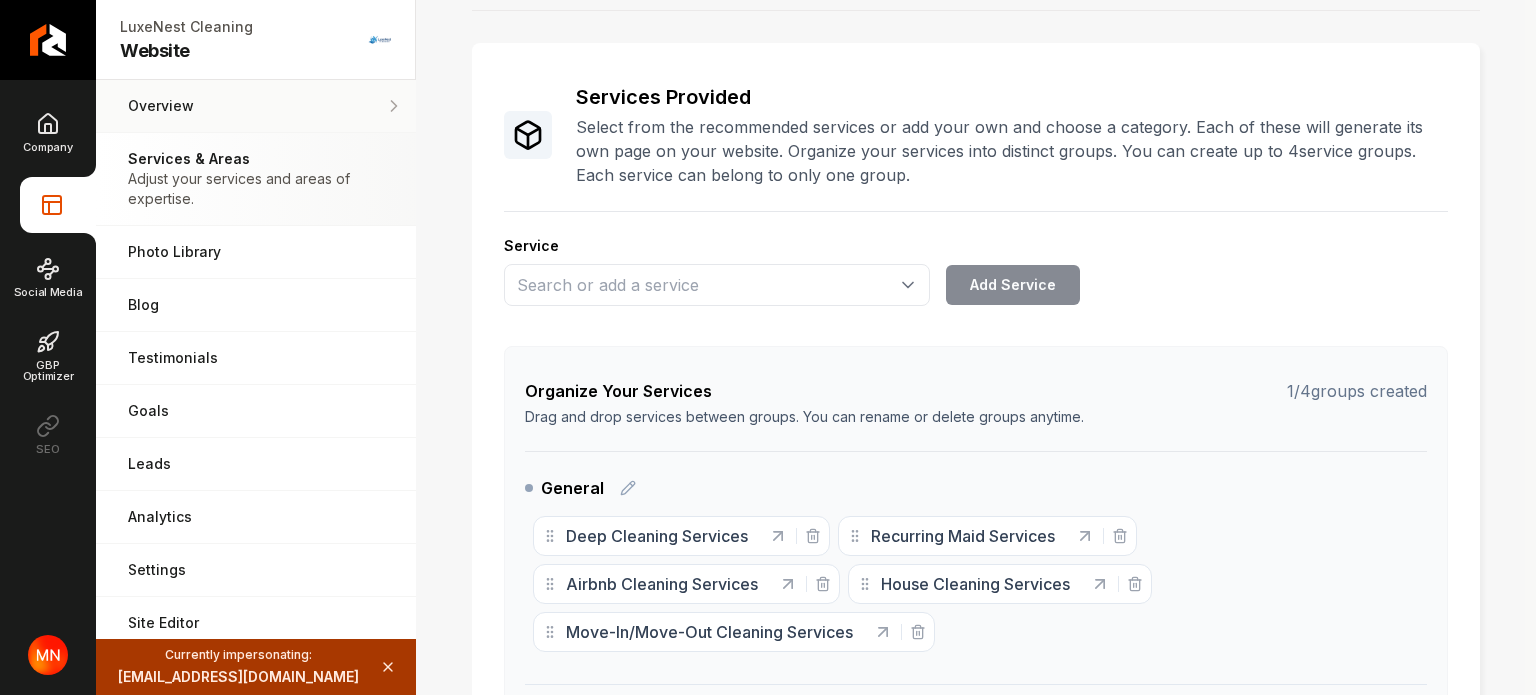 scroll, scrollTop: 0, scrollLeft: 0, axis: both 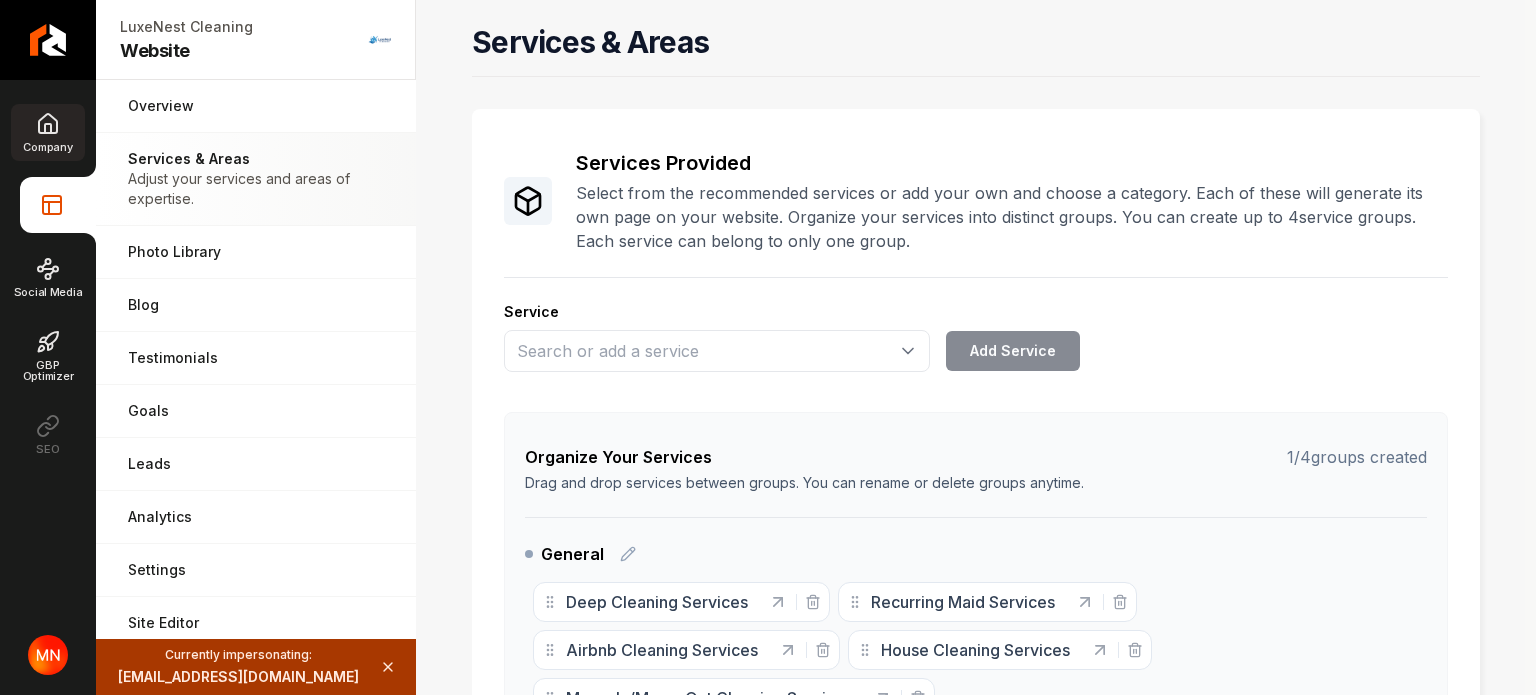 click on "Company" at bounding box center (47, 147) 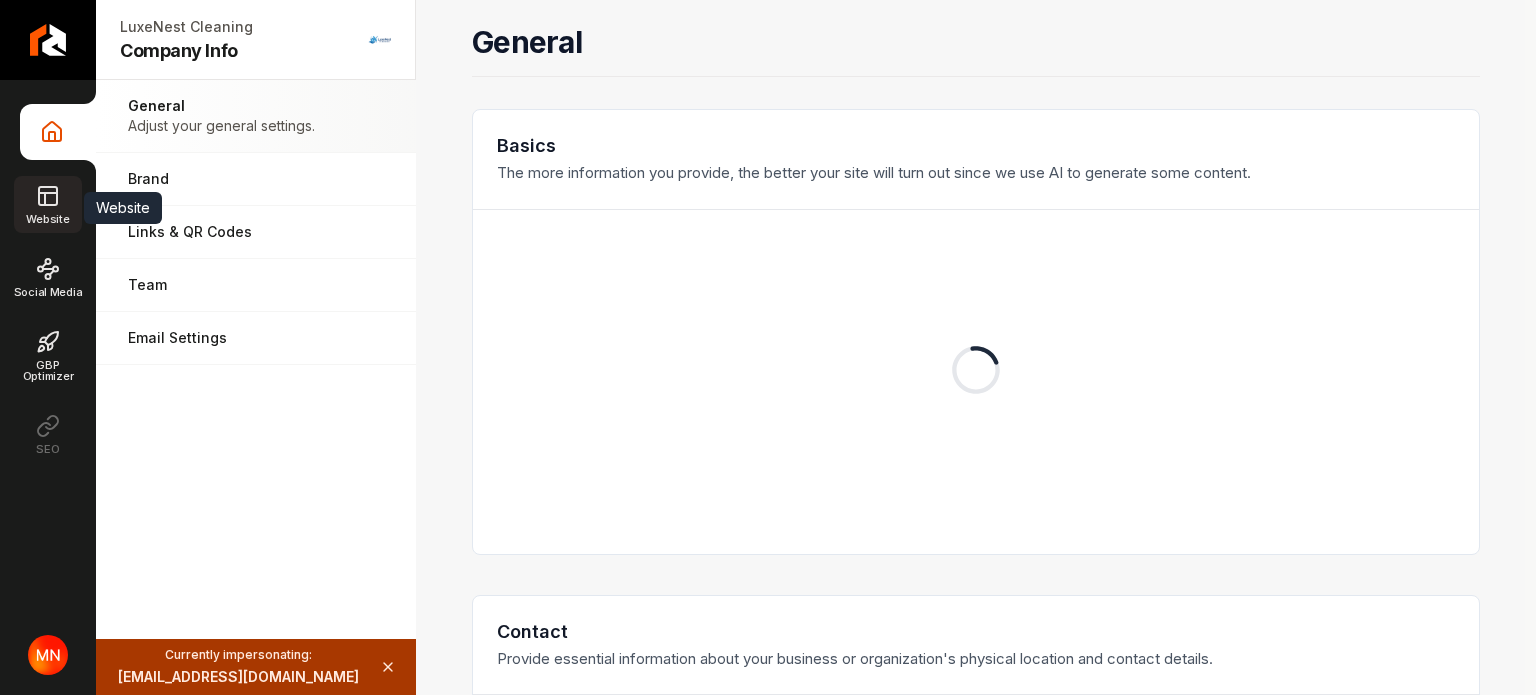 click on "Website" at bounding box center (47, 204) 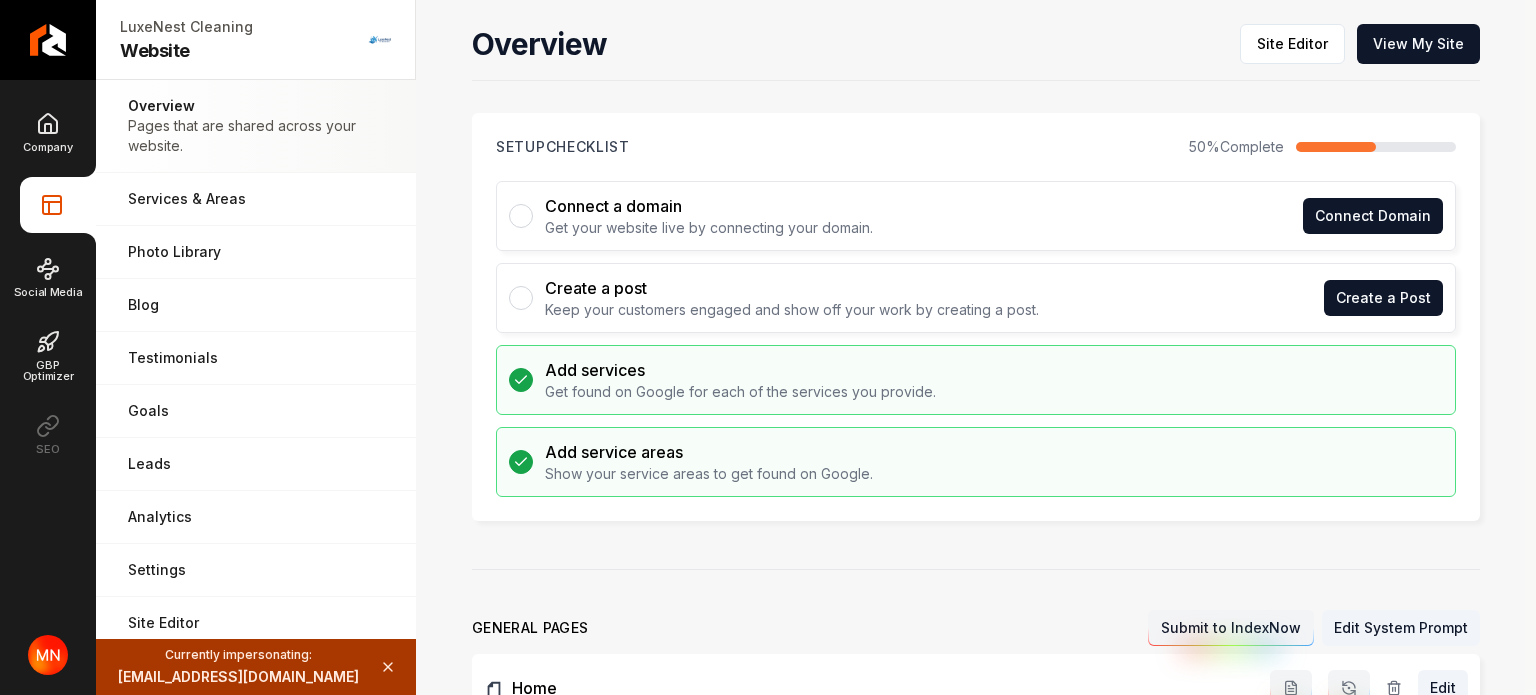 click on "Overview Site Editor View My Site Setup  Checklist 50 %  Complete Connect a domain Get your website live by connecting your domain. Connect Domain Create a post Keep your customers engaged and show off your work by creating a post. Create a Post Add services Get found on Google for each of the services you provide. Add service areas Show your service areas to get found on Google. general pages Submit to IndexNow Edit System Prompt Home Edit Contact Edit About Us Edit Service Pages Airbnb Cleaning Services Edit Deep Cleaning Services Edit House Cleaning Services Edit Move-In/Move-Out Cleaning Services Edit Recurring Maid Services Edit Areas Served Pages [GEOGRAPHIC_DATA], [GEOGRAPHIC_DATA] Edit Legal Pages This includes pages like Terms of Service and Privacy Policy. Add Terms of Service Add Privacy Policy" at bounding box center [976, 817] 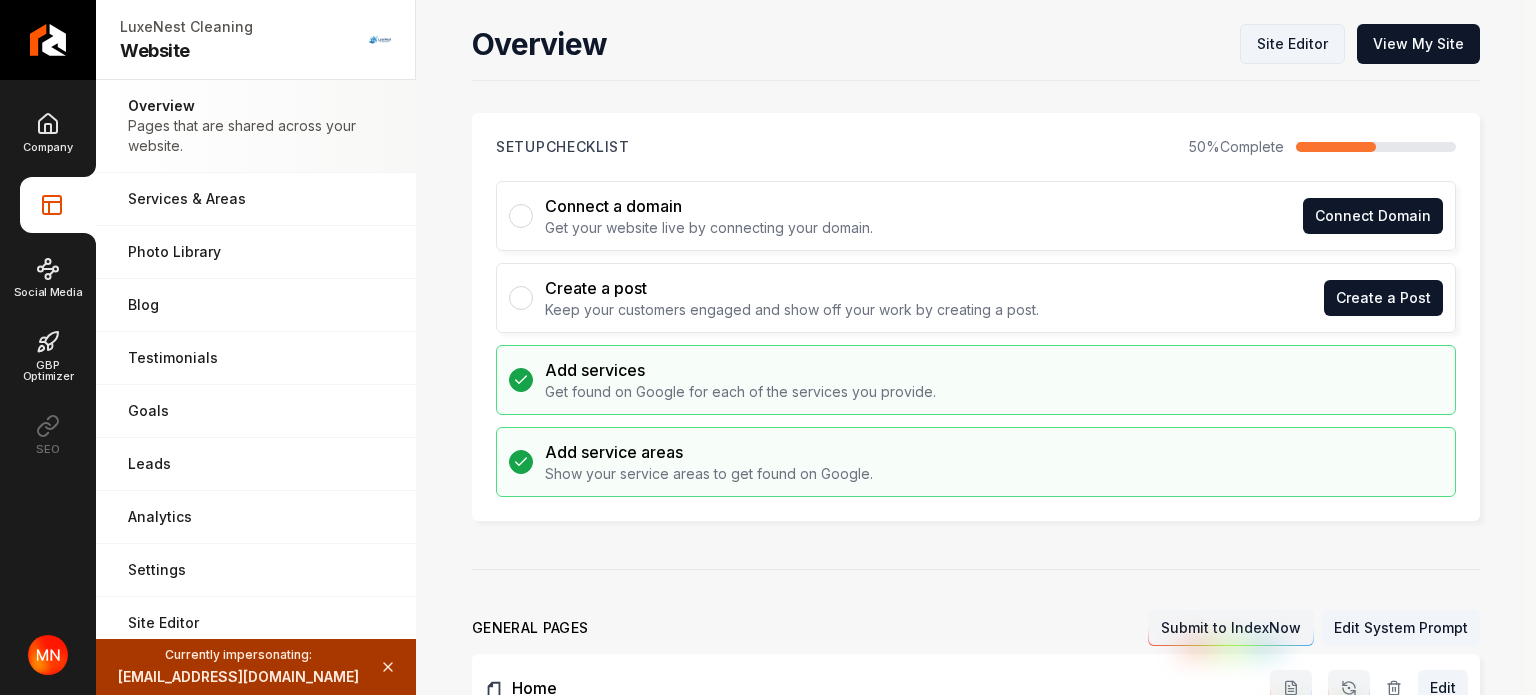 click on "Site Editor" at bounding box center (1292, 44) 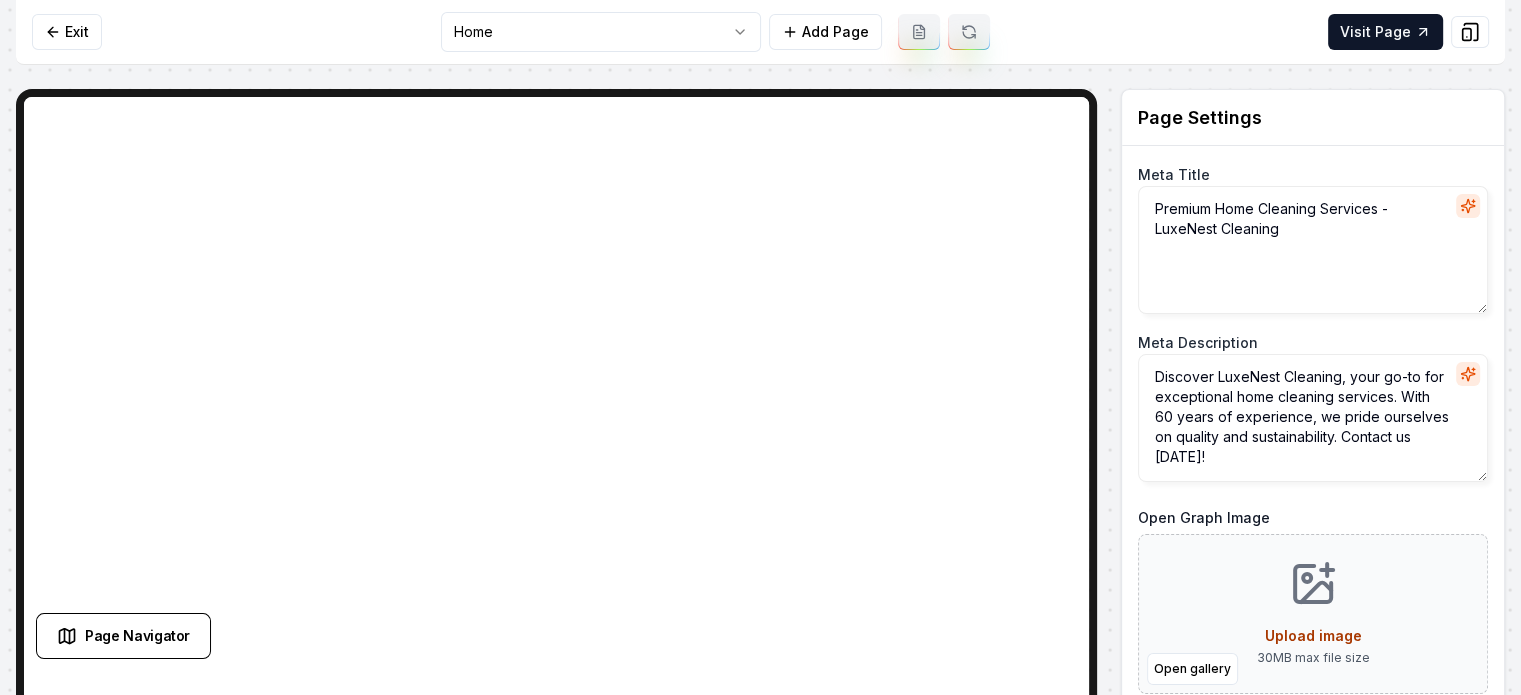 type on "Premium Home Cleaning Services | LuxeNest Cleaning" 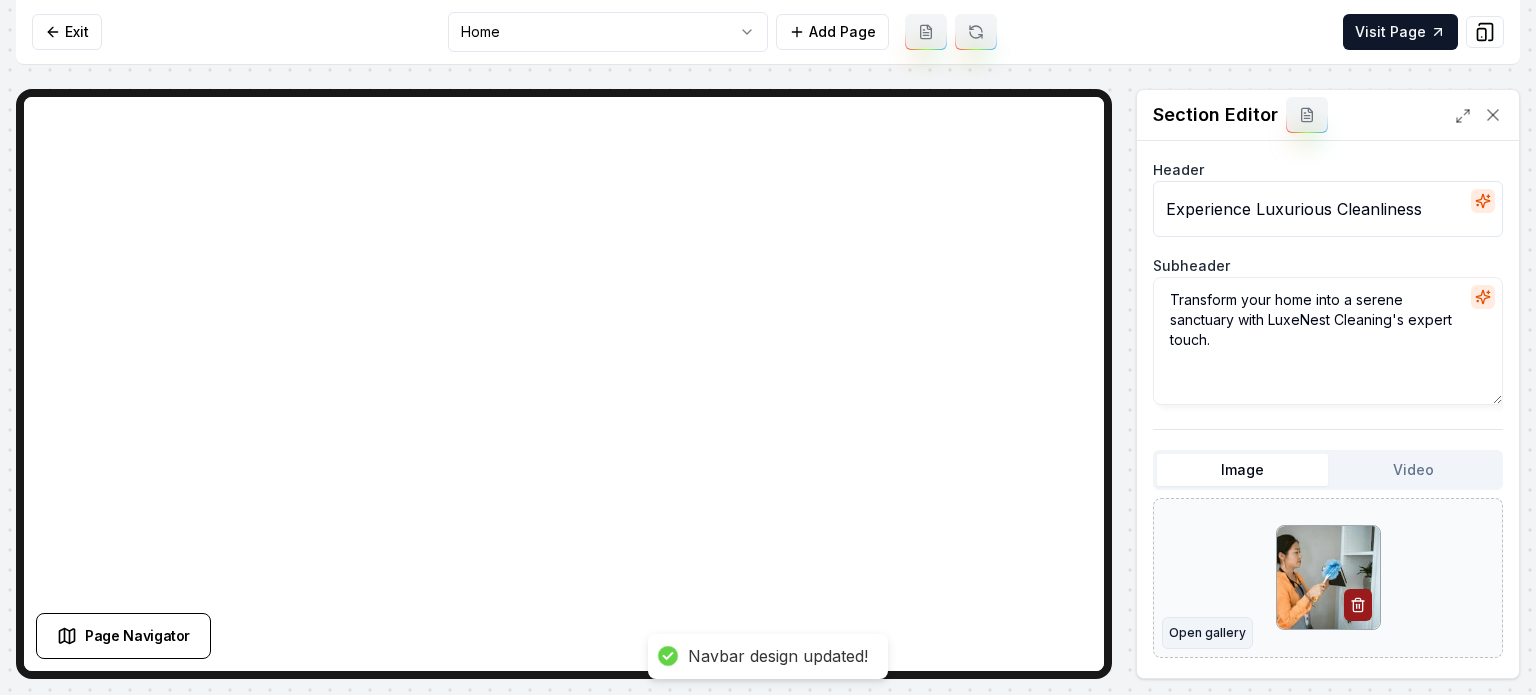 click on "Open gallery" at bounding box center (1207, 633) 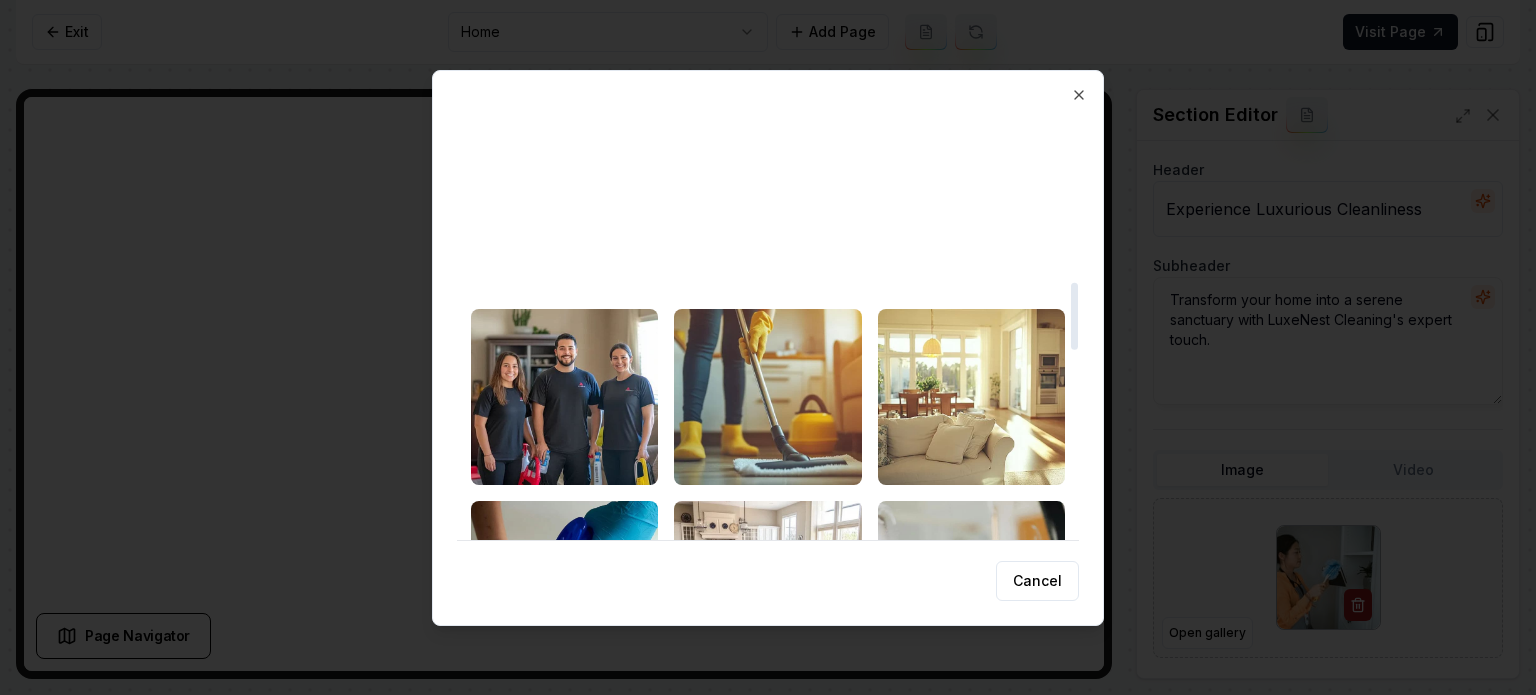scroll, scrollTop: 1100, scrollLeft: 0, axis: vertical 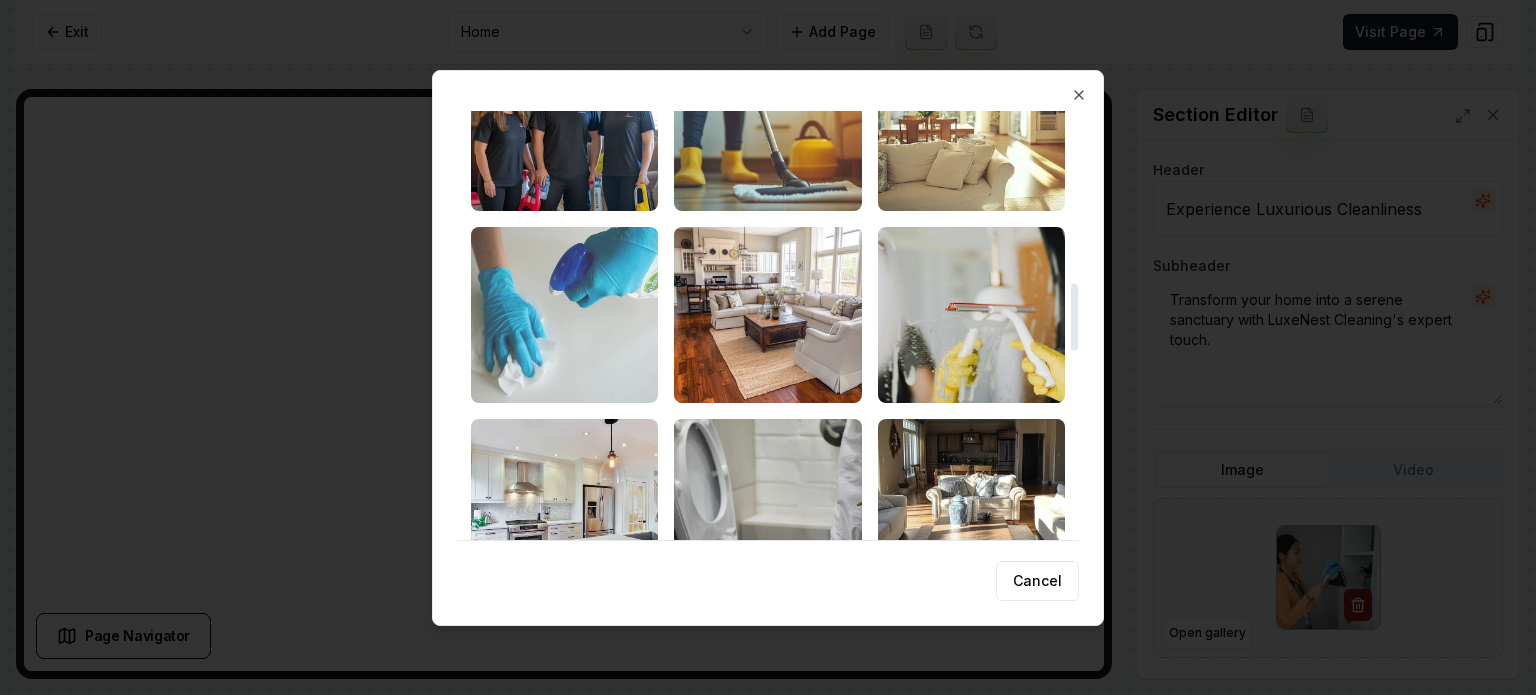 click at bounding box center (564, 315) 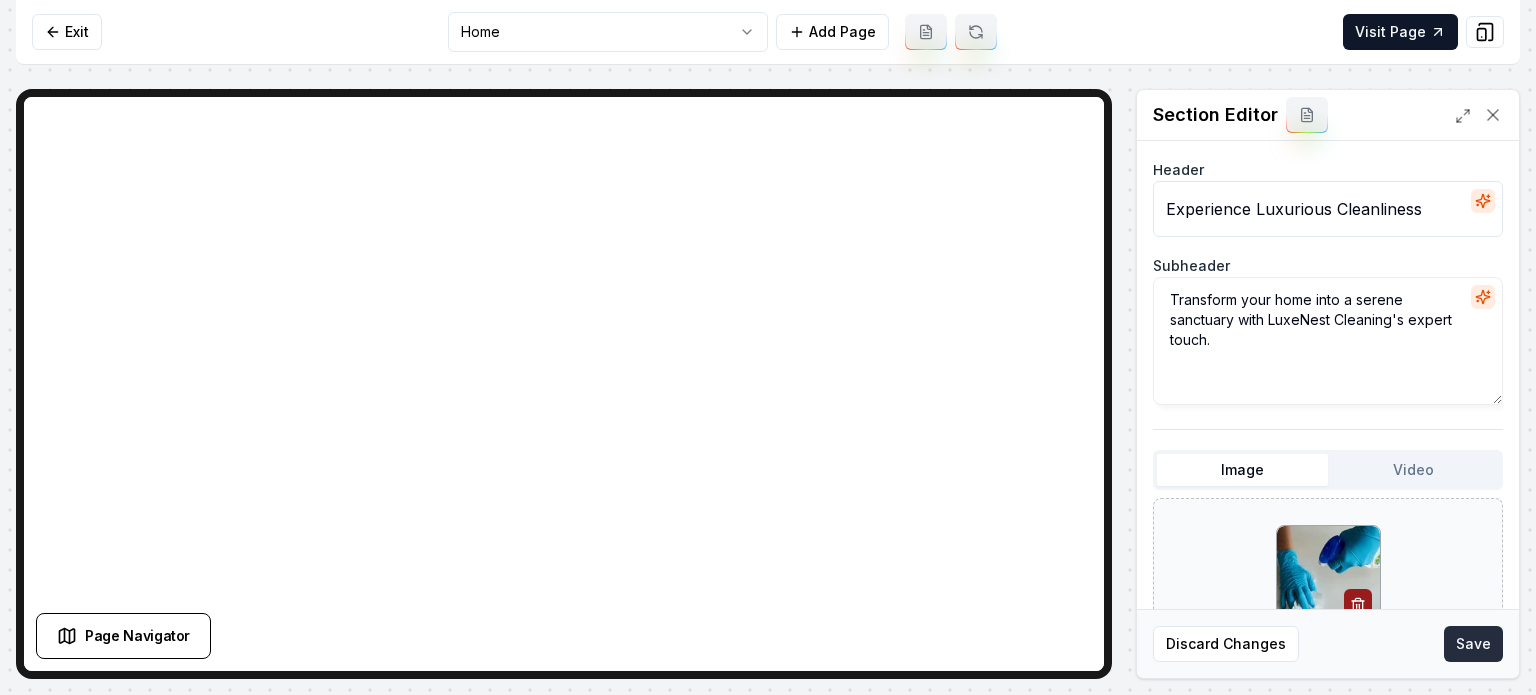 click on "Save" at bounding box center [1473, 644] 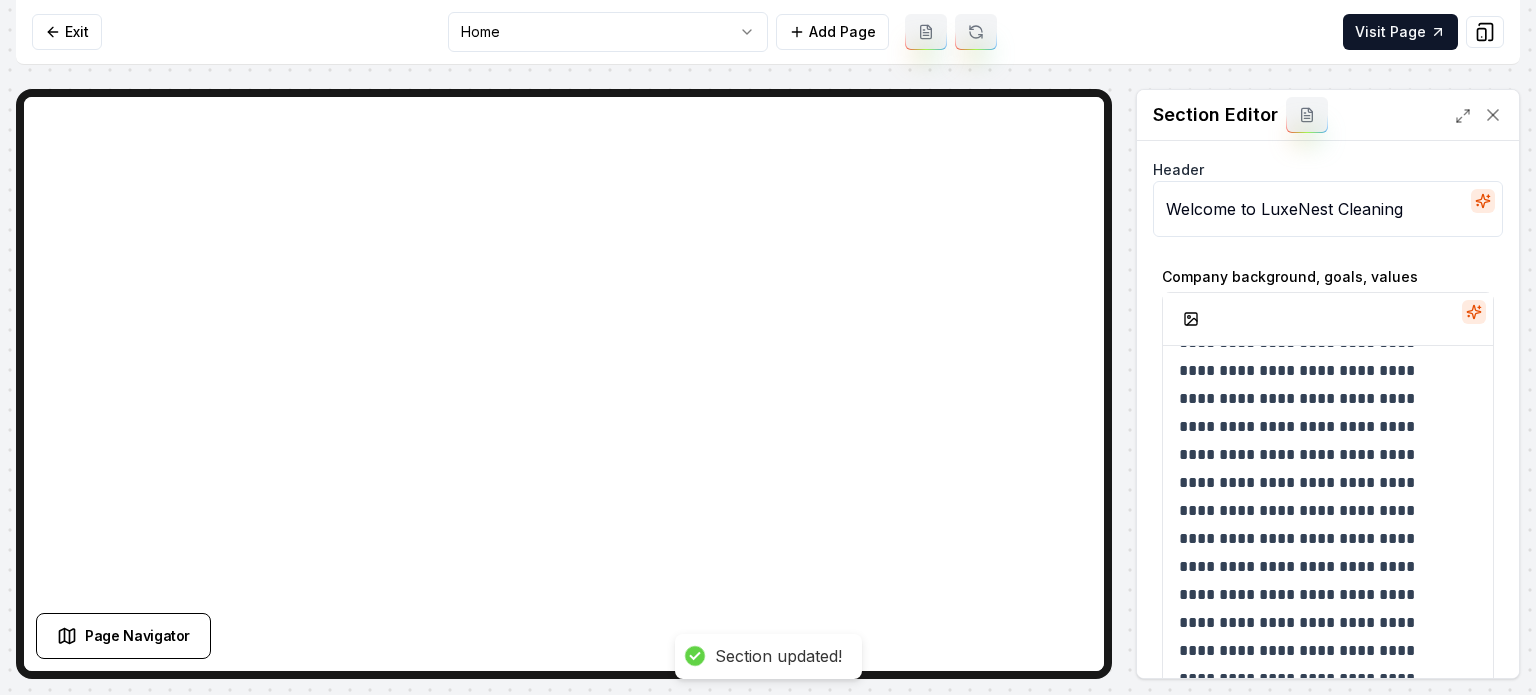 scroll, scrollTop: 157, scrollLeft: 0, axis: vertical 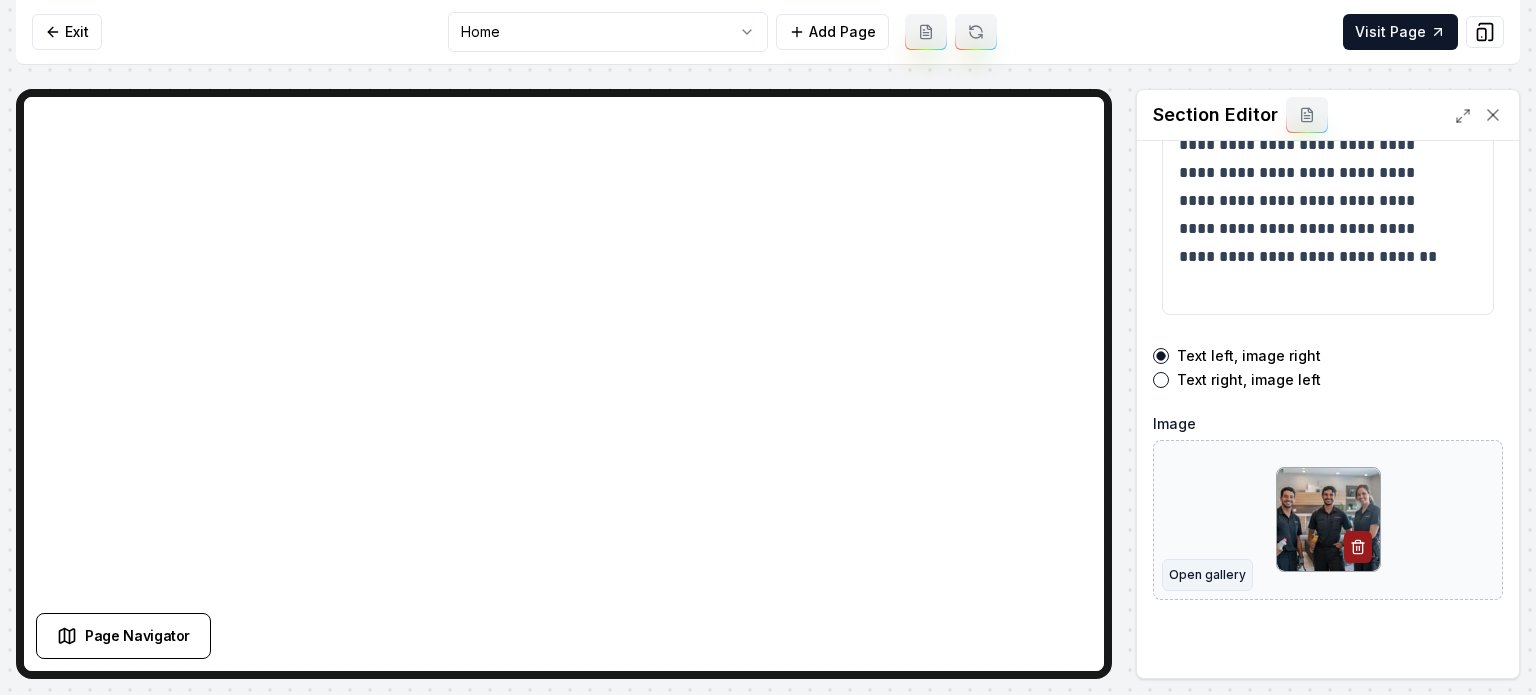 click on "Open gallery" at bounding box center [1207, 575] 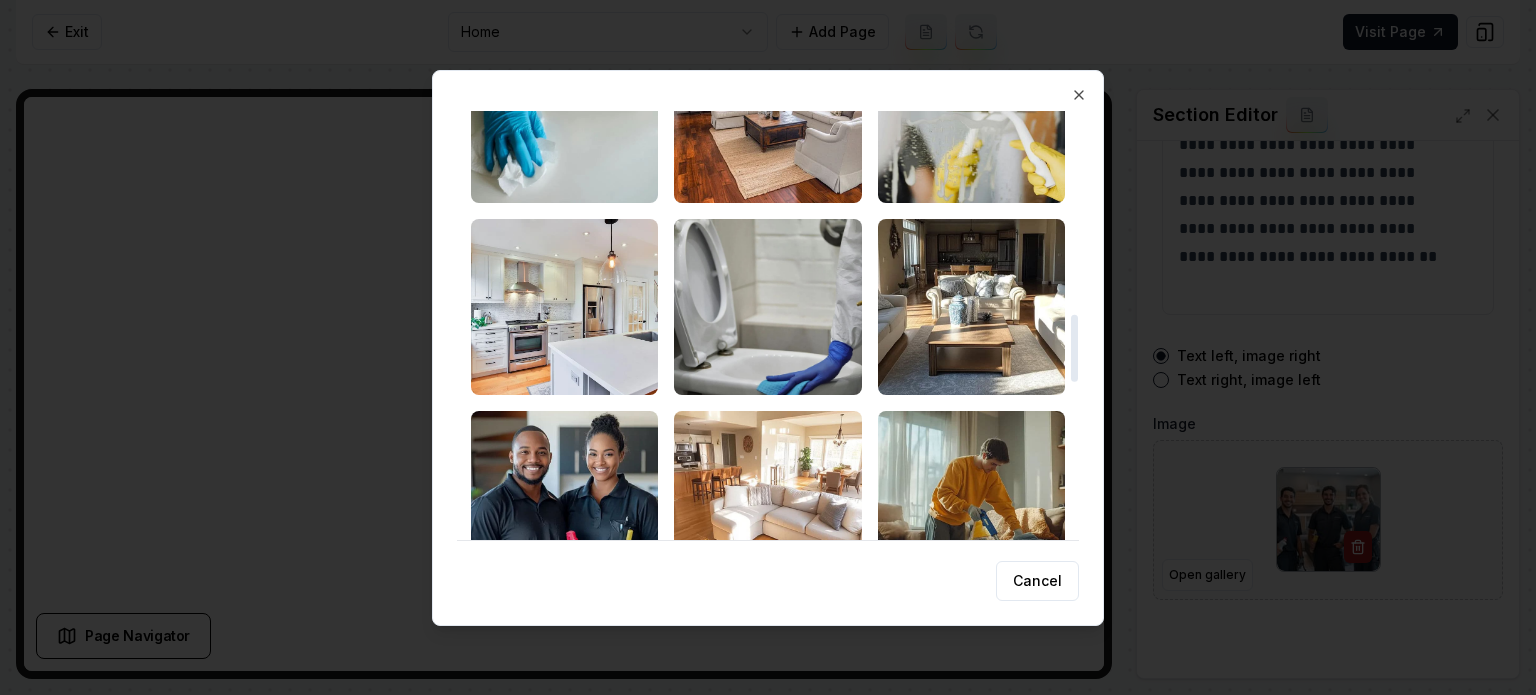 scroll, scrollTop: 1500, scrollLeft: 0, axis: vertical 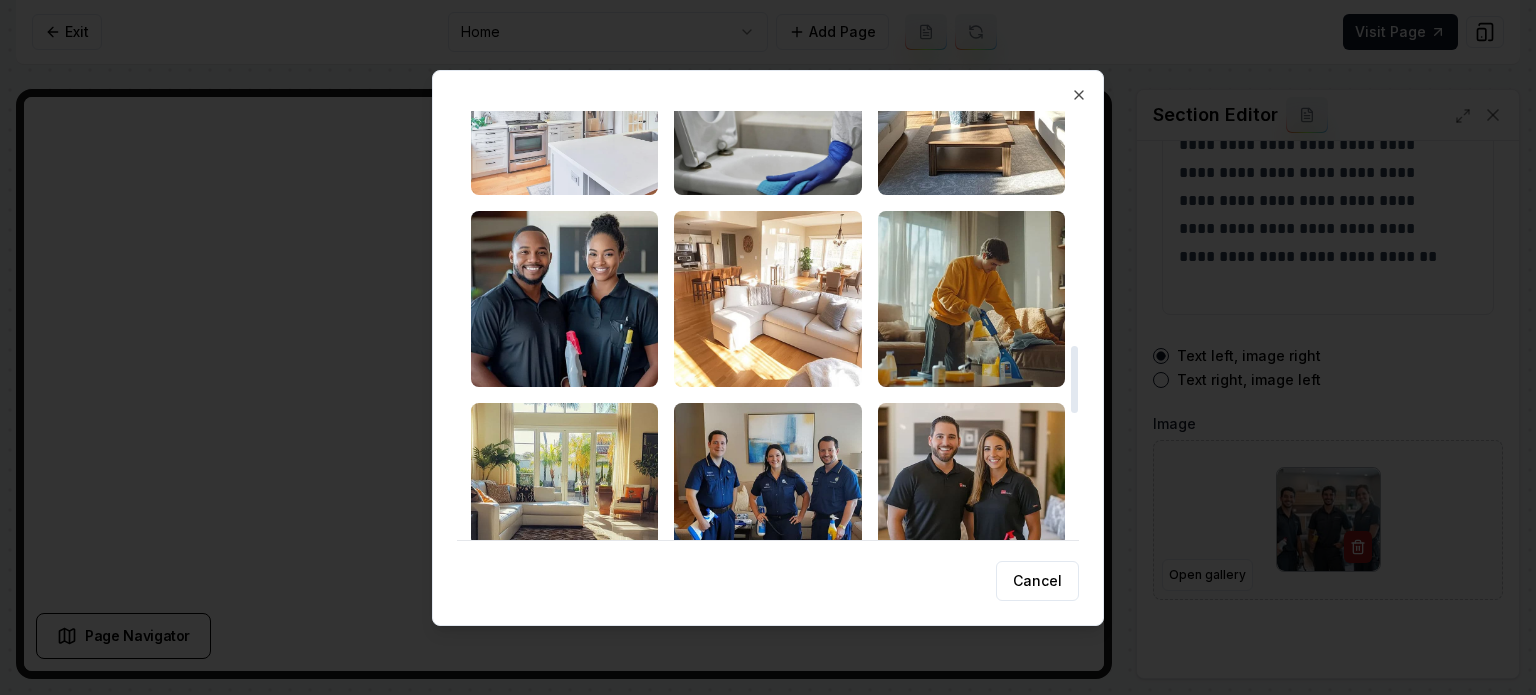 click at bounding box center [564, 107] 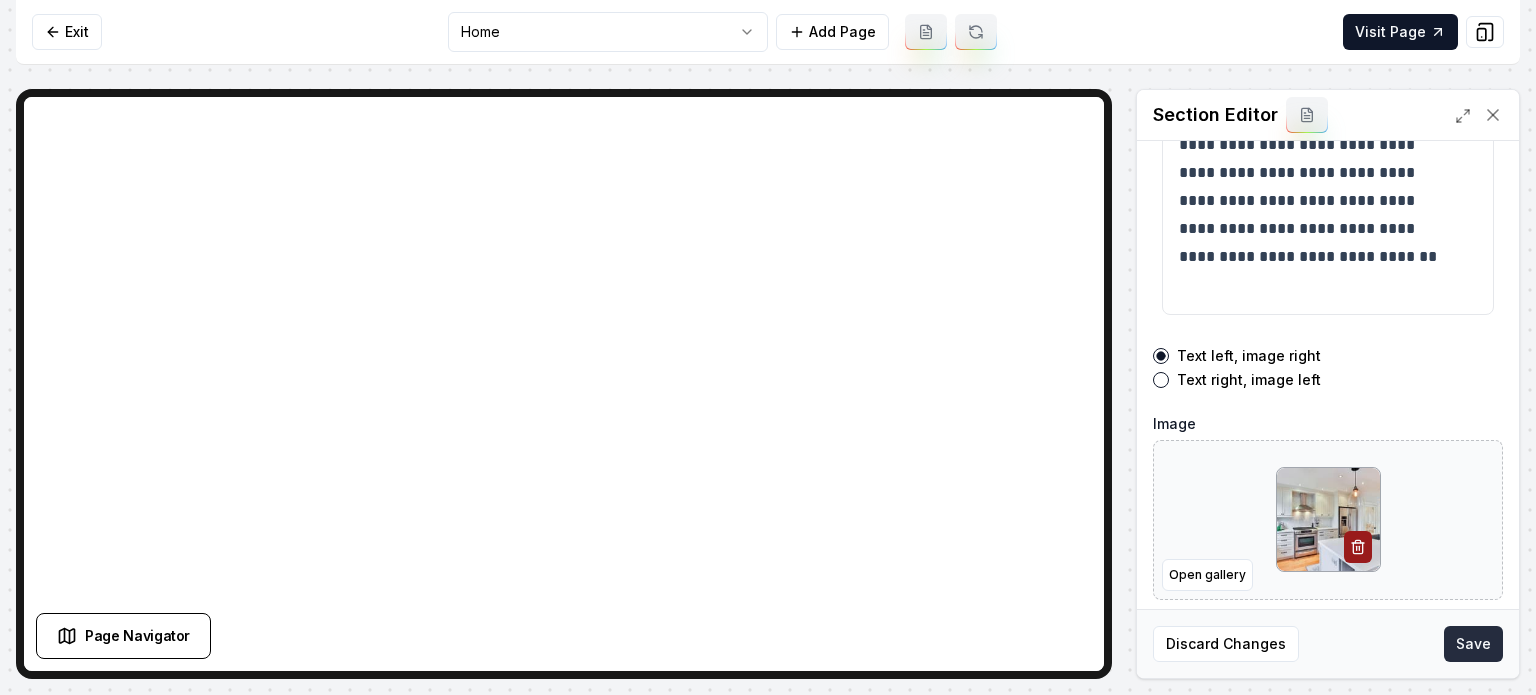 click on "Save" at bounding box center [1473, 644] 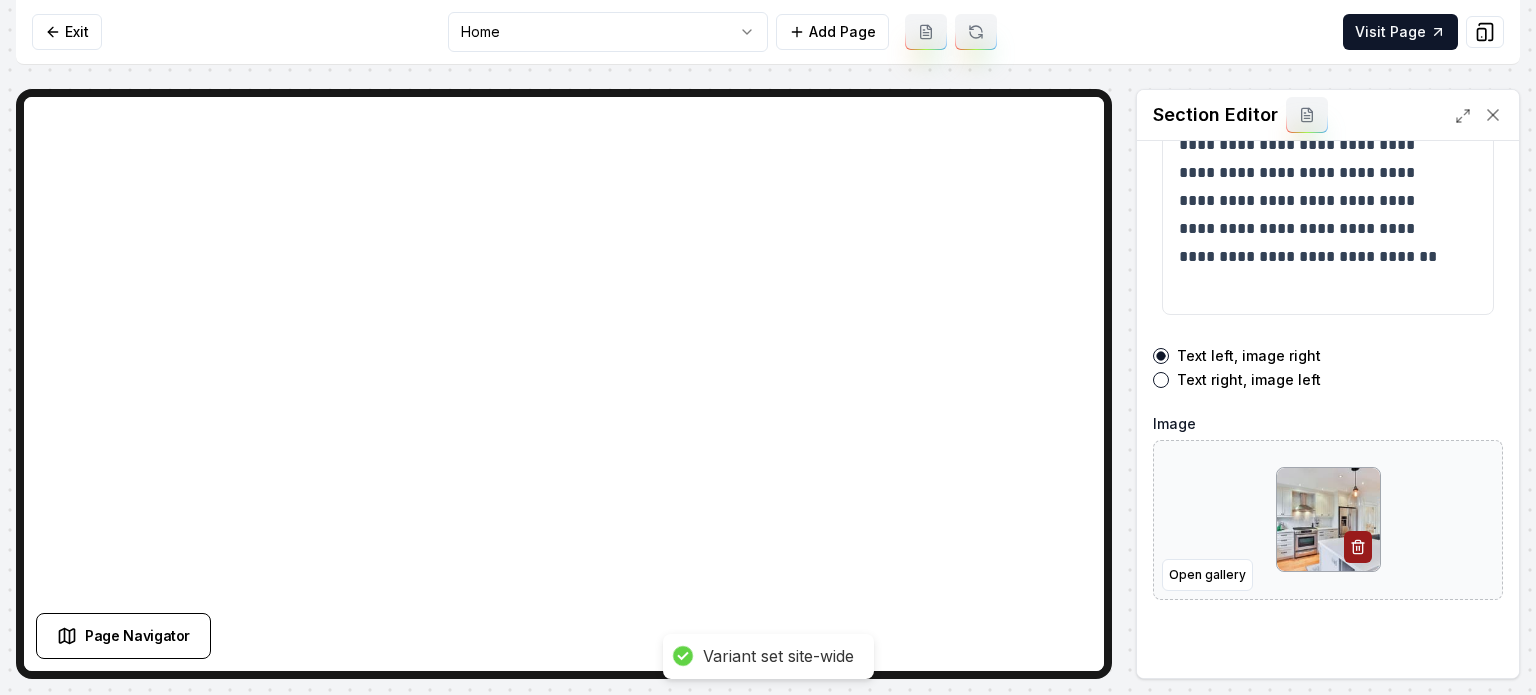 click on "**********" at bounding box center [768, 347] 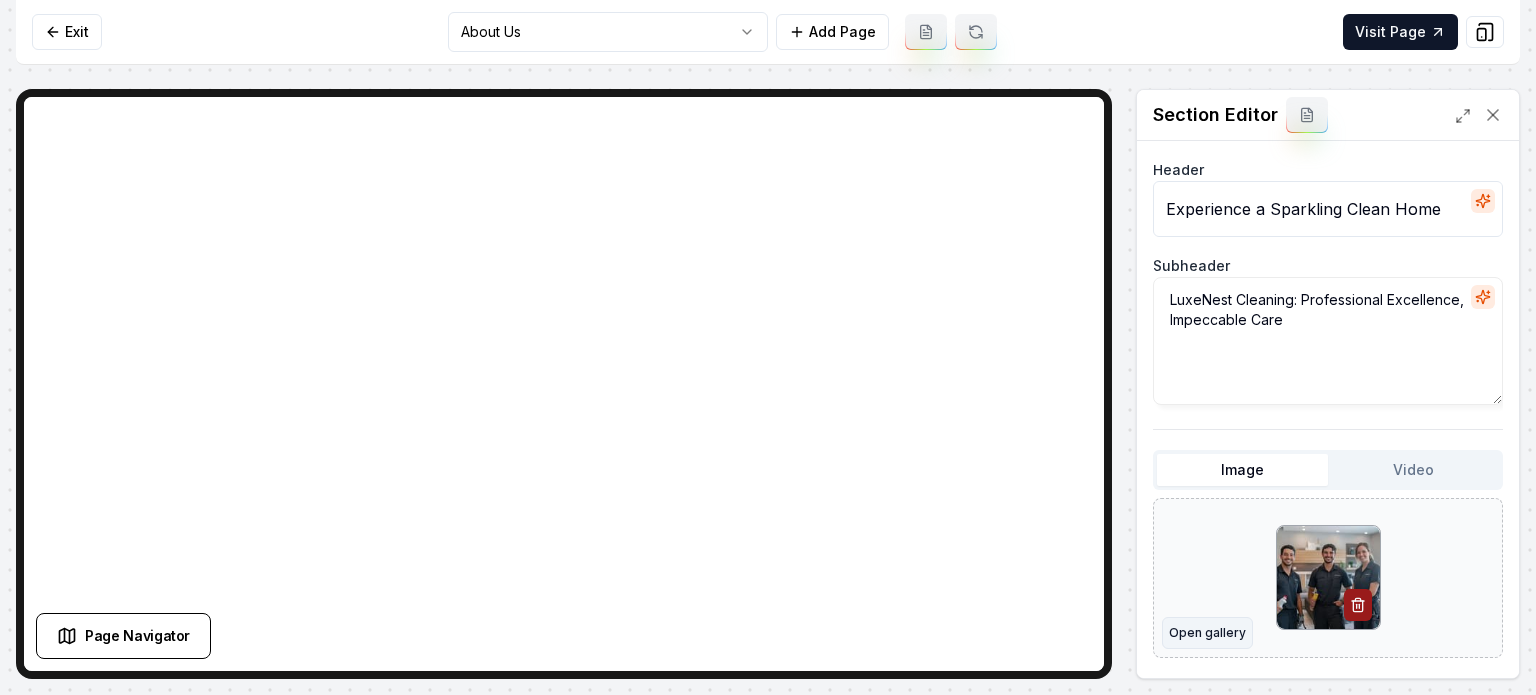 click on "Open gallery" at bounding box center (1207, 633) 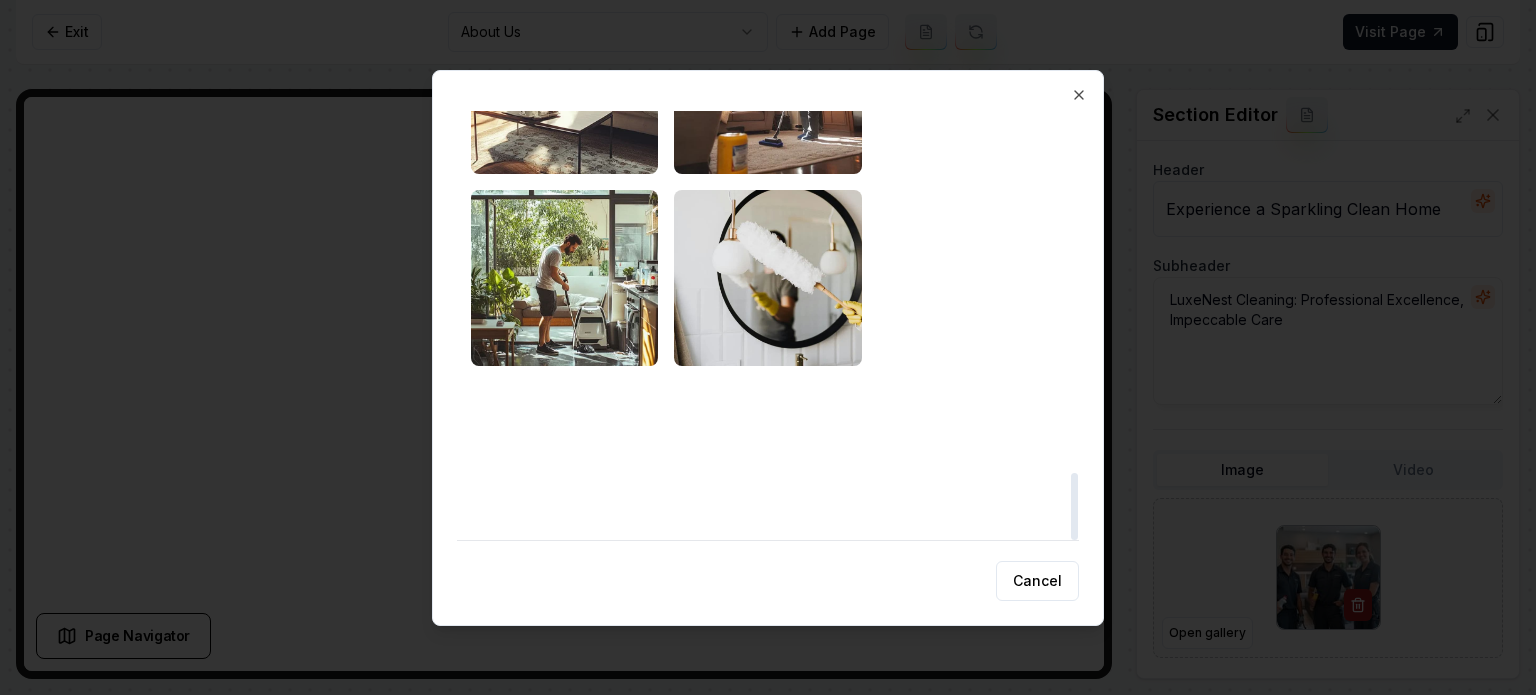 scroll, scrollTop: 2314, scrollLeft: 0, axis: vertical 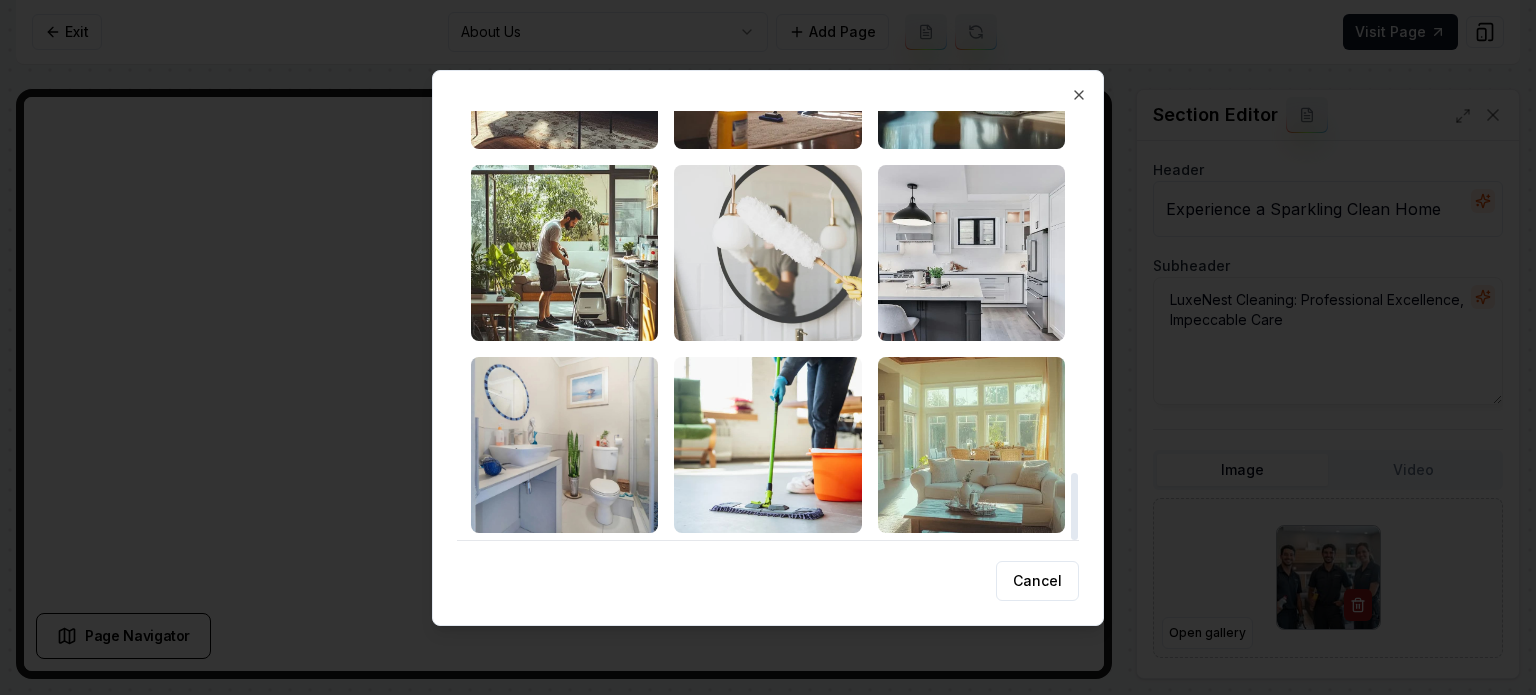 click at bounding box center [767, 253] 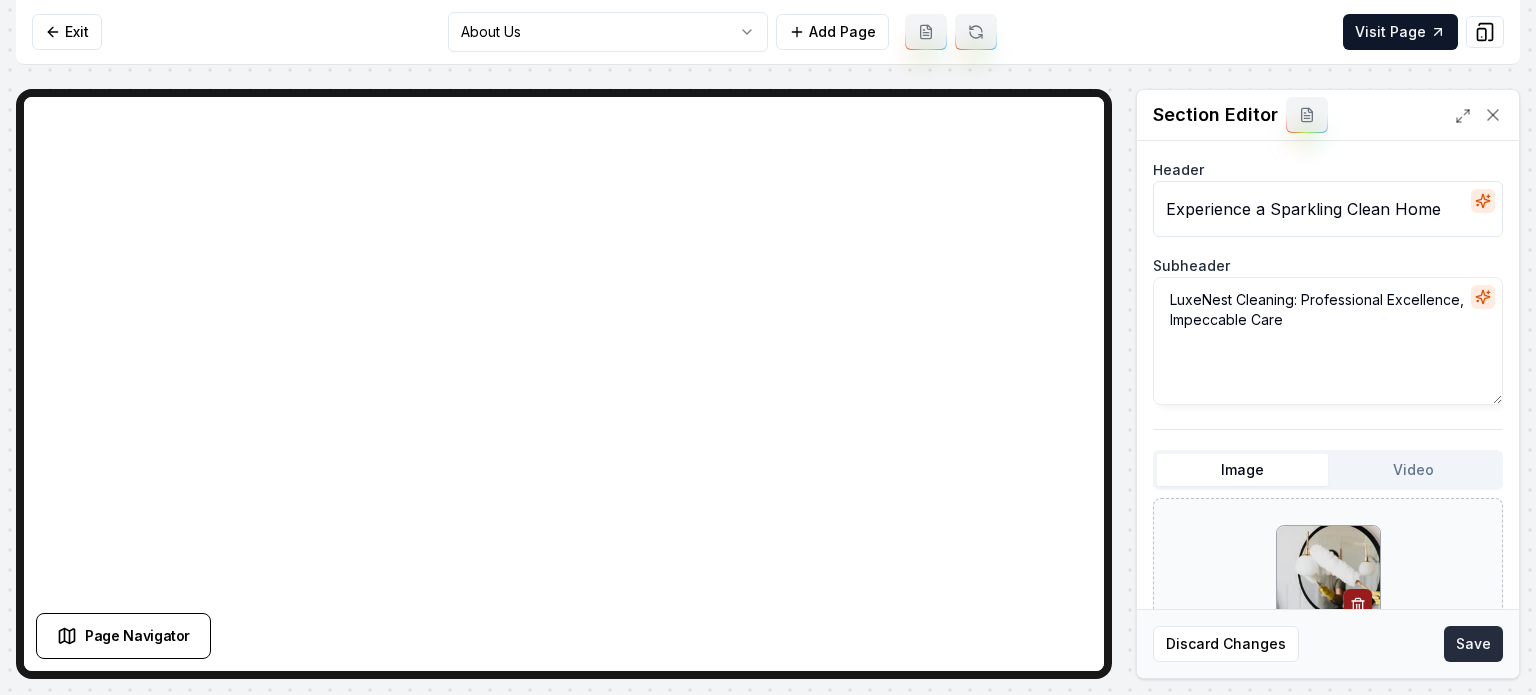 click on "Save" at bounding box center (1473, 644) 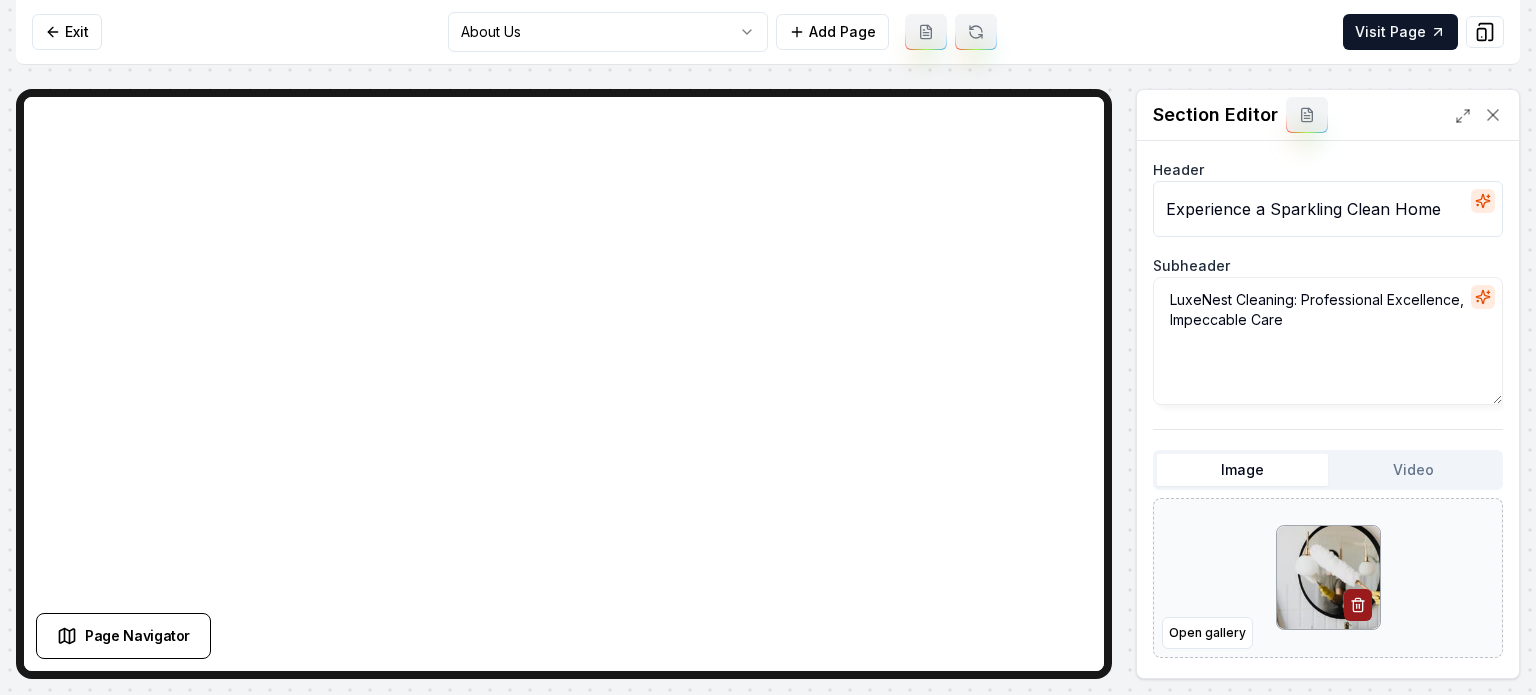 click on "Computer Required This feature is only available on a computer. Please switch to a computer to edit your site. Go back  Exit About Us Add Page Visit Page  Page Navigator Page Settings Section Editor Header Experience a Sparkling Clean Home Subheader LuxeNest Cleaning: Professional Excellence, Impeccable Care Image Video Open gallery Custom buttons  off Your buttons will be based on the goals you set up. Discard Changes Save /dashboard/sites/2f13892f-1493-4ed9-88cd-588451853639/pages/949a65b1-ac72-451b-8fde-11db9a3ef105 Signed in as [PERSON_NAME] Sign out" at bounding box center [768, 347] 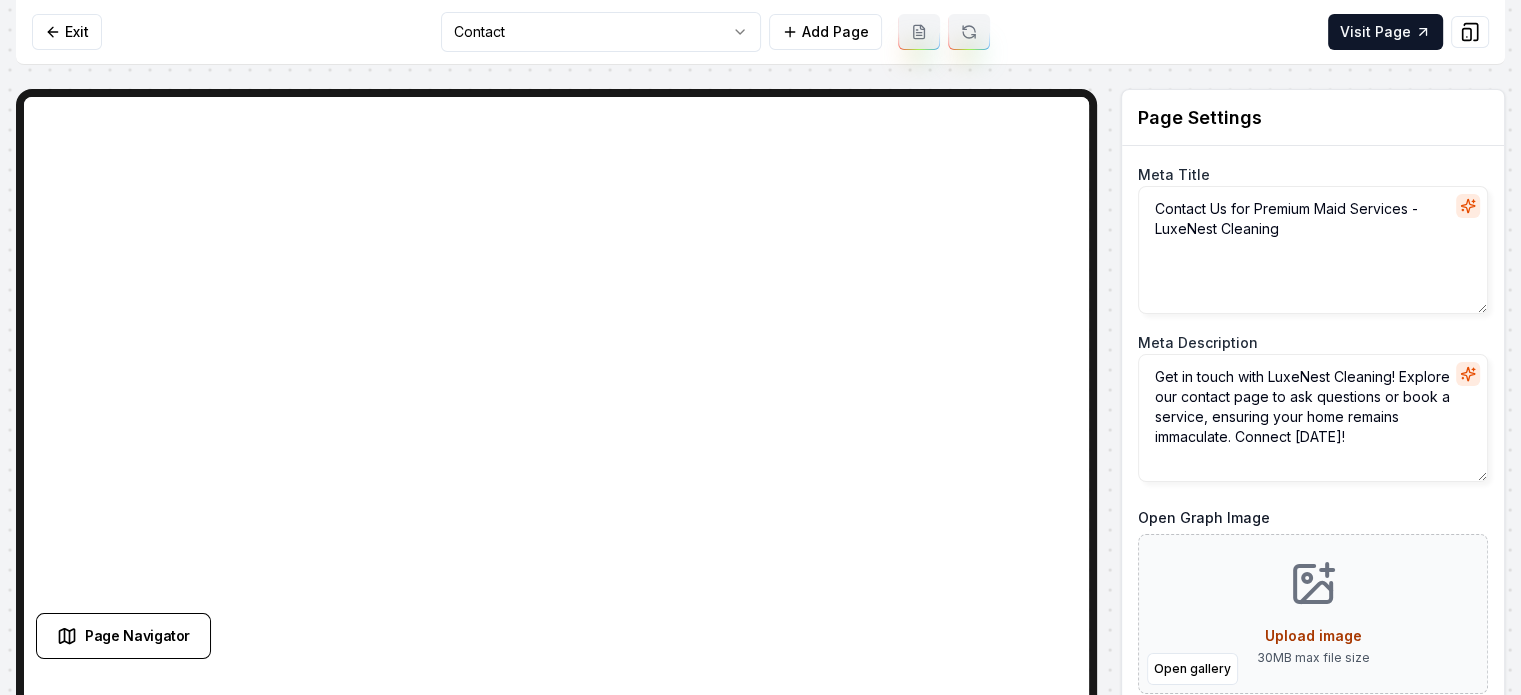 click on "Computer Required This feature is only available on a computer. Please switch to a computer to edit your site. Go back  Exit Contact Add Page Visit Page  Page Navigator Page Settings Meta Title Contact Us for Premium Maid Services - LuxeNest Cleaning Meta Description Get in touch with LuxeNest Cleaning! Explore our contact page to ask questions or book a service, ensuring your home remains immaculate. Connect [DATE]! Open Graph Image Open gallery Upload image 30  MB max file size URL Slug contact-us Discard Changes Save Section Editor Unsupported section type /dashboard/sites/2f13892f-1493-4ed9-88cd-588451853639/pages/66653568-c04d-47eb-b0ea-9df686681412 Signed in as [PERSON_NAME] Sign out" at bounding box center [760, 347] 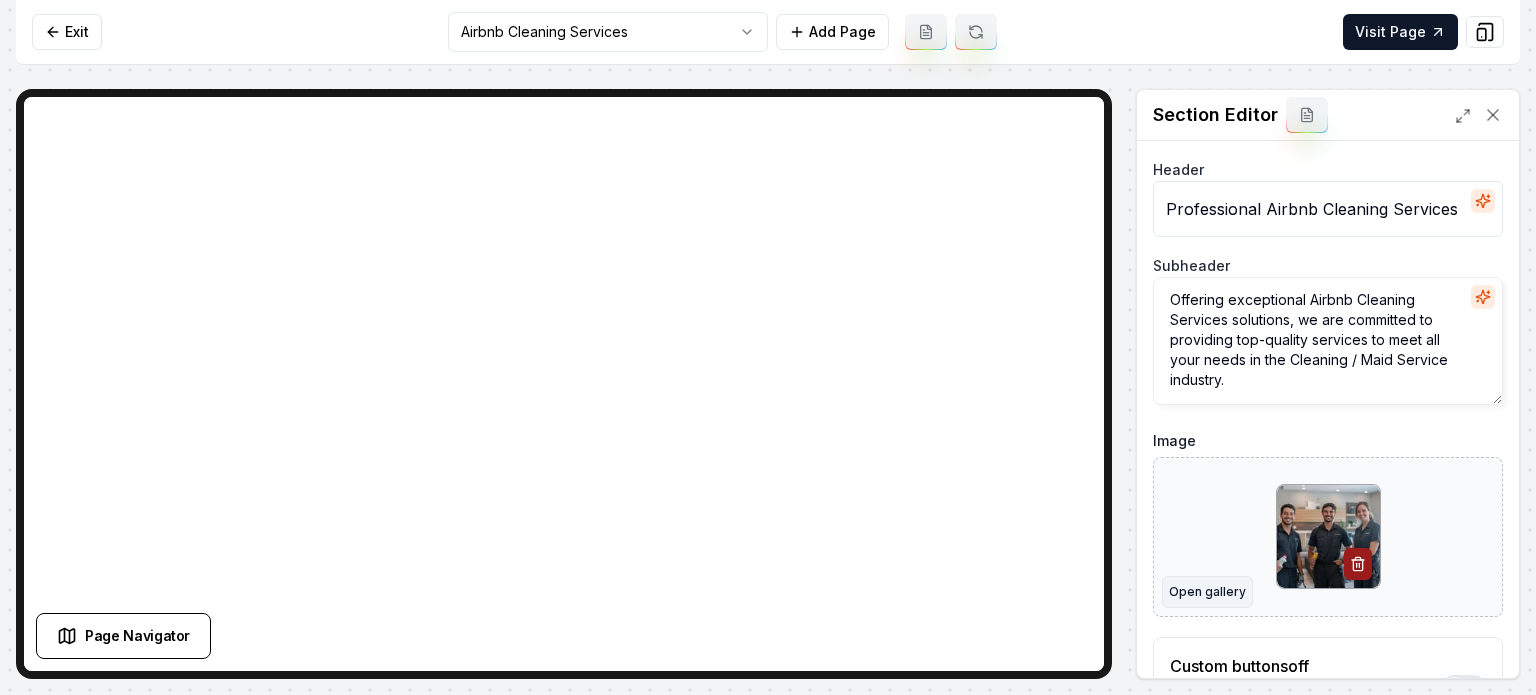 click on "Open gallery" at bounding box center [1207, 592] 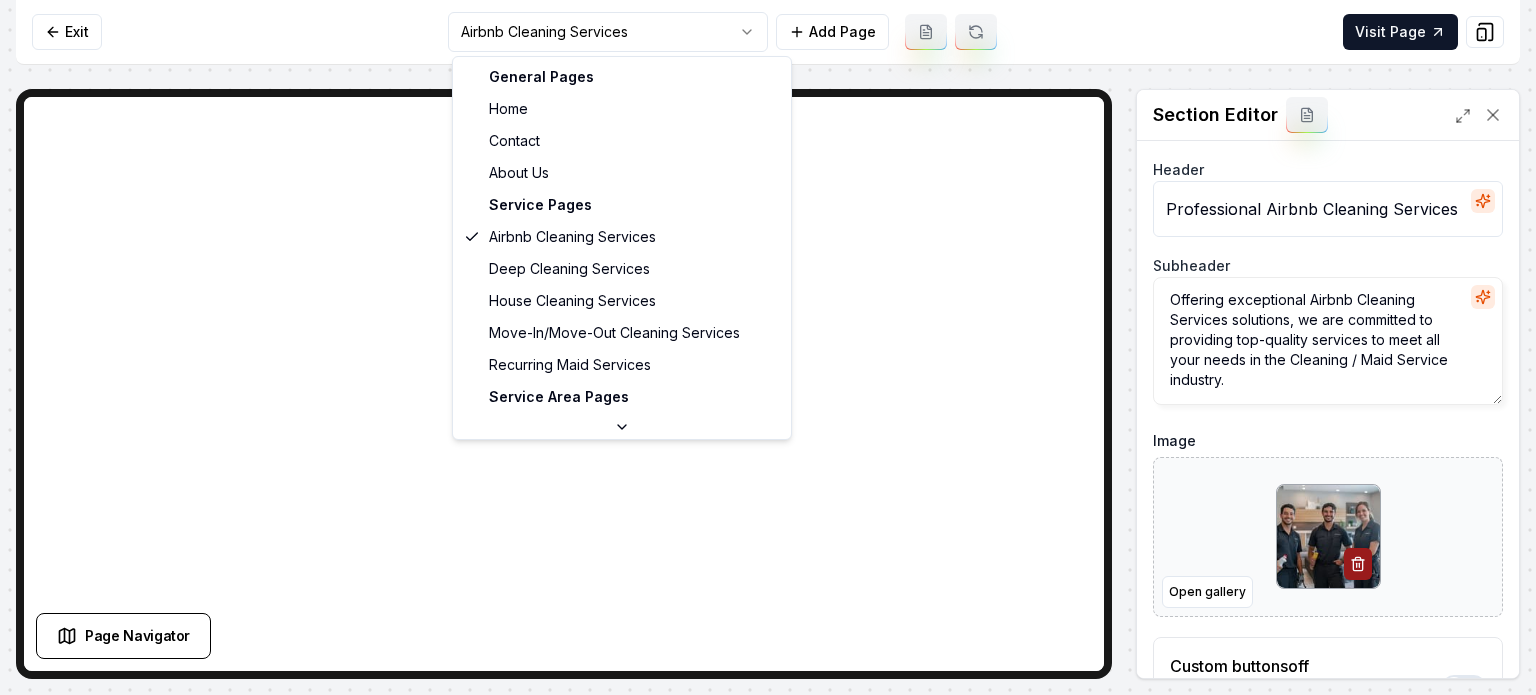 click on "Computer Required This feature is only available on a computer. Please switch to a computer to edit your site. Go back  Exit Airbnb Cleaning Services Add Page Visit Page  Page Navigator Page Settings Section Editor Header Professional Airbnb Cleaning Services Subheader Offering exceptional Airbnb Cleaning Services solutions, we are committed to providing top-quality services to meet all your needs in the Cleaning / Maid Service industry. Image Open gallery Custom buttons  off Your buttons will be based on the goals you set up. Discard Changes Save /dashboard/sites/2f13892f-1493-4ed9-88cd-588451853639/pages/05a1dcb1-3095-4974-a3bd-ee5617ed6673 Signed in as [PERSON_NAME] Sign out General Pages Home Contact About Us Service Pages Airbnb Cleaning Services Deep Cleaning Services House Cleaning Services Move-In/Move-Out Cleaning Services Recurring Maid Services Service Area Pages [GEOGRAPHIC_DATA], [GEOGRAPHIC_DATA]" at bounding box center (768, 347) 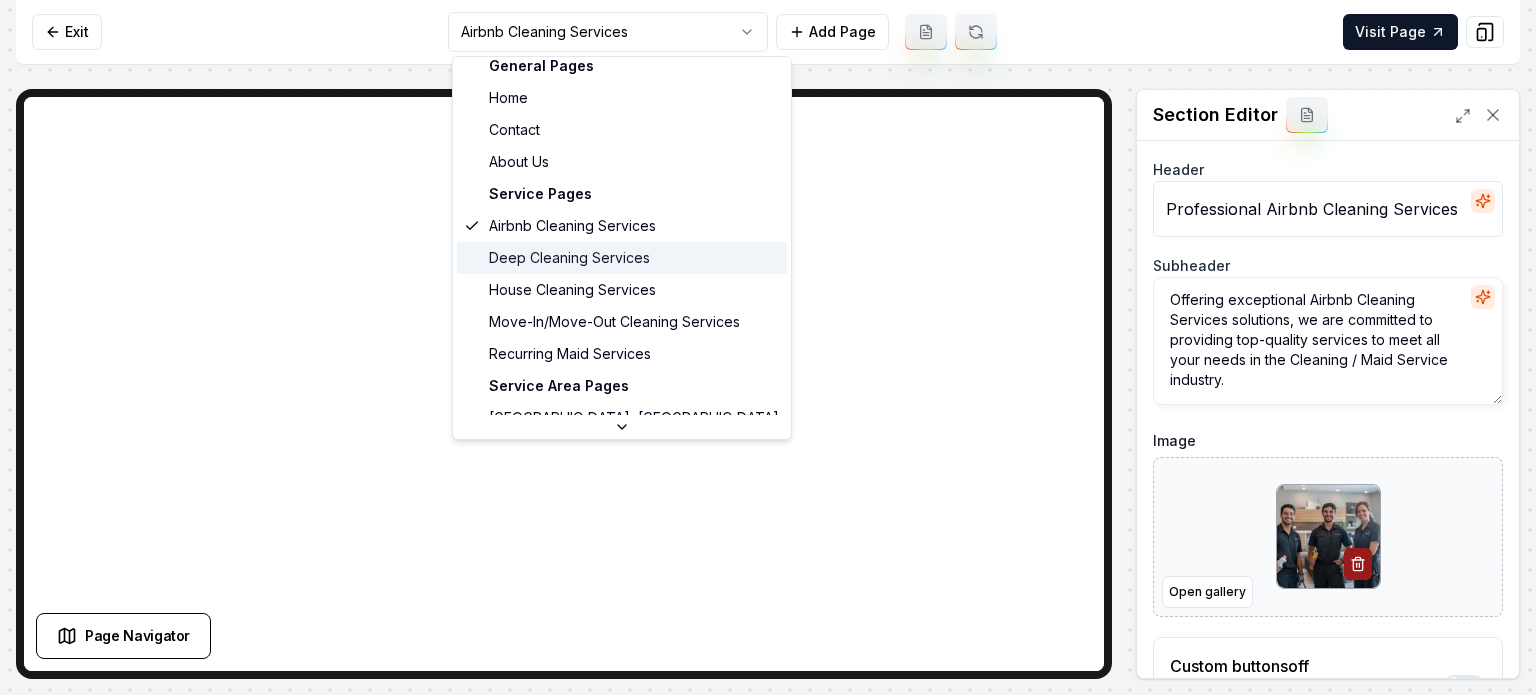 scroll, scrollTop: 0, scrollLeft: 0, axis: both 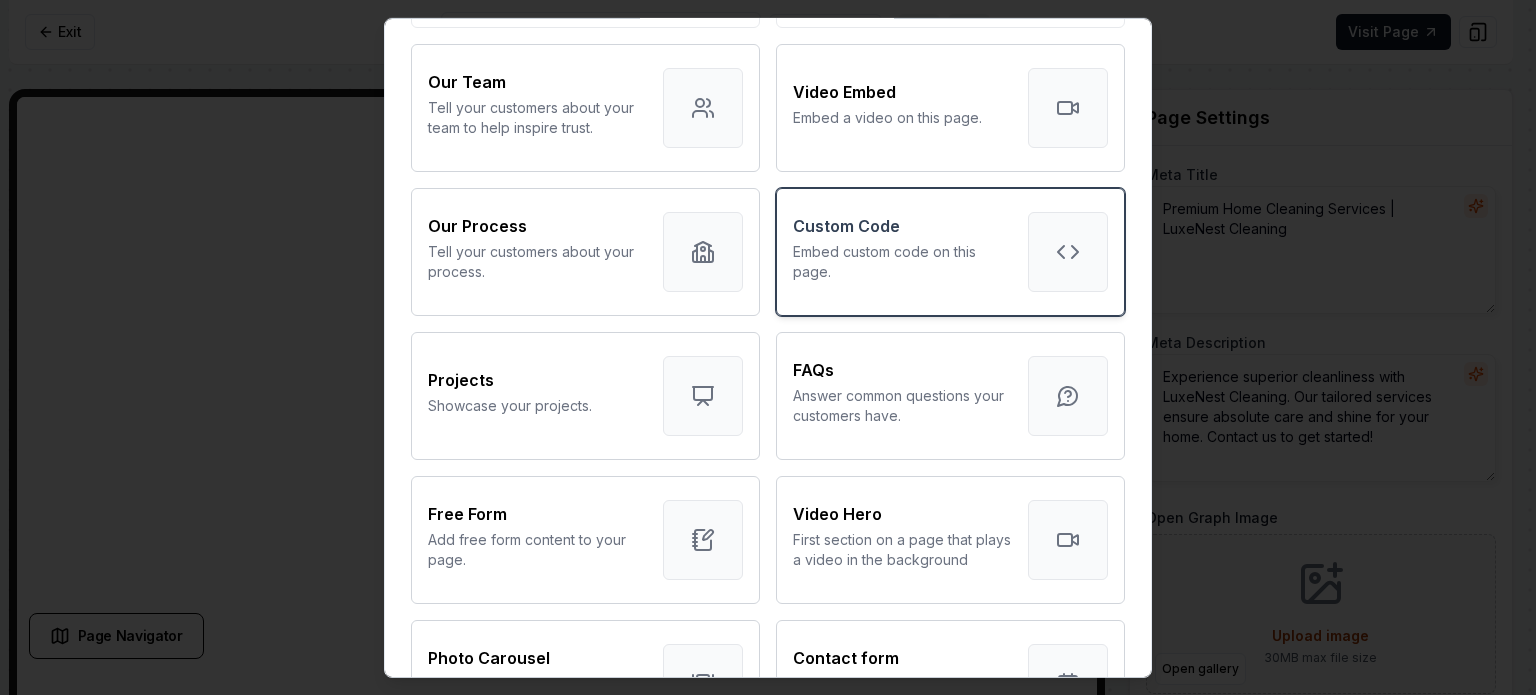 click on "Custom Code Embed custom code on this page." at bounding box center [902, 251] 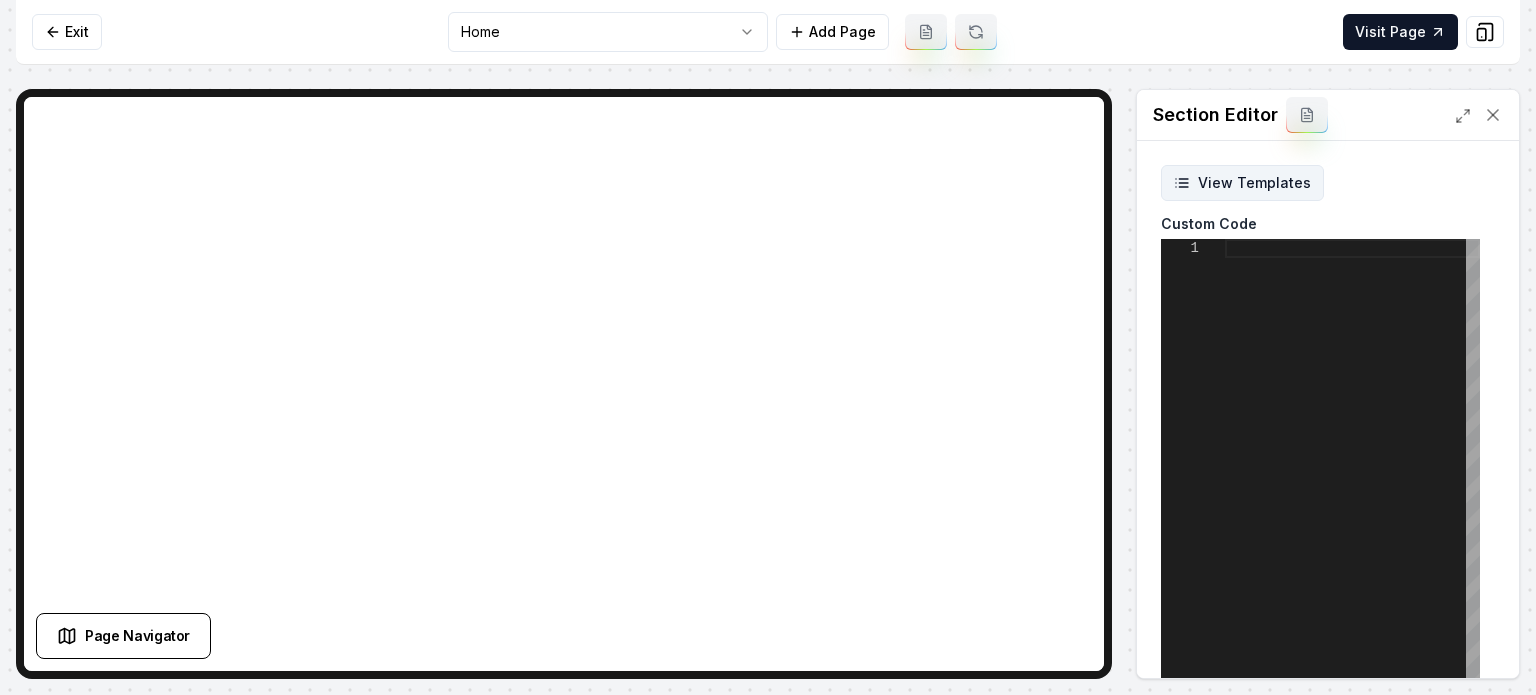 click on "View Templates" at bounding box center [1242, 183] 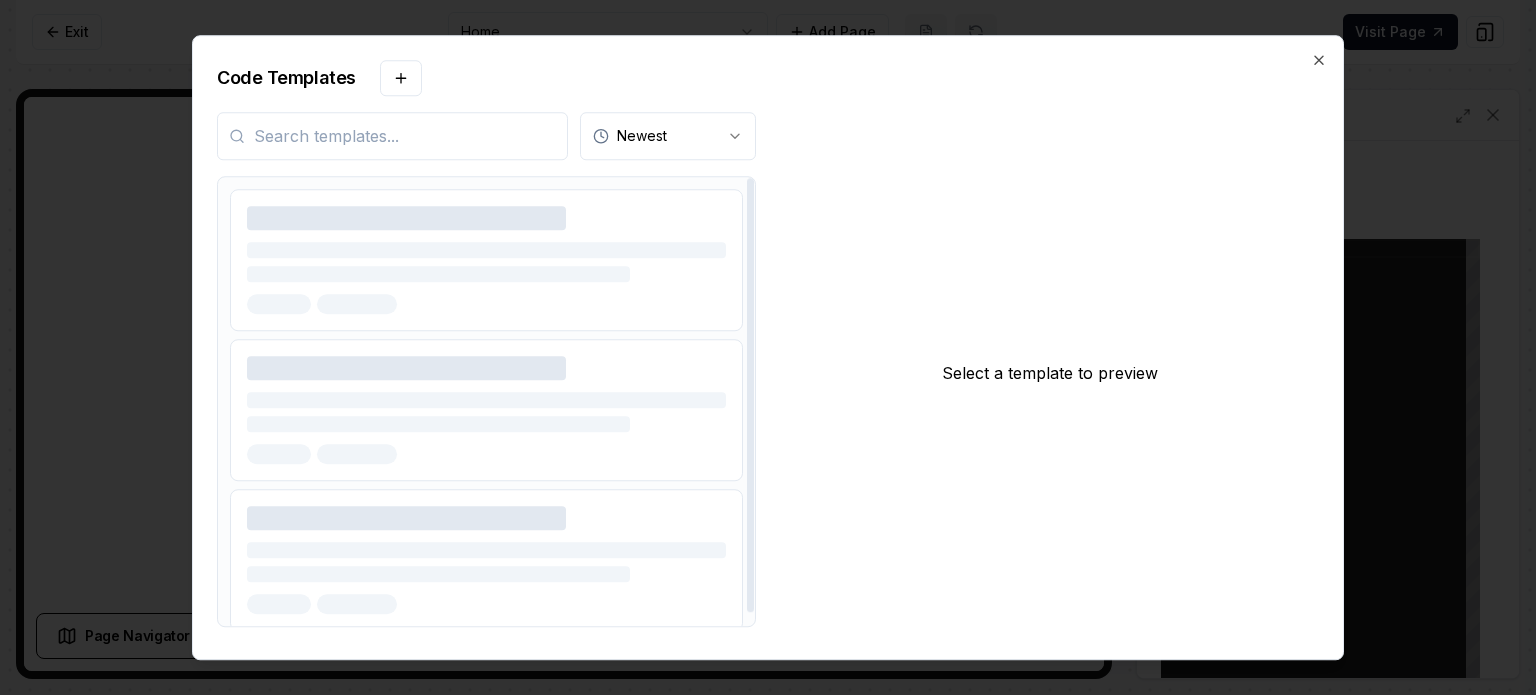 click at bounding box center (392, 136) 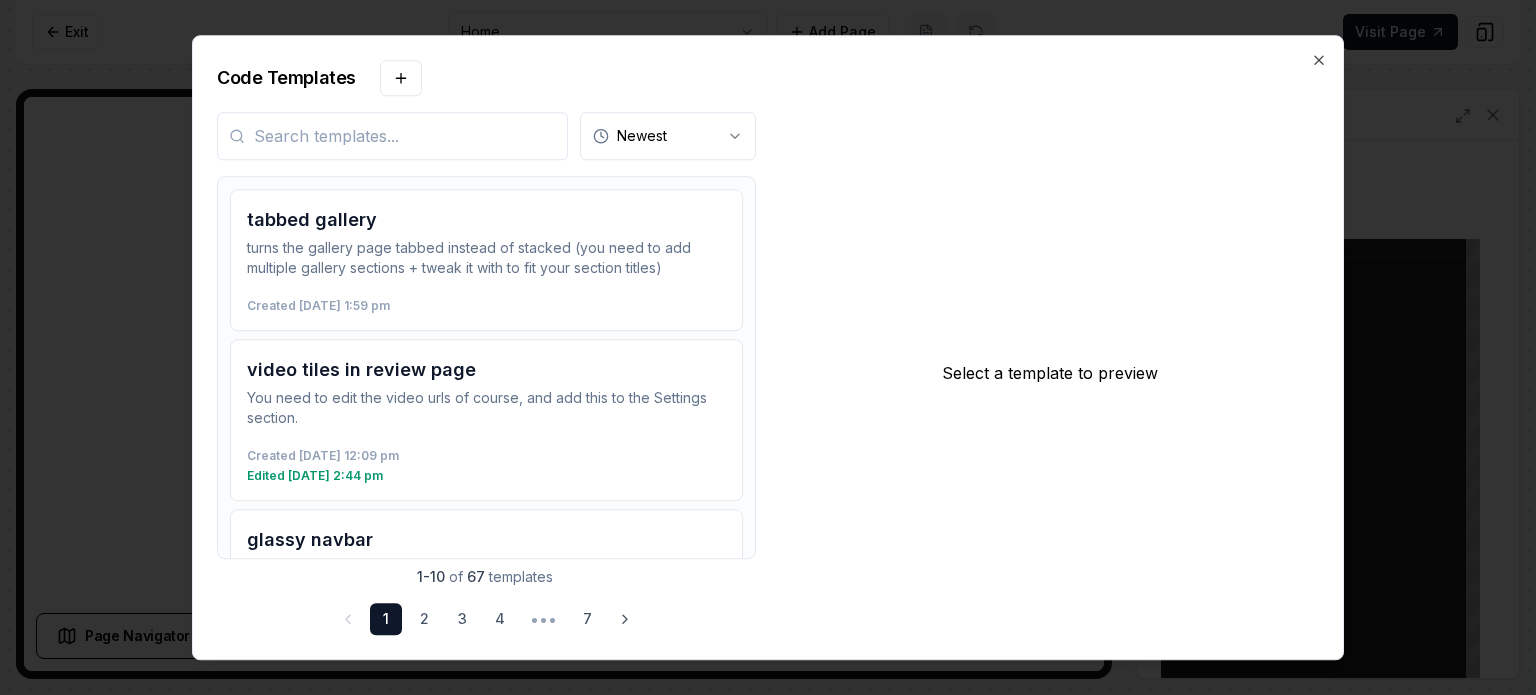 click at bounding box center (392, 136) 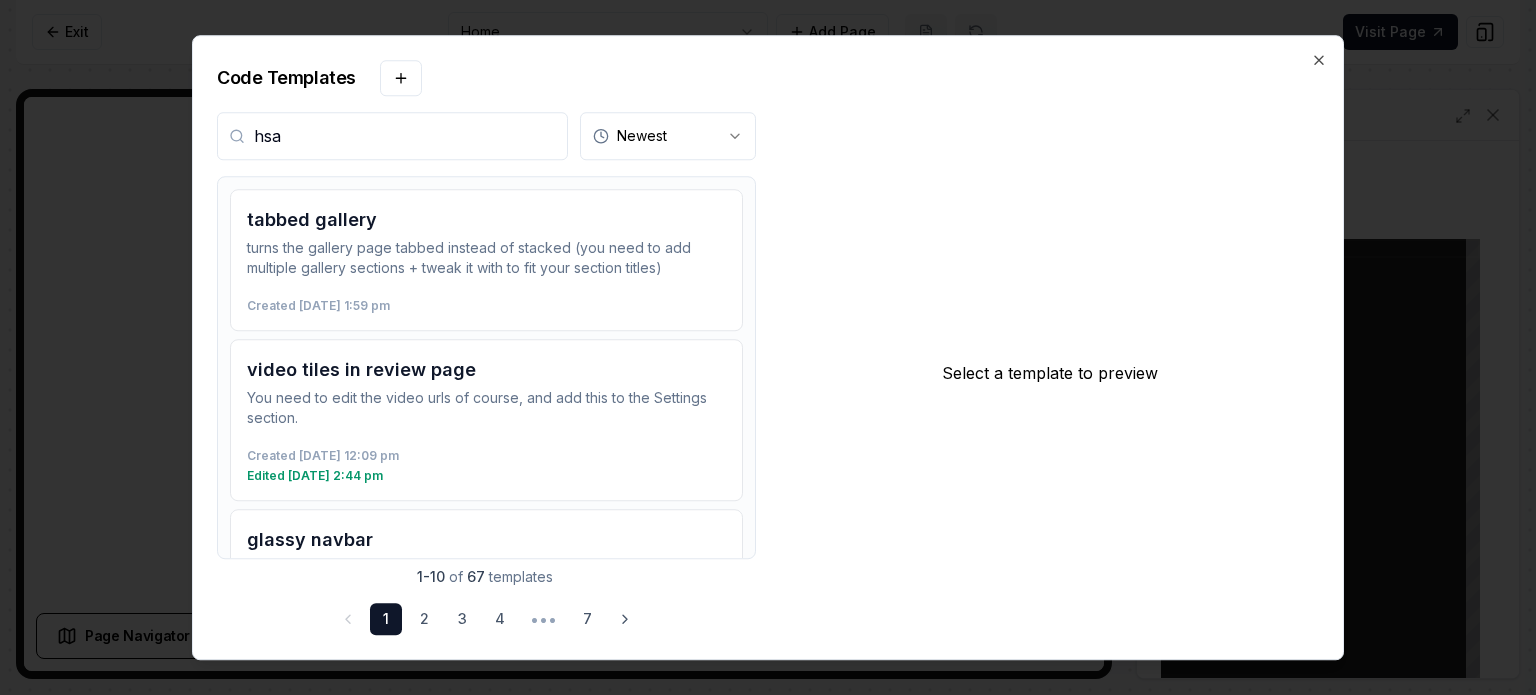 type on "hsa" 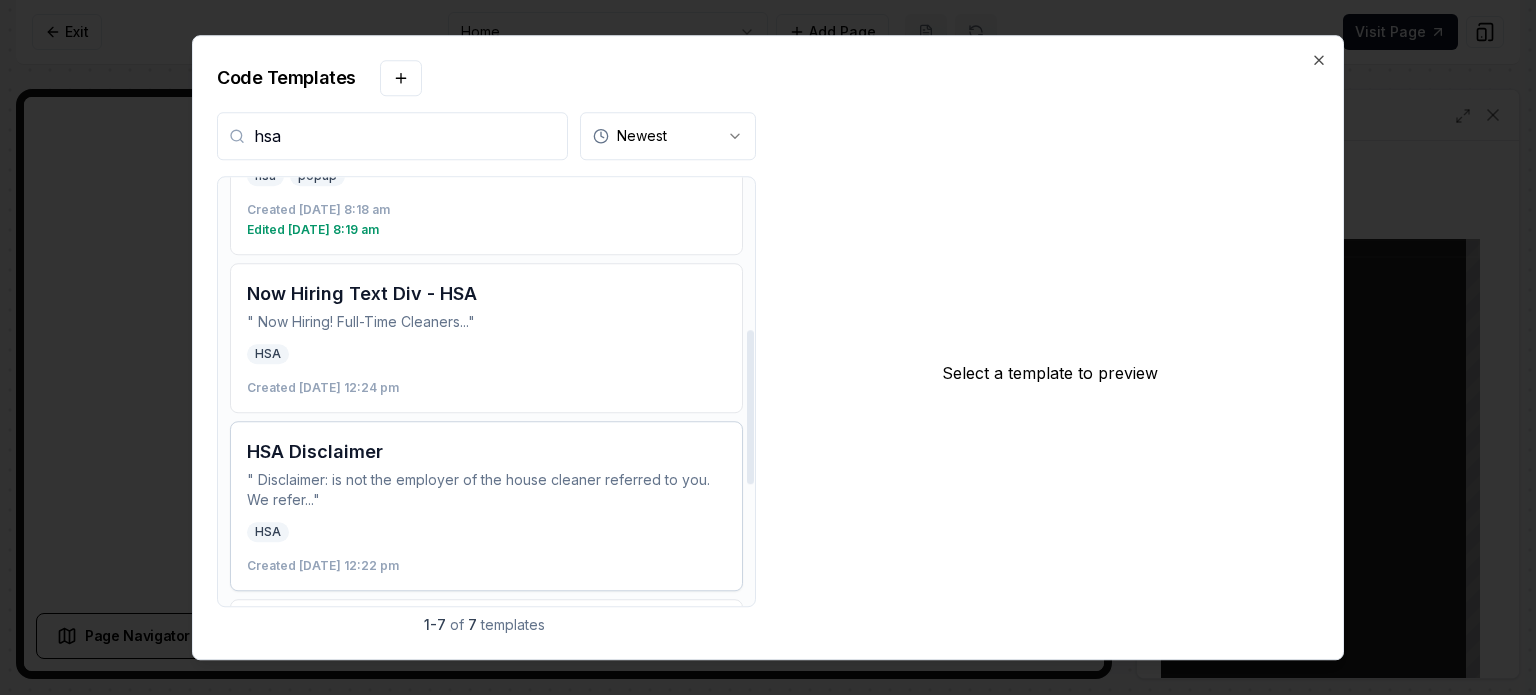 scroll, scrollTop: 400, scrollLeft: 0, axis: vertical 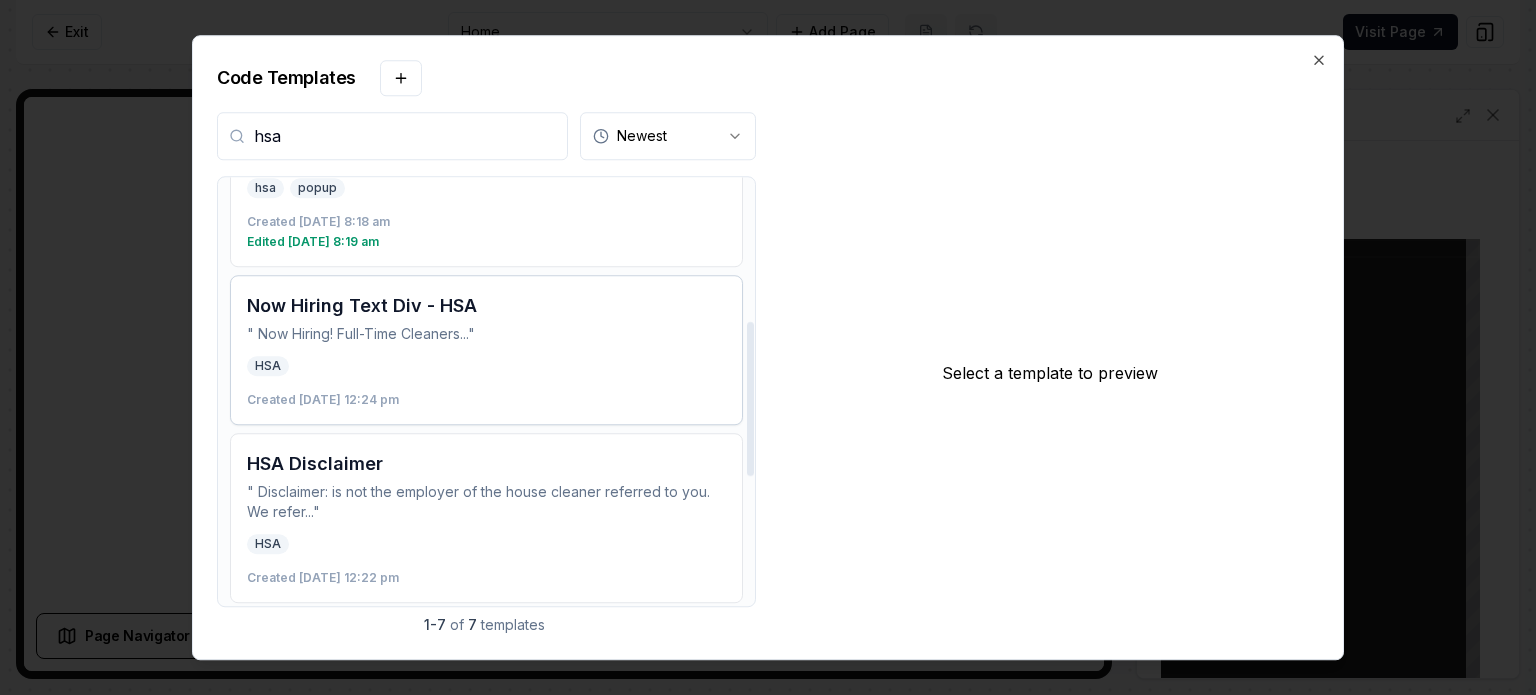 click on "Now Hiring Text Div - HSA "    Now Hiring! Full-Time Cleaners..." HSA Created [DATE] 12:24 pm" at bounding box center [486, 350] 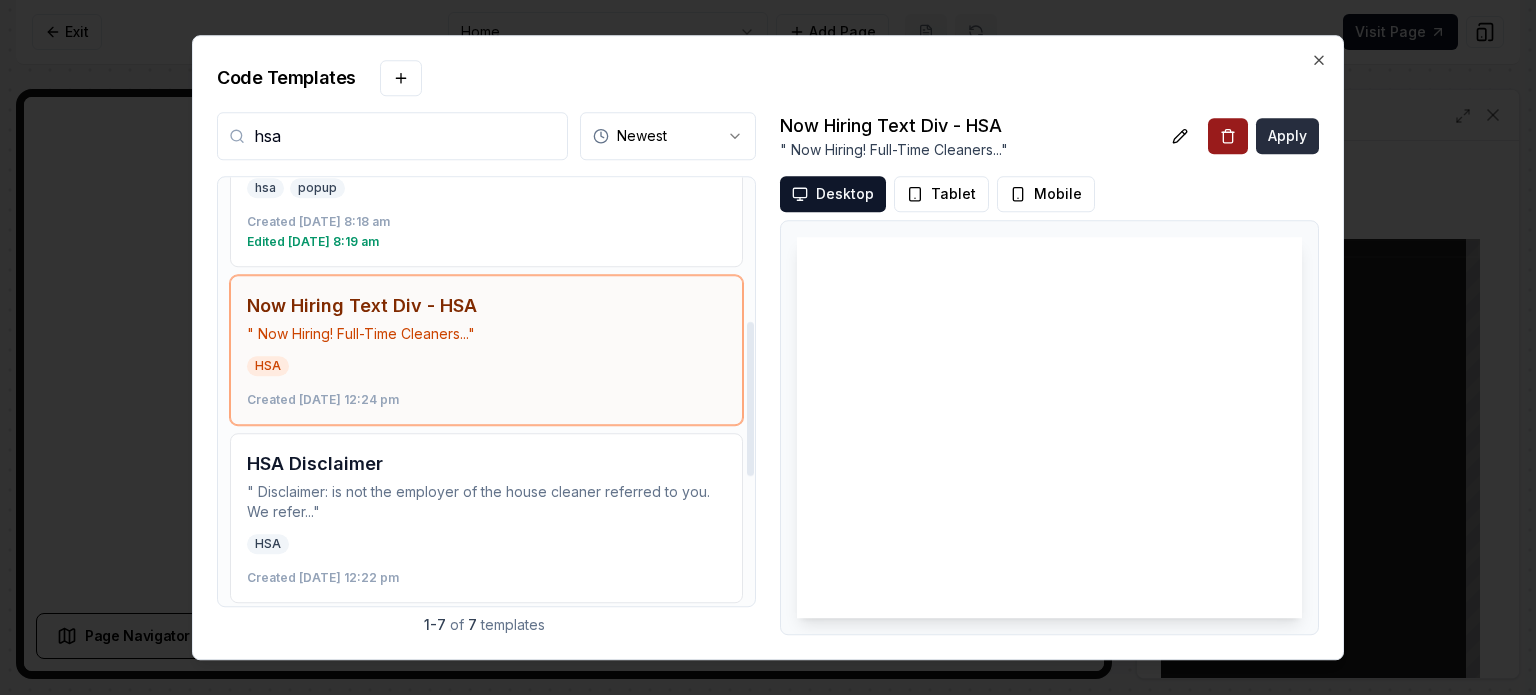 click on "Apply" at bounding box center (1287, 136) 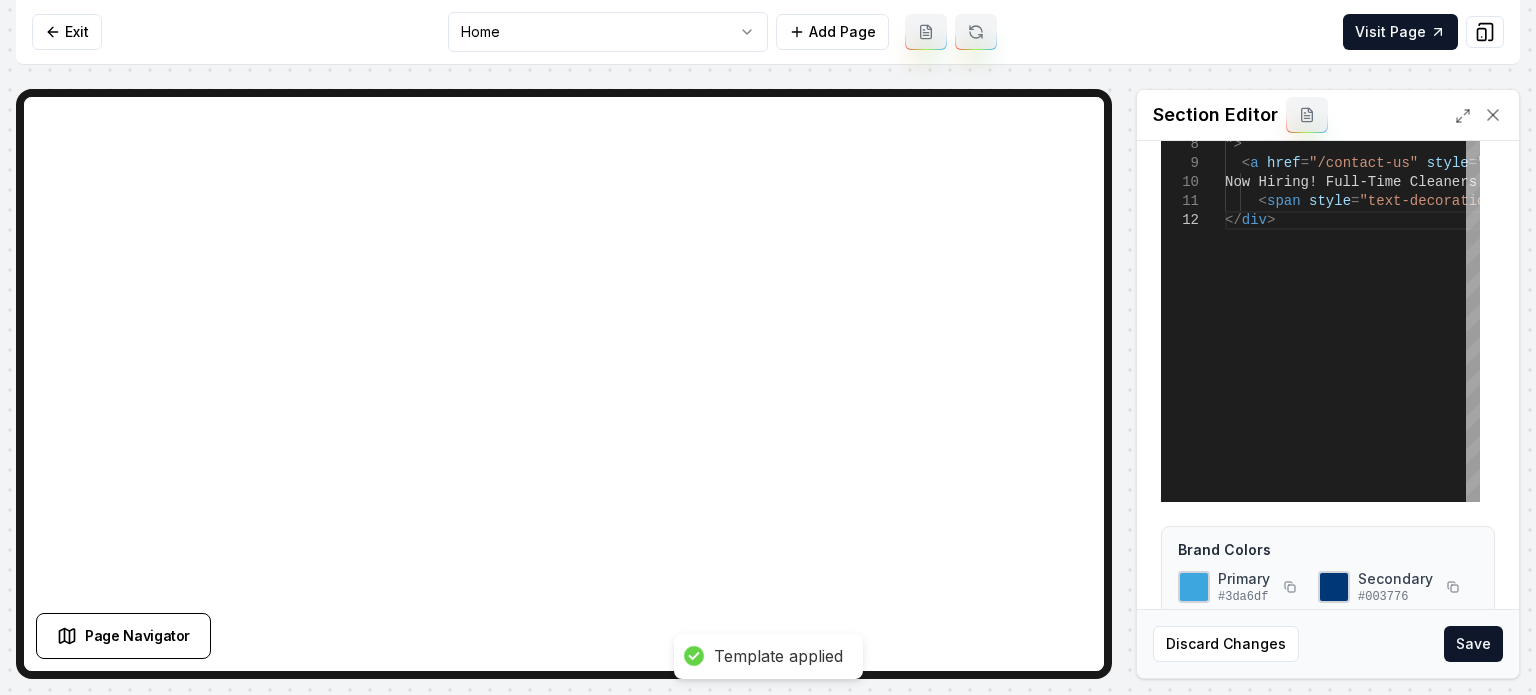 scroll, scrollTop: 252, scrollLeft: 0, axis: vertical 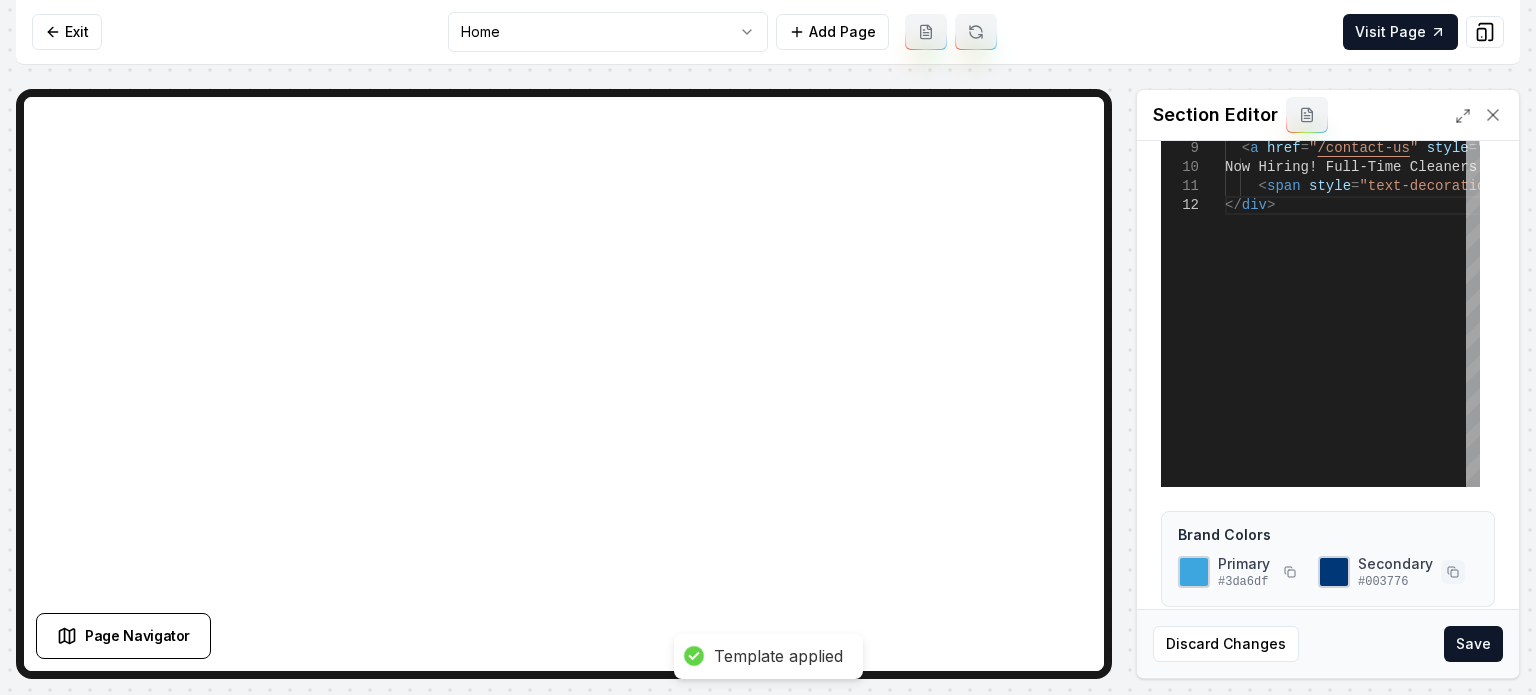 click 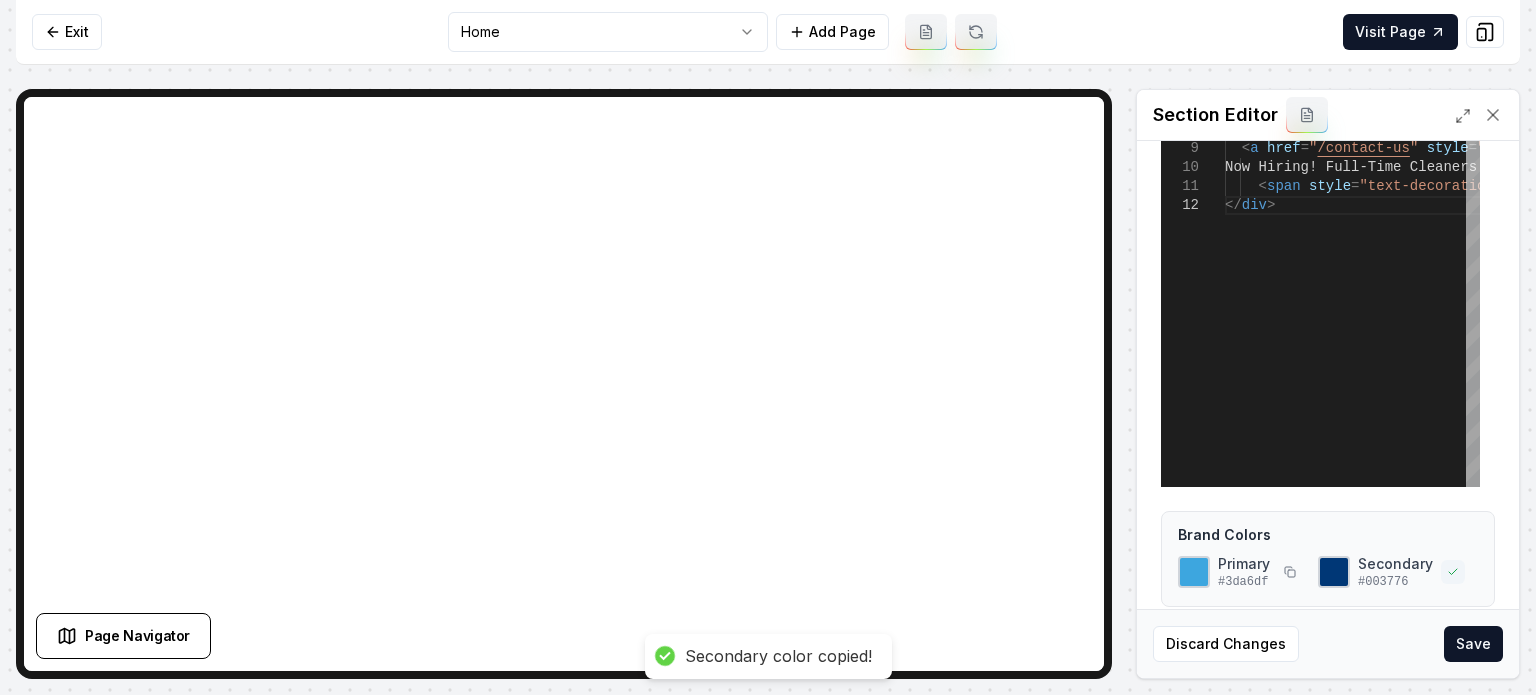 scroll, scrollTop: 0, scrollLeft: 0, axis: both 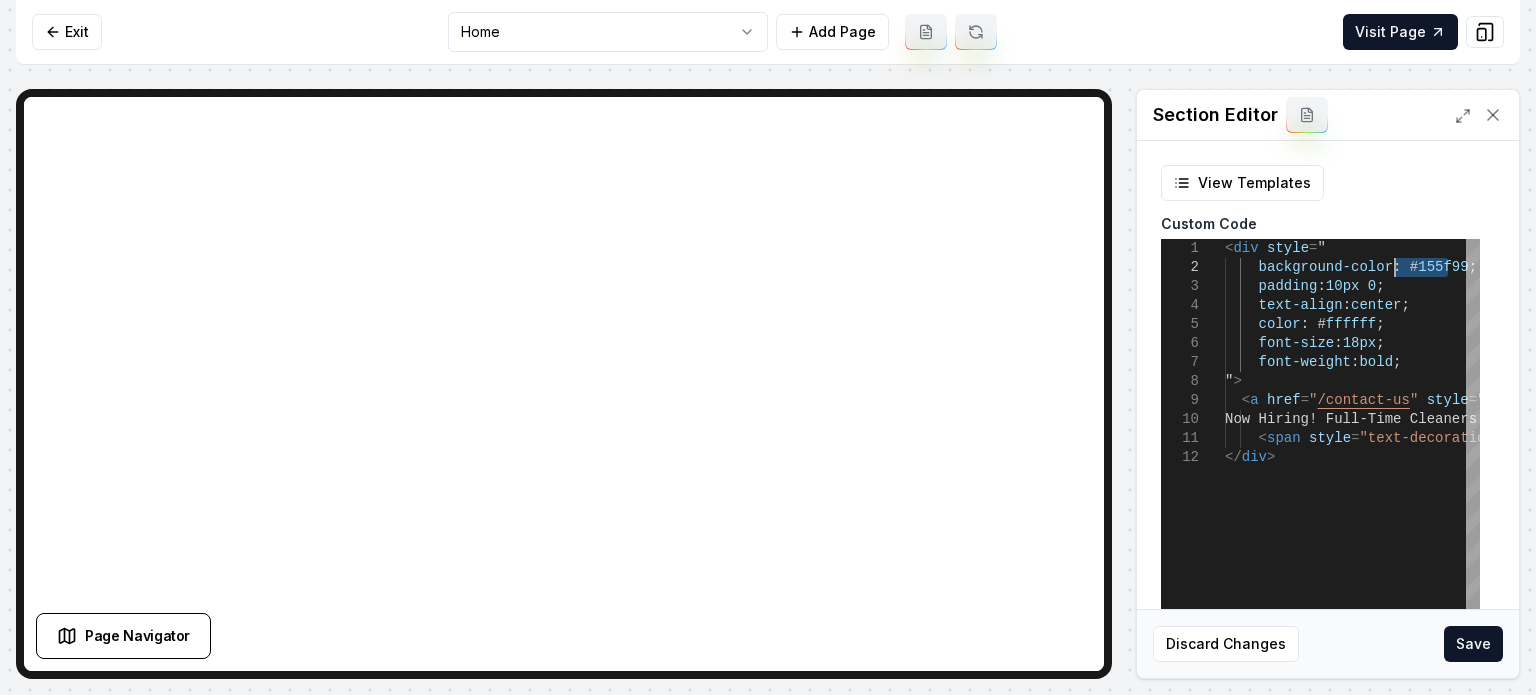 drag, startPoint x: 1446, startPoint y: 259, endPoint x: 1391, endPoint y: 265, distance: 55.326305 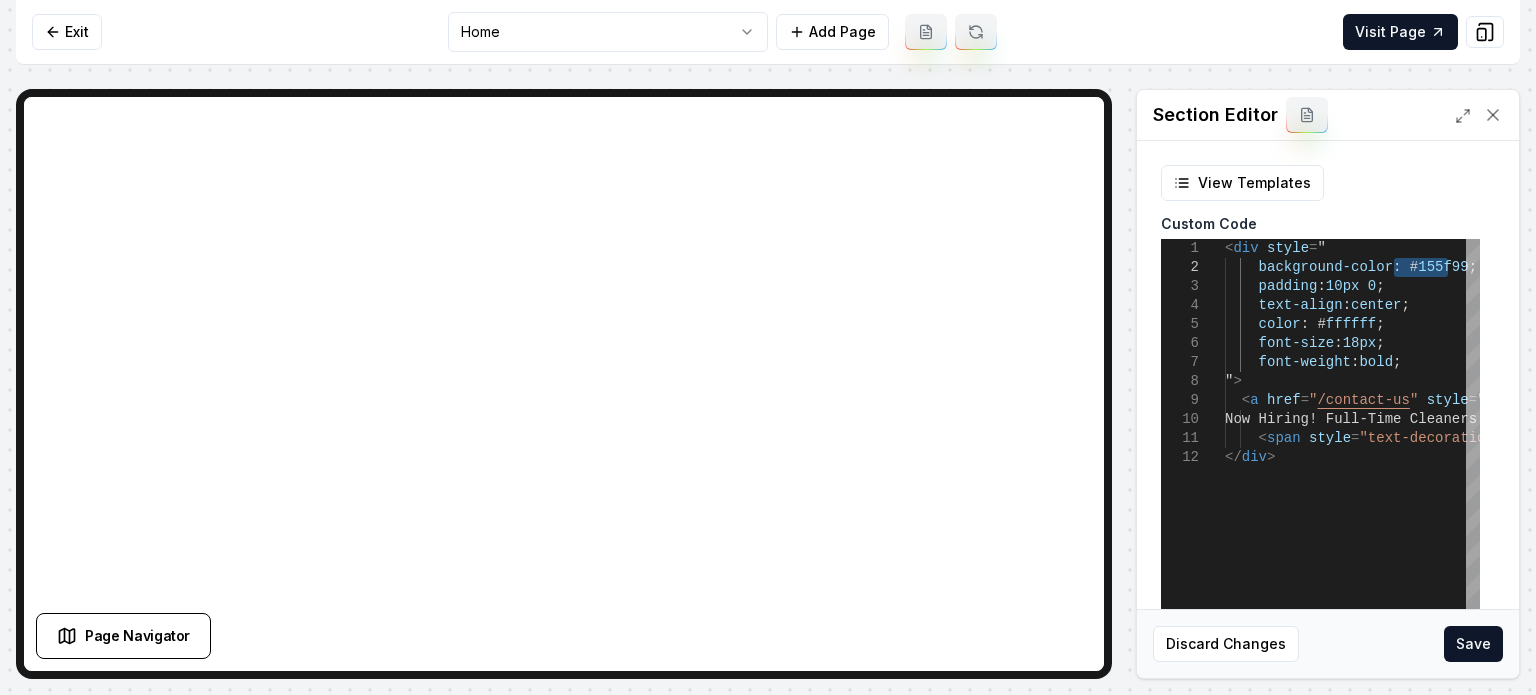 type on "**********" 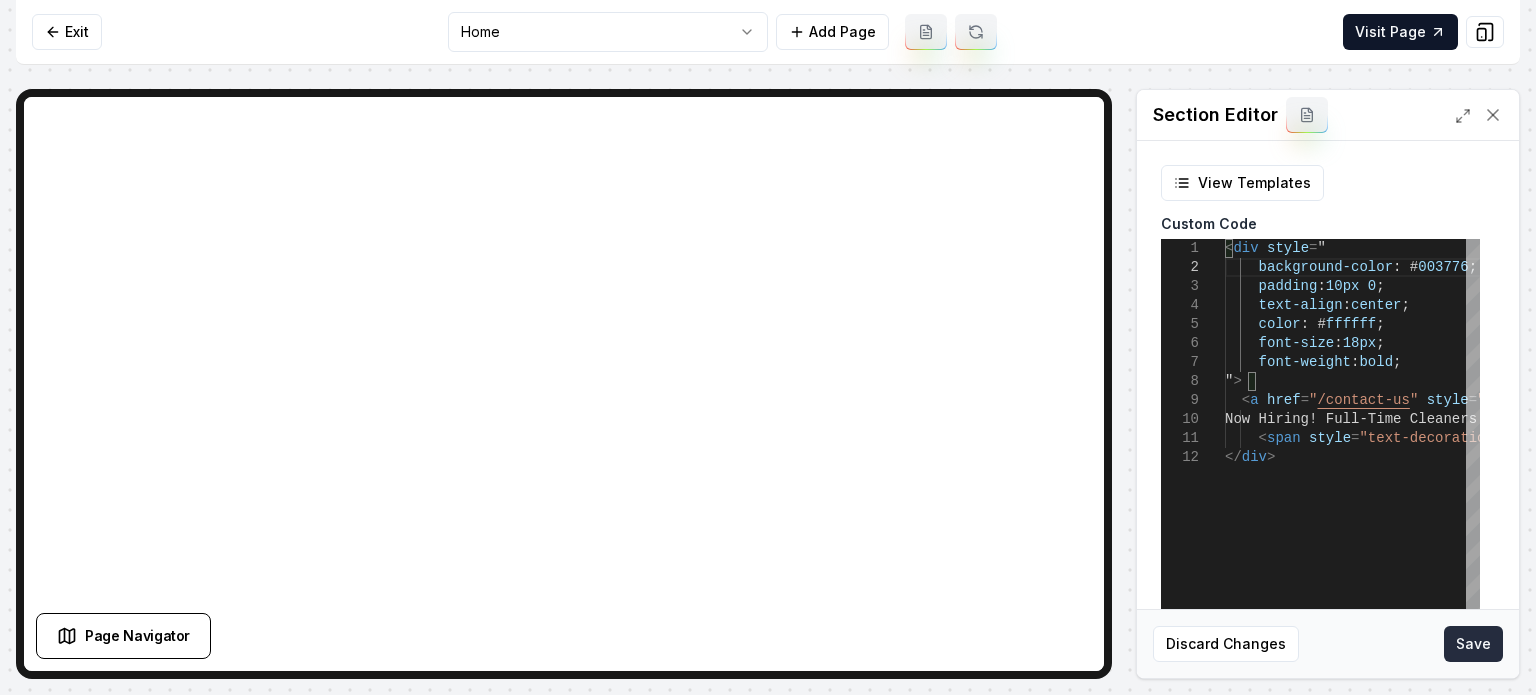 click on "Save" at bounding box center (1473, 644) 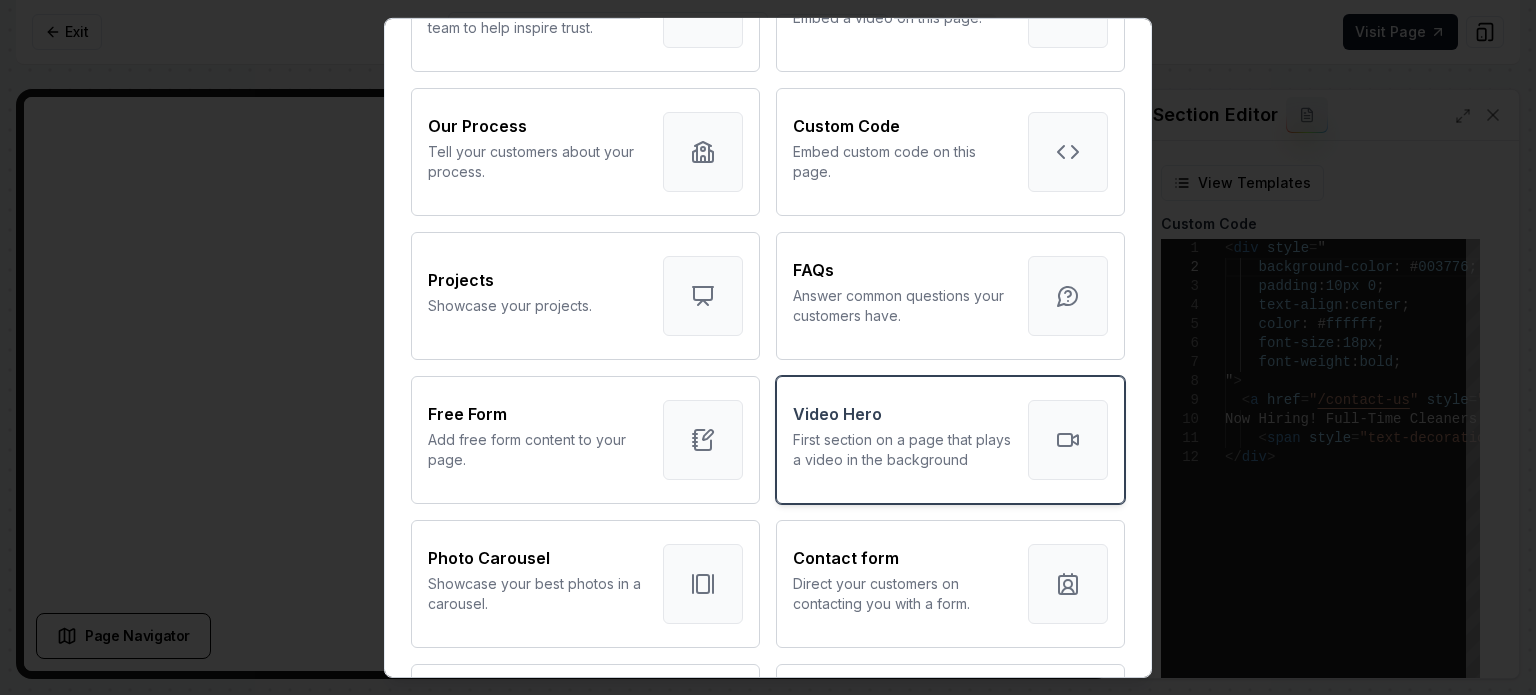 scroll, scrollTop: 600, scrollLeft: 0, axis: vertical 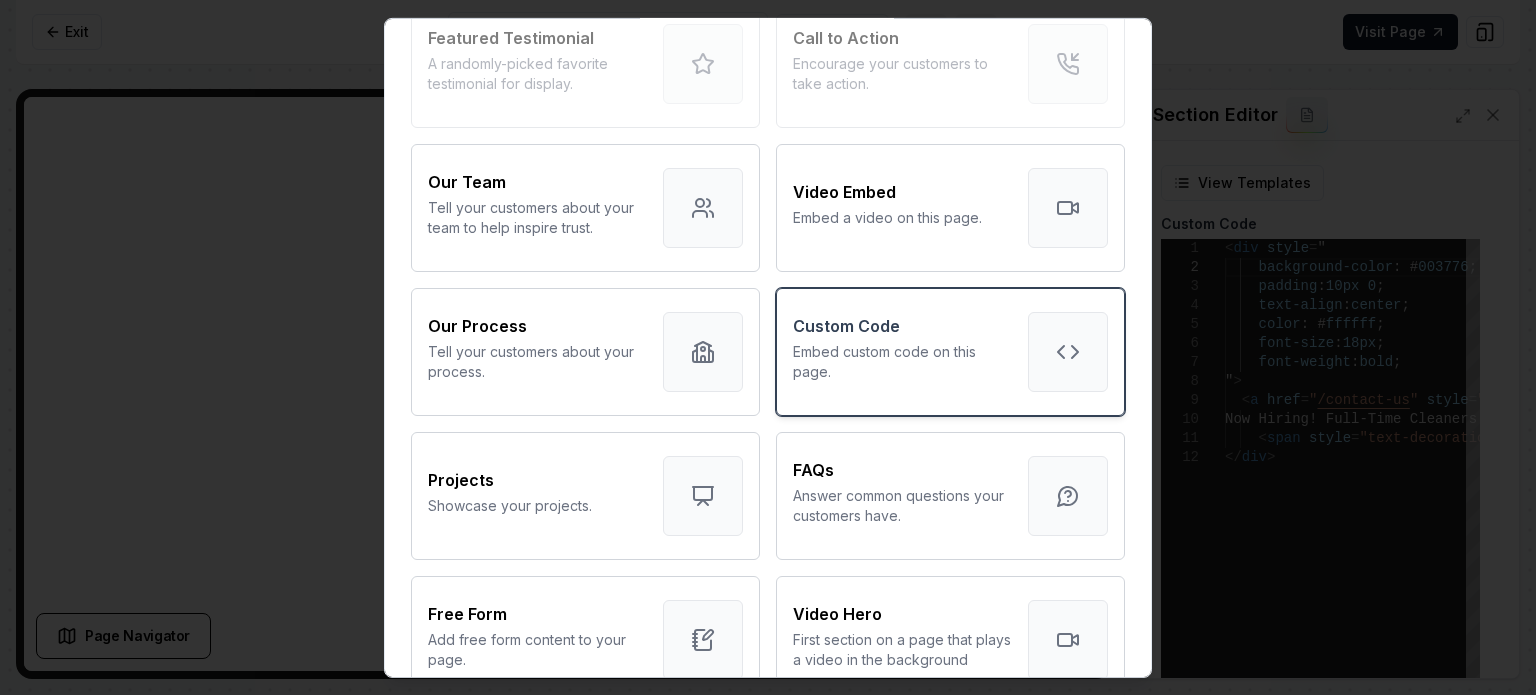 click on "Embed custom code on this page." at bounding box center [902, 361] 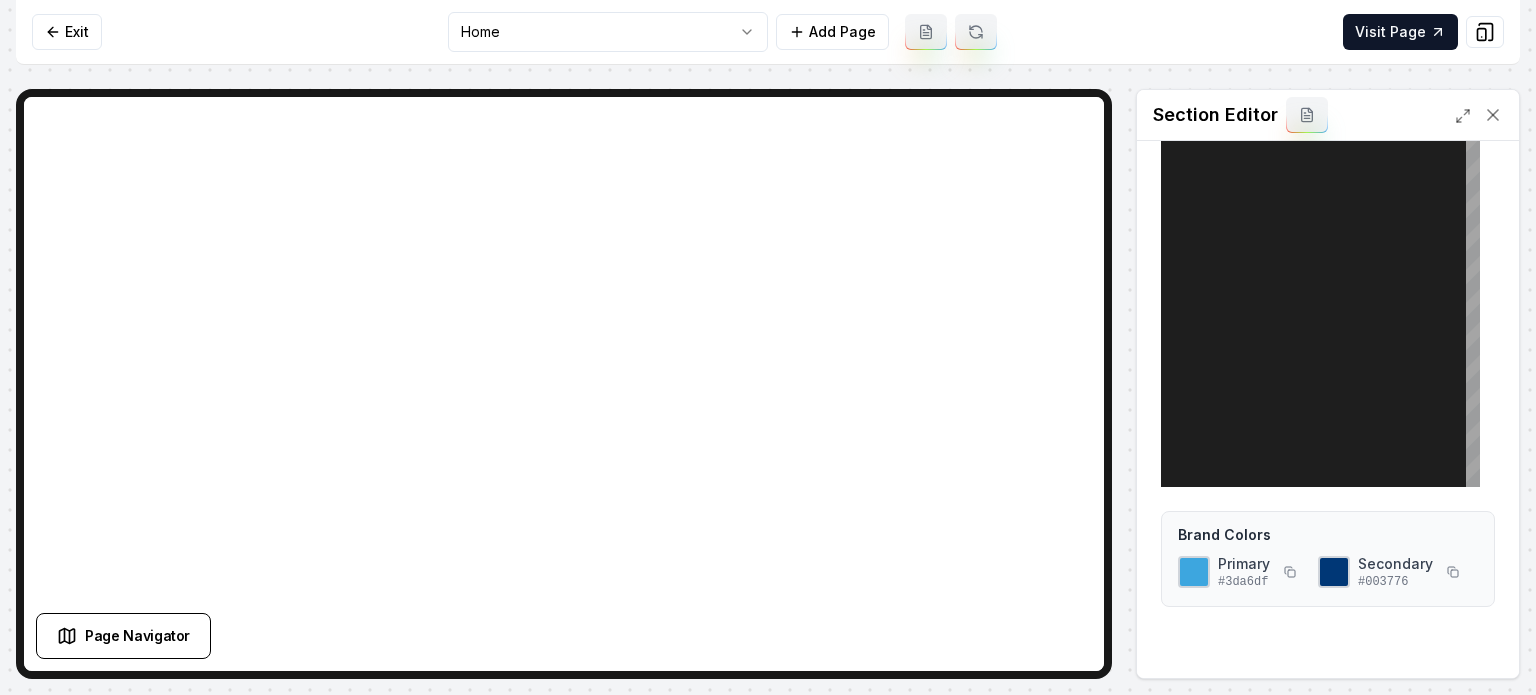 scroll, scrollTop: 0, scrollLeft: 0, axis: both 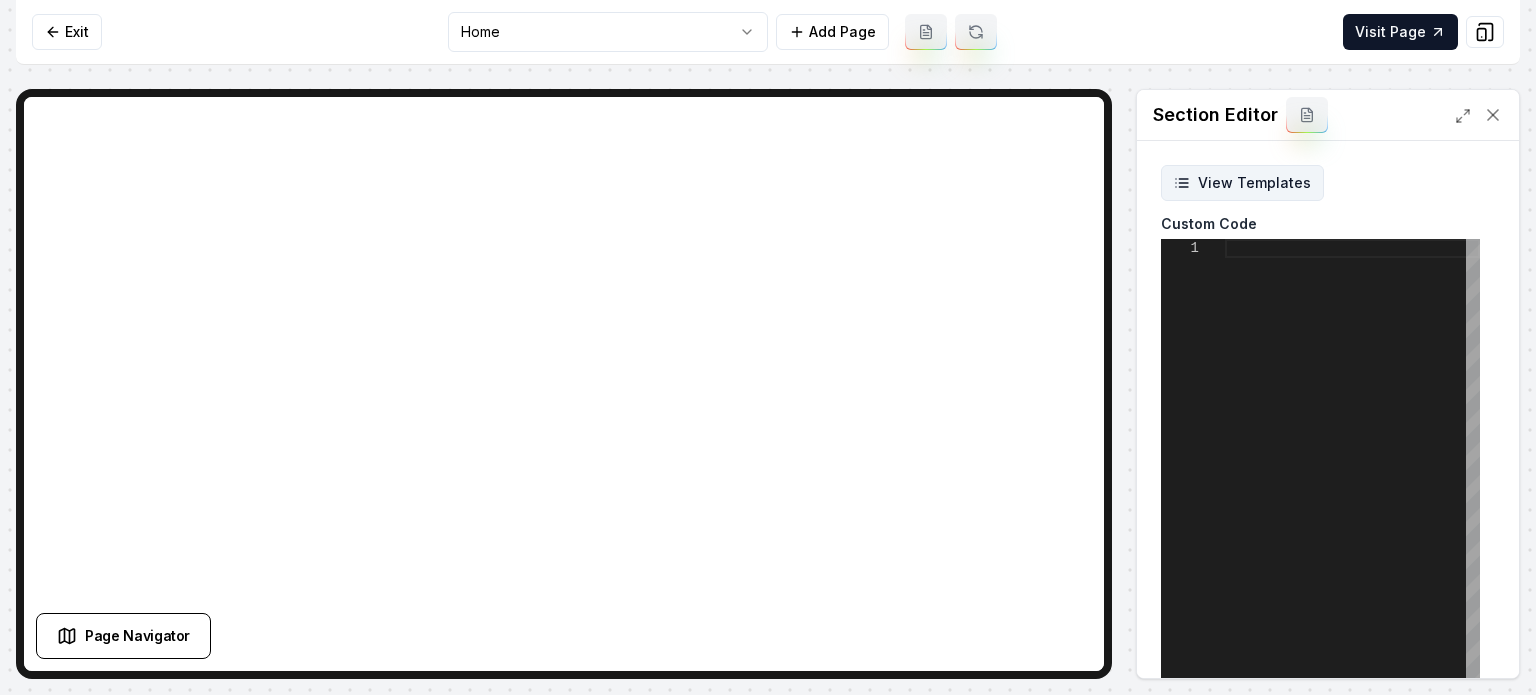 click on "View Templates" at bounding box center (1242, 183) 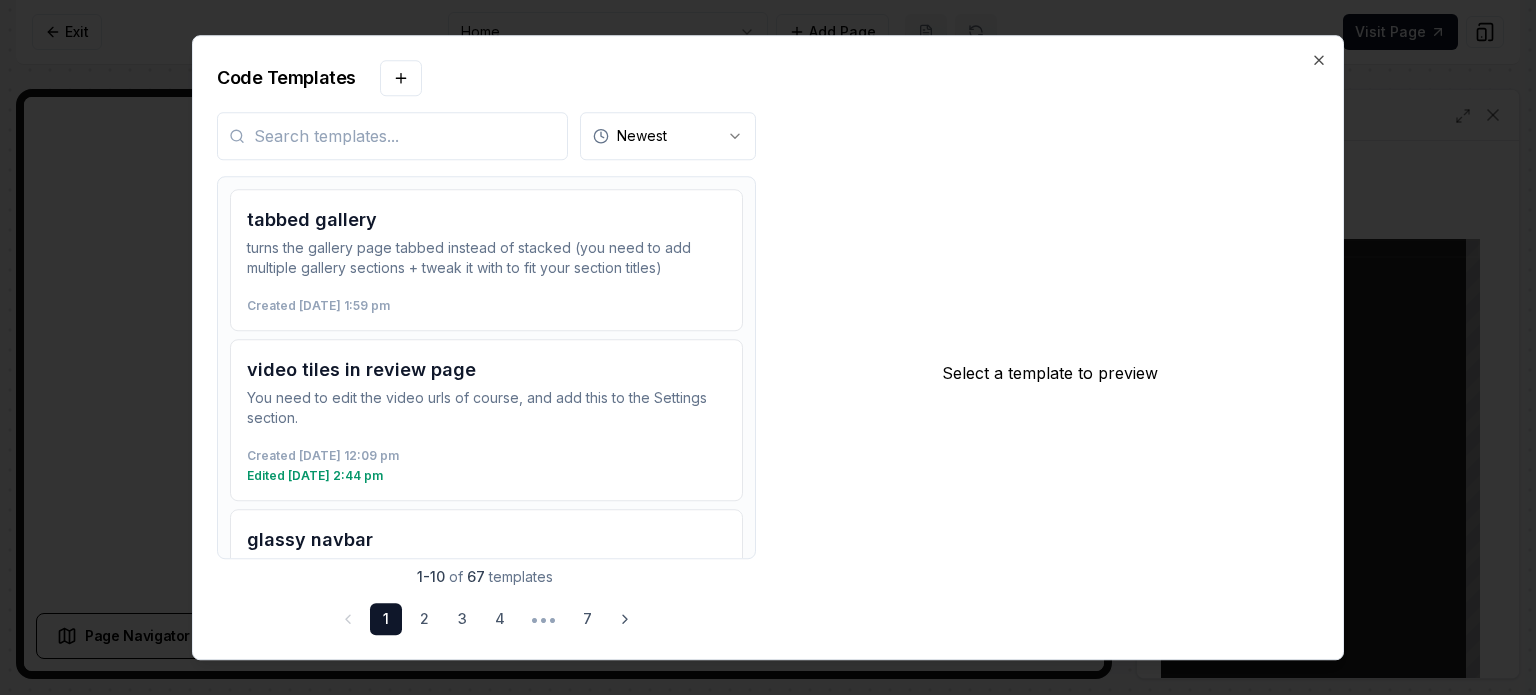 click at bounding box center [392, 136] 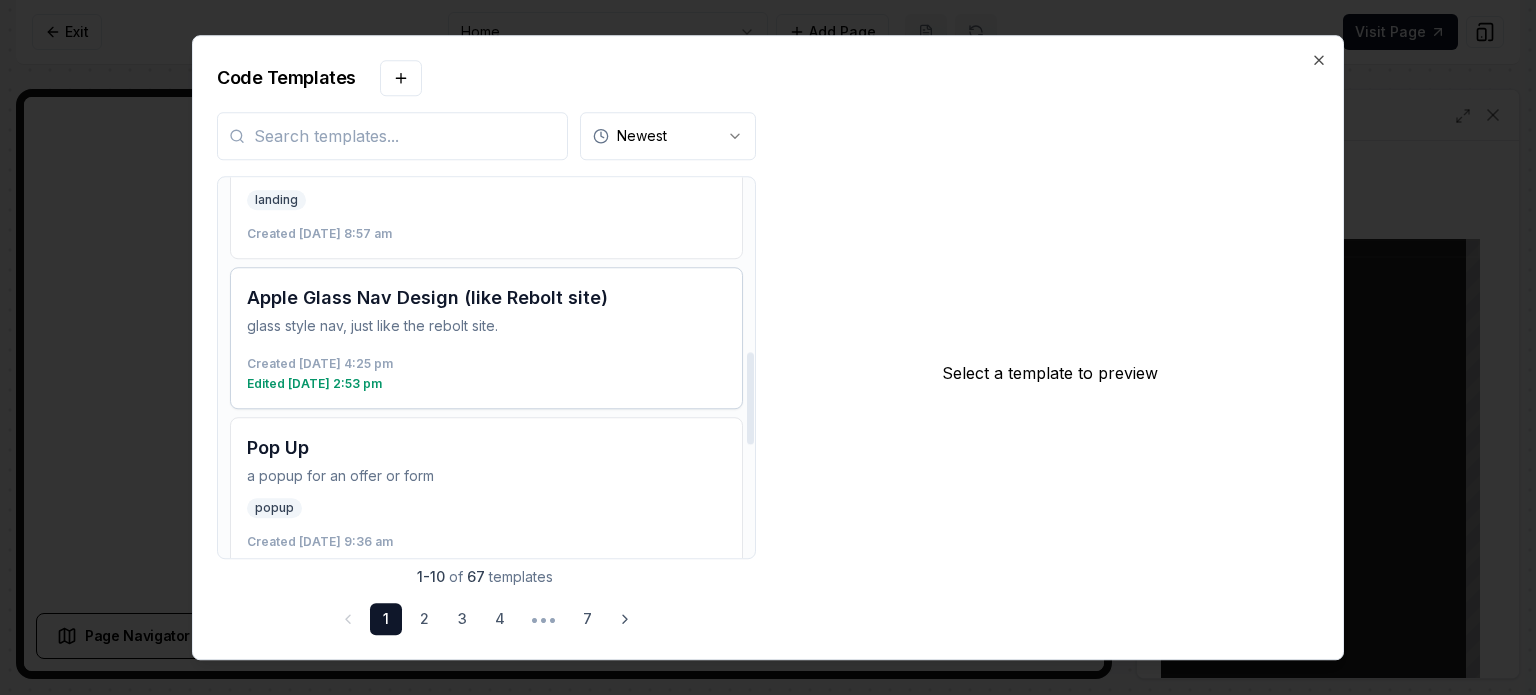 scroll, scrollTop: 1181, scrollLeft: 0, axis: vertical 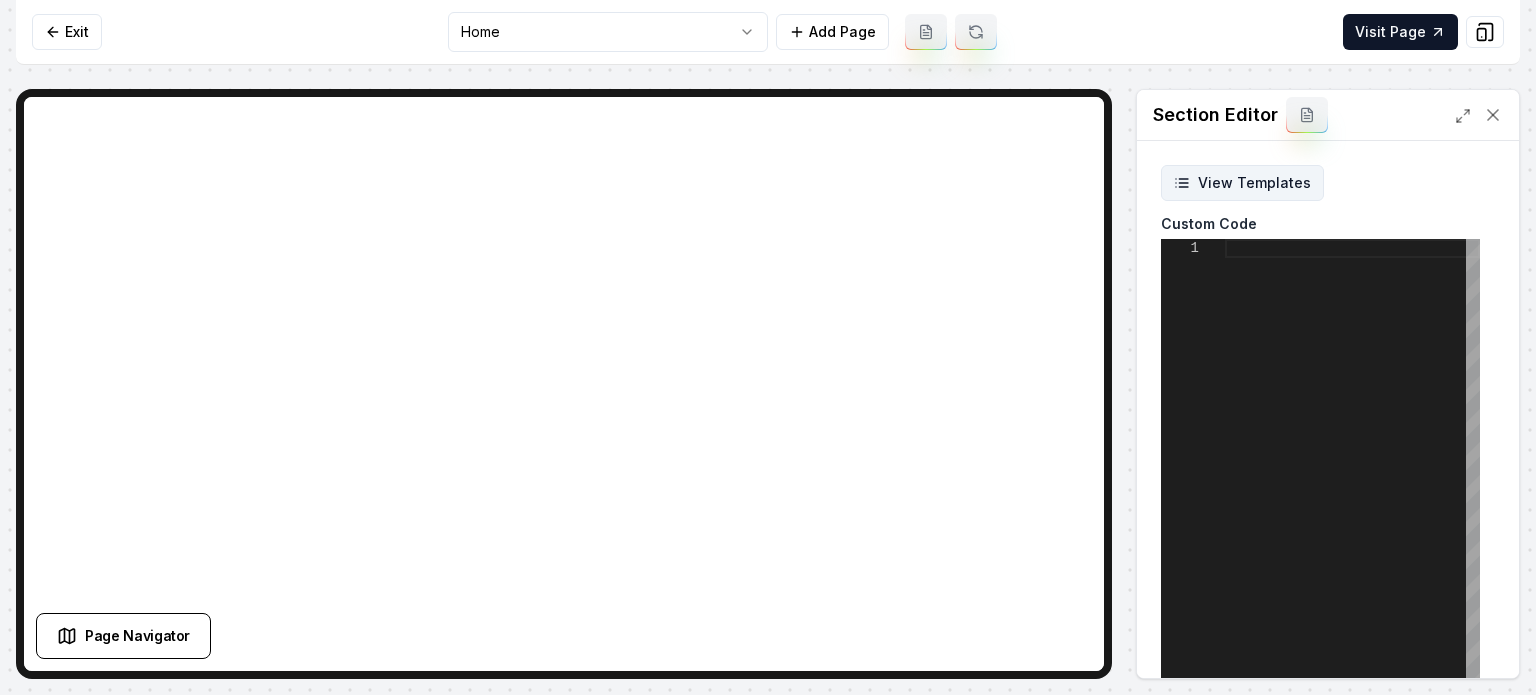 click on "View Templates" at bounding box center [1242, 183] 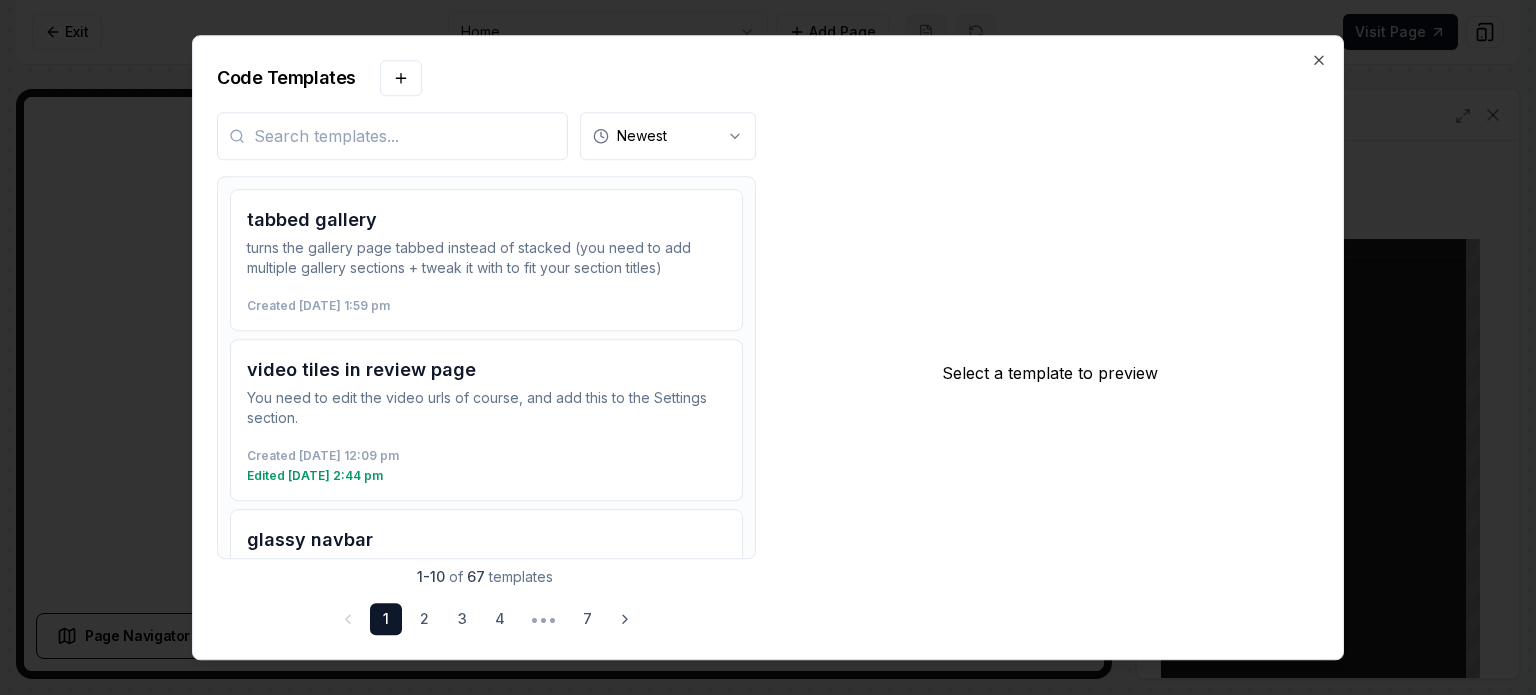 click at bounding box center [392, 136] 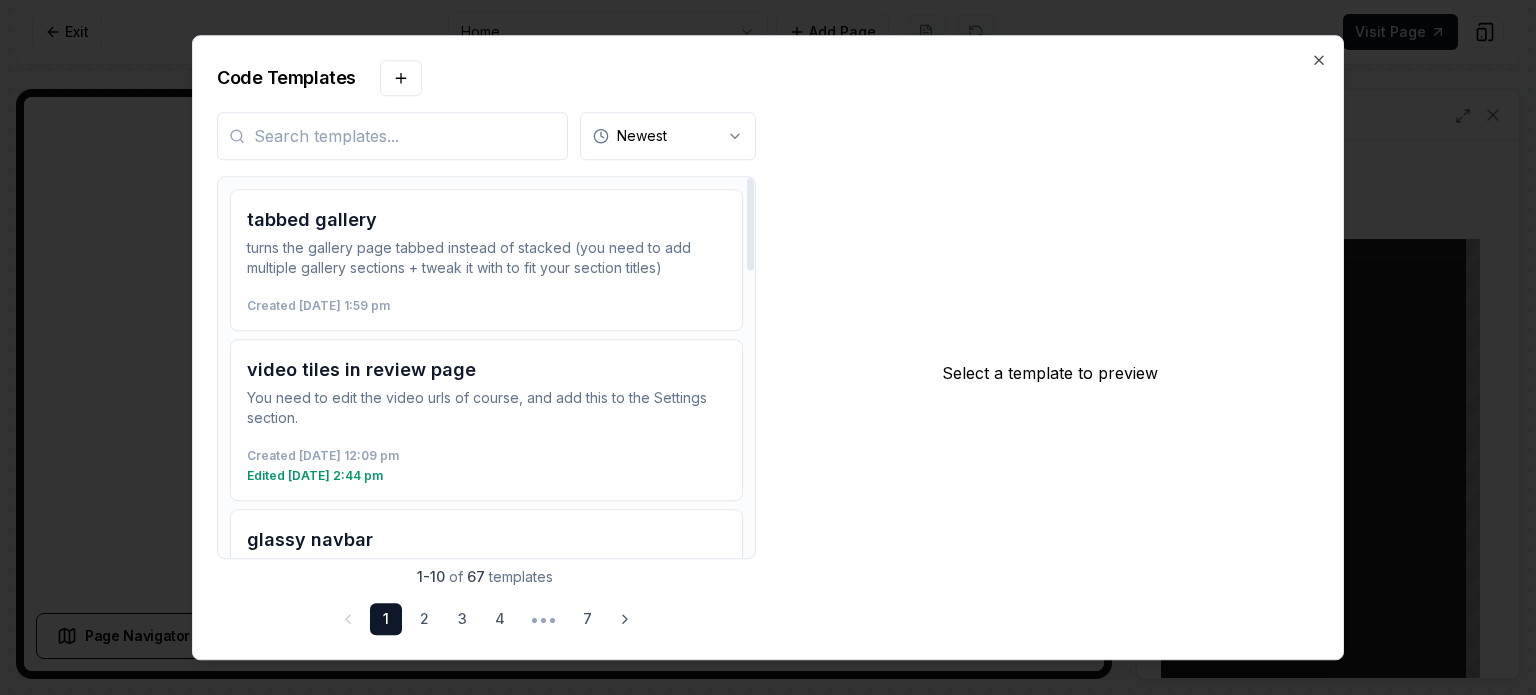 click at bounding box center [392, 136] 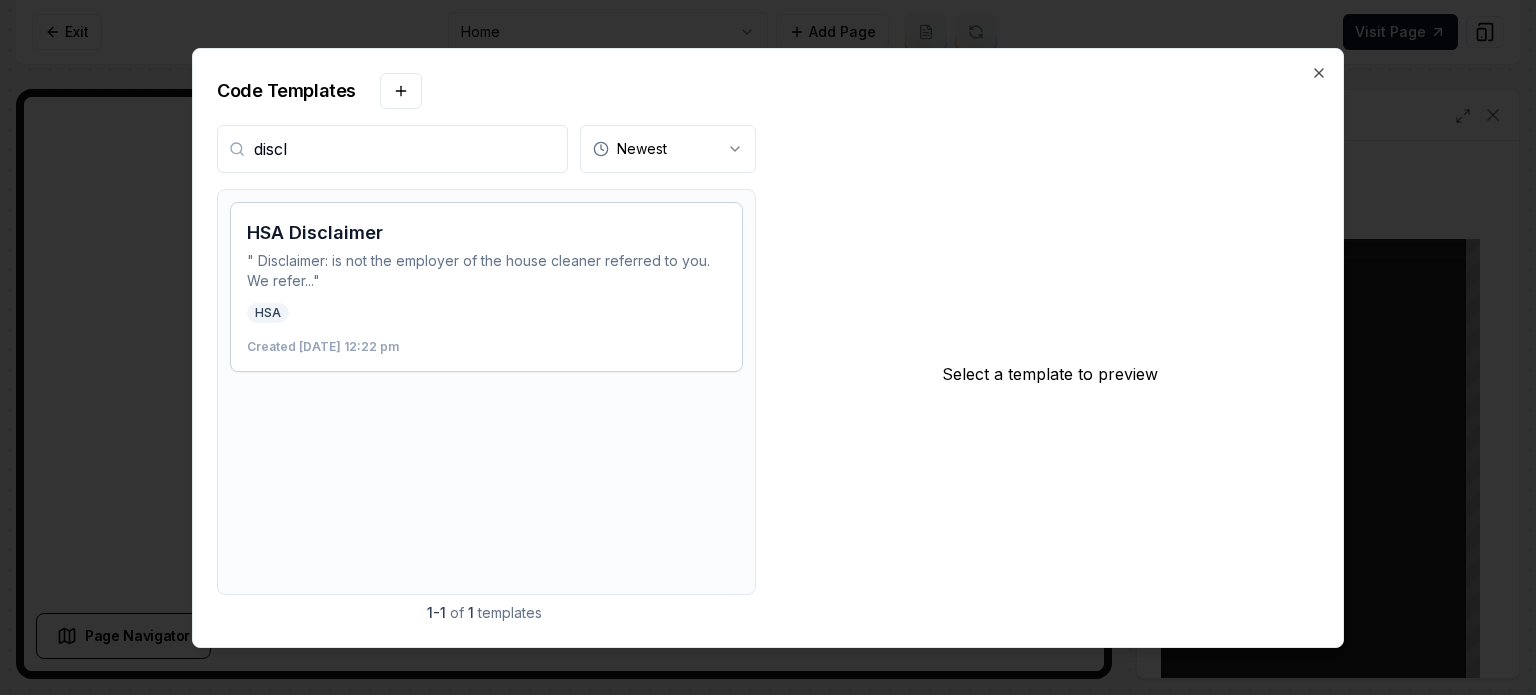 type on "discl" 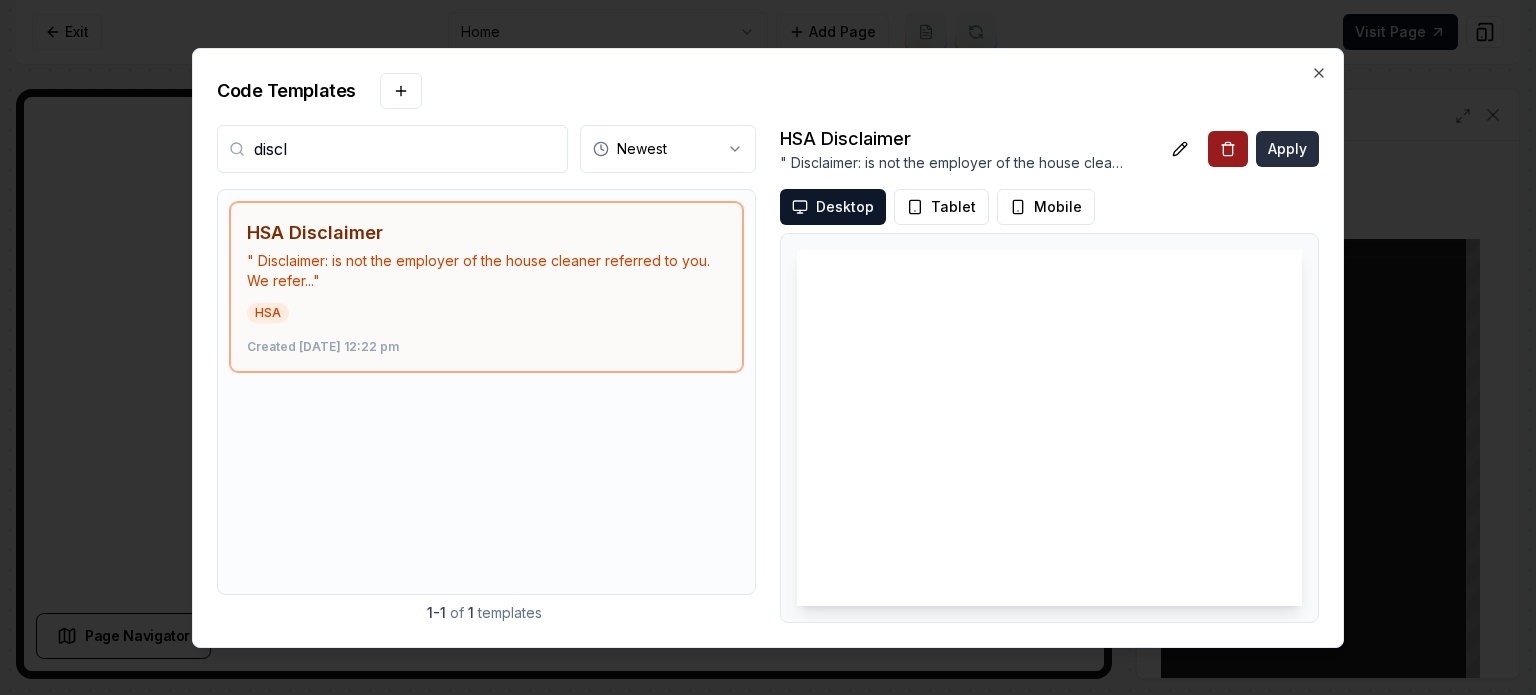 click on "Apply" at bounding box center (1287, 149) 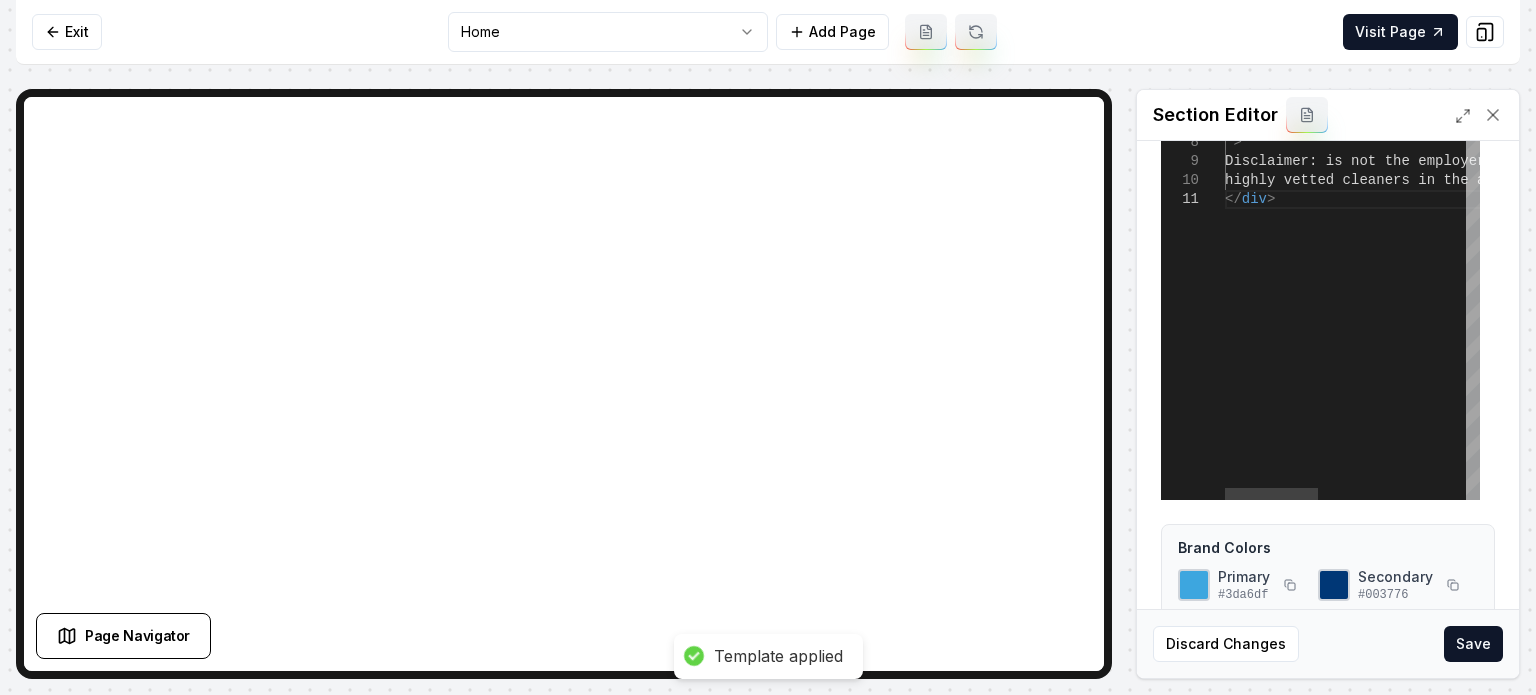 scroll, scrollTop: 252, scrollLeft: 0, axis: vertical 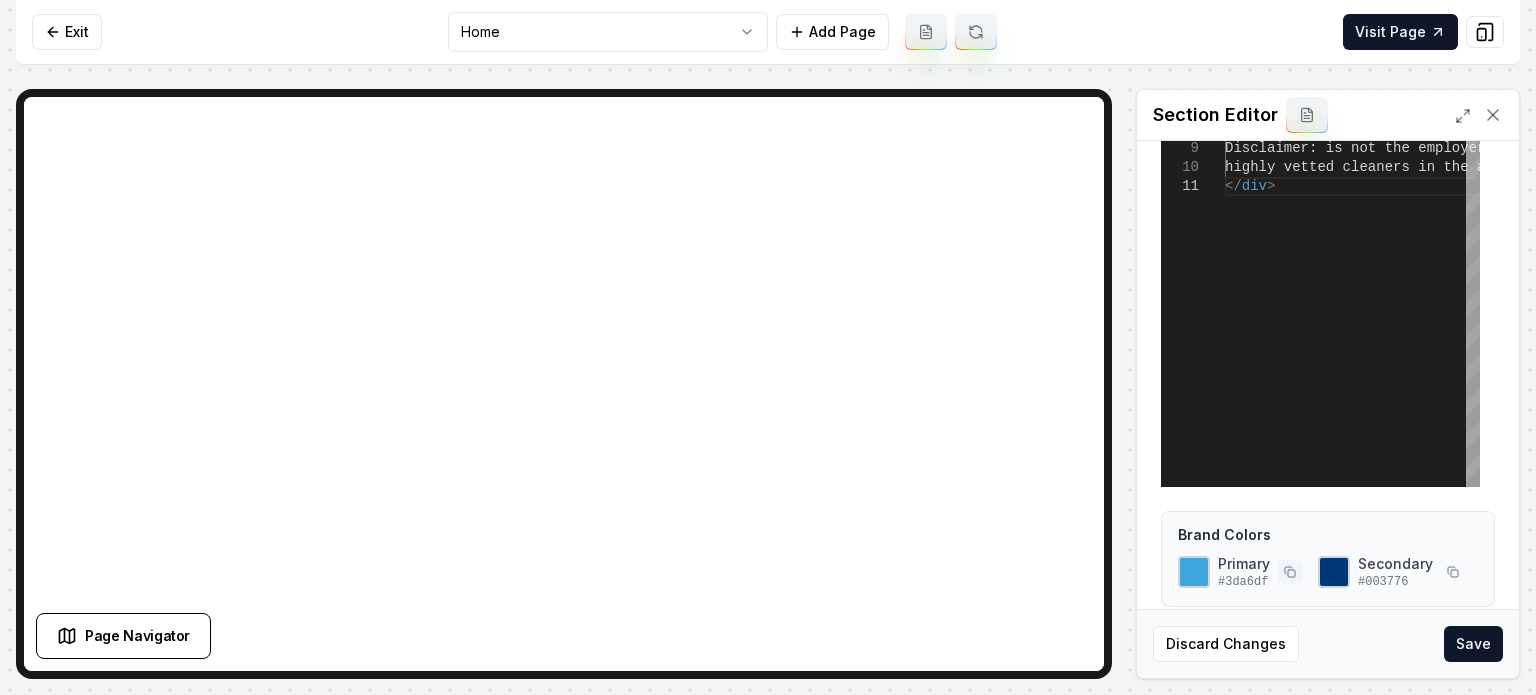 click 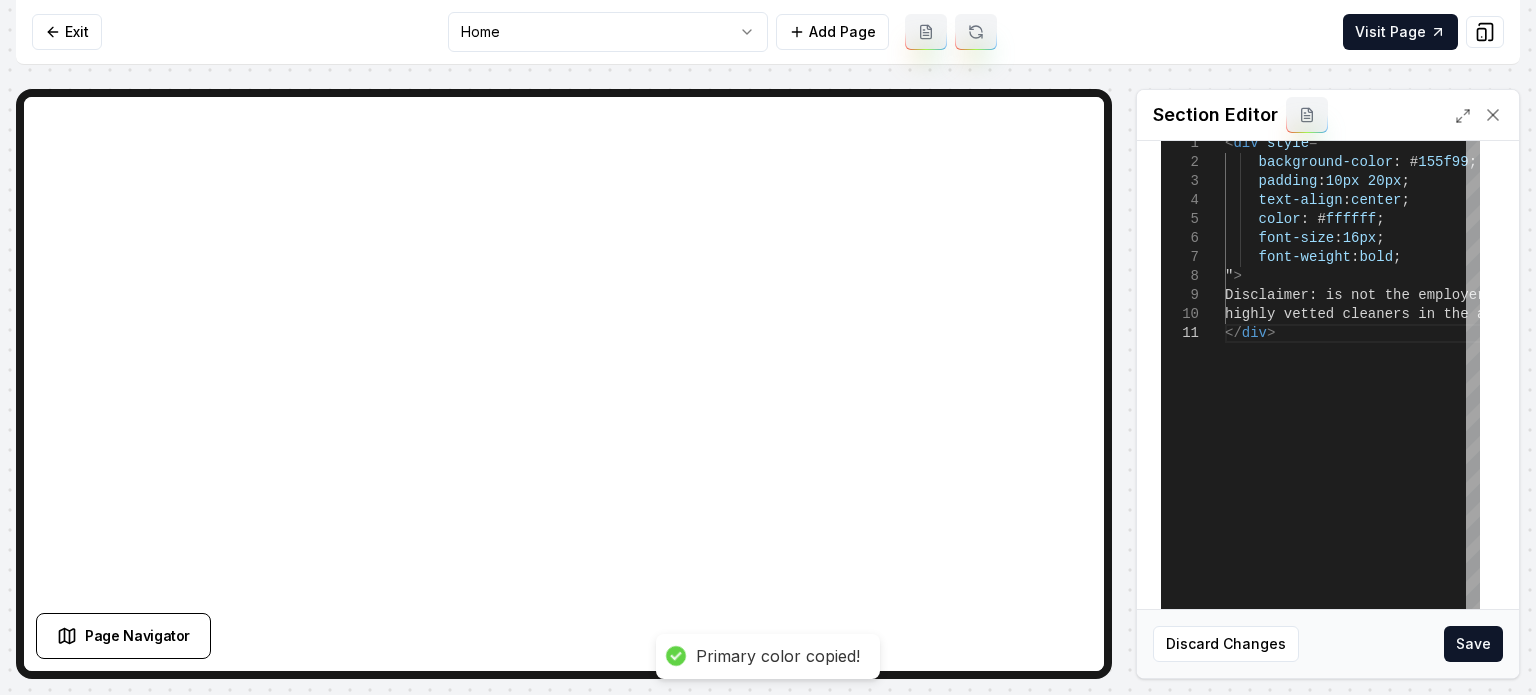 scroll, scrollTop: 0, scrollLeft: 0, axis: both 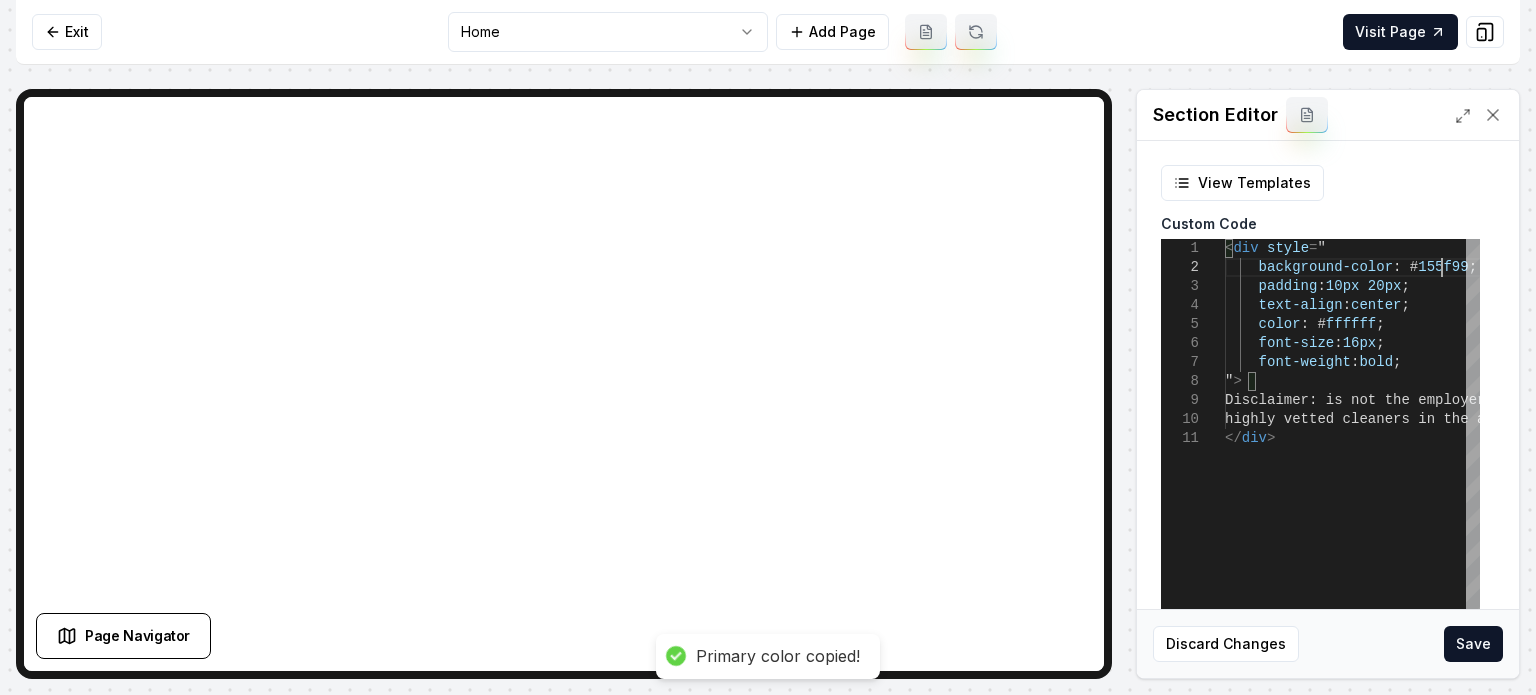 click on "< div   style = "      background-color : # 155f99 ;      padding :  10px   20px ;      text-align :  center ;      color : # ffffff ;      font-size :  16px ;      font-weight :  bold ;   " >   Disclaimer: is not the employer of the house cle aner referred to you. We refer   highly vetted cleaners in the area to our custom ers. </ div >" at bounding box center (1555, 489) 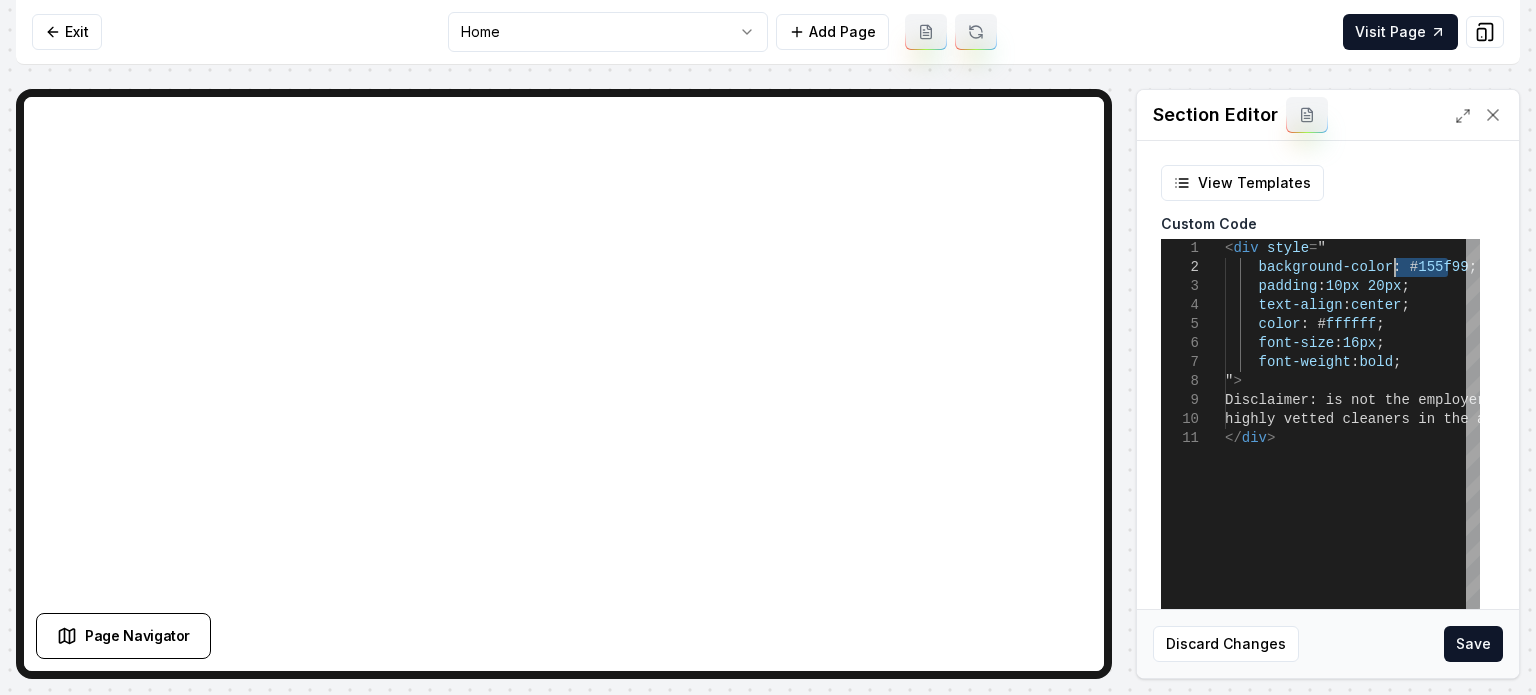 drag, startPoint x: 1448, startPoint y: 267, endPoint x: 1396, endPoint y: 267, distance: 52 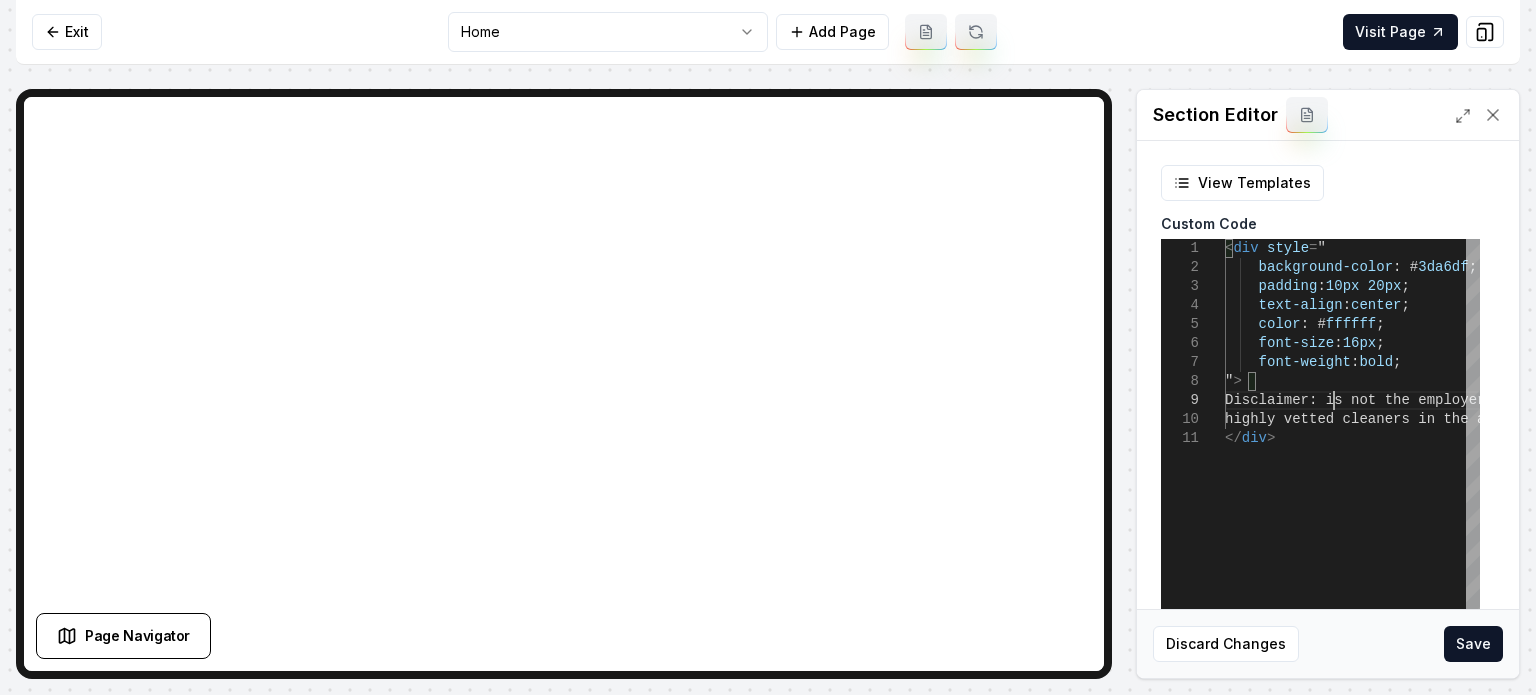 click on "< div   style = "      background-color : # 3da6df ;      padding :  10px   20px ;      text-align :  center ;      color : # ffffff ;      font-size :  16px ;      font-weight :  bold ;   " >   Disclaimer: is not the employer of the house cle aner referred to you. We refer   highly vetted cleaners in the area to our custom ers. </ div >" at bounding box center (1555, 489) 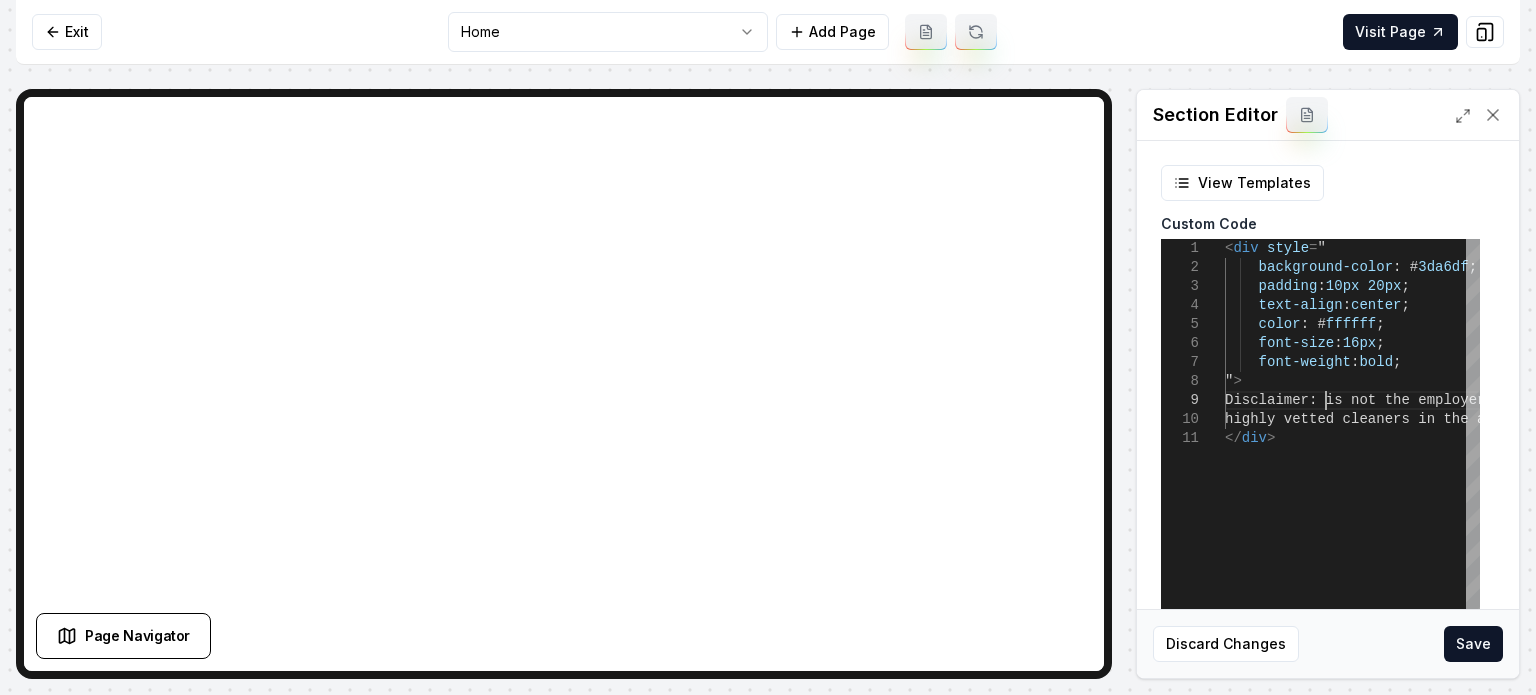 click on "< div   style = "      background-color : # 3da6df ;      padding :  10px   20px ;      text-align :  center ;      color : # ffffff ;      font-size :  16px ;      font-weight :  bold ;   " >   Disclaimer: is not the employer of the house cle aner referred to you. We refer   highly vetted cleaners in the area to our custom ers. </ div >" at bounding box center [1555, 489] 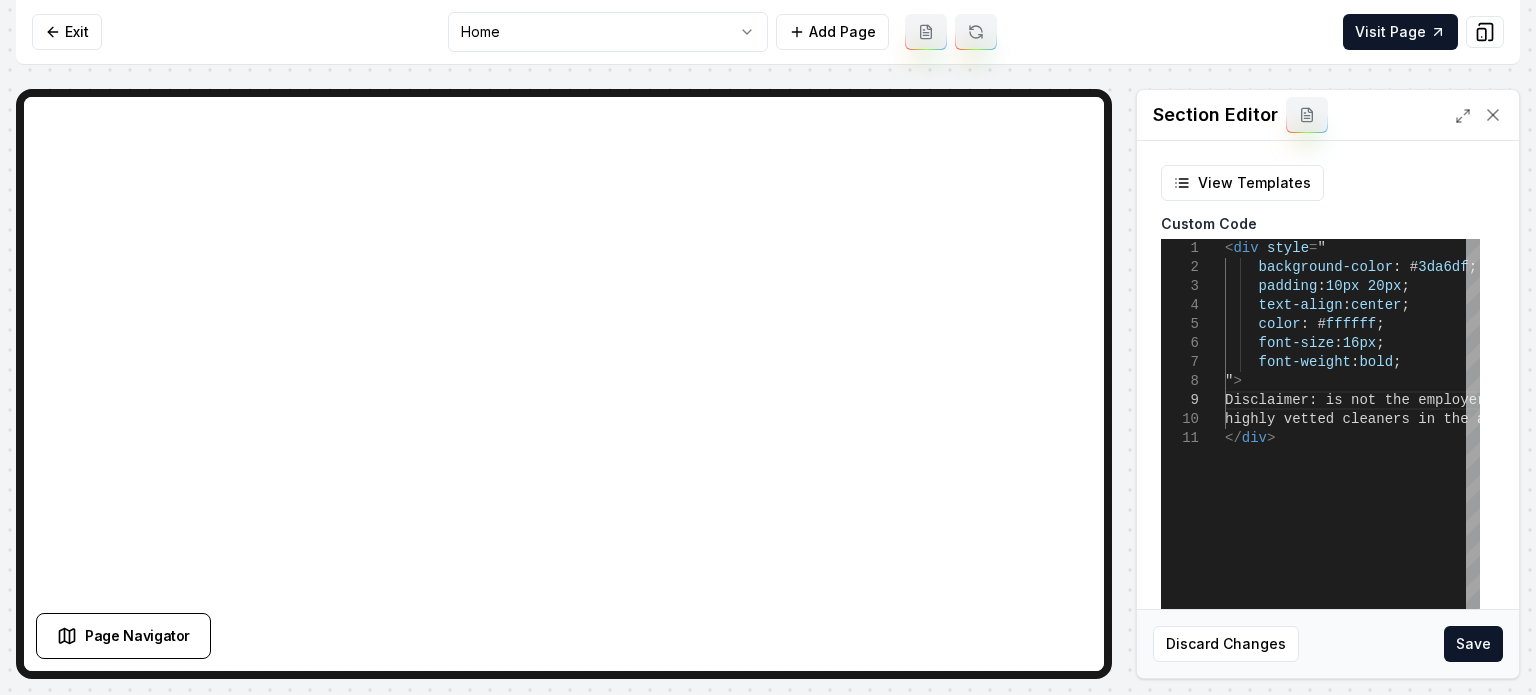 click on "< div   style = "      background-color : # 3da6df ;      padding :  10px   20px ;      text-align :  center ;      color : # ffffff ;      font-size :  16px ;      font-weight :  bold ;   " >   Disclaimer: is not the employer of the house cle aner referred to you. We refer   highly vetted cleaners in the area to our custom ers. </ div >" at bounding box center [1555, 489] 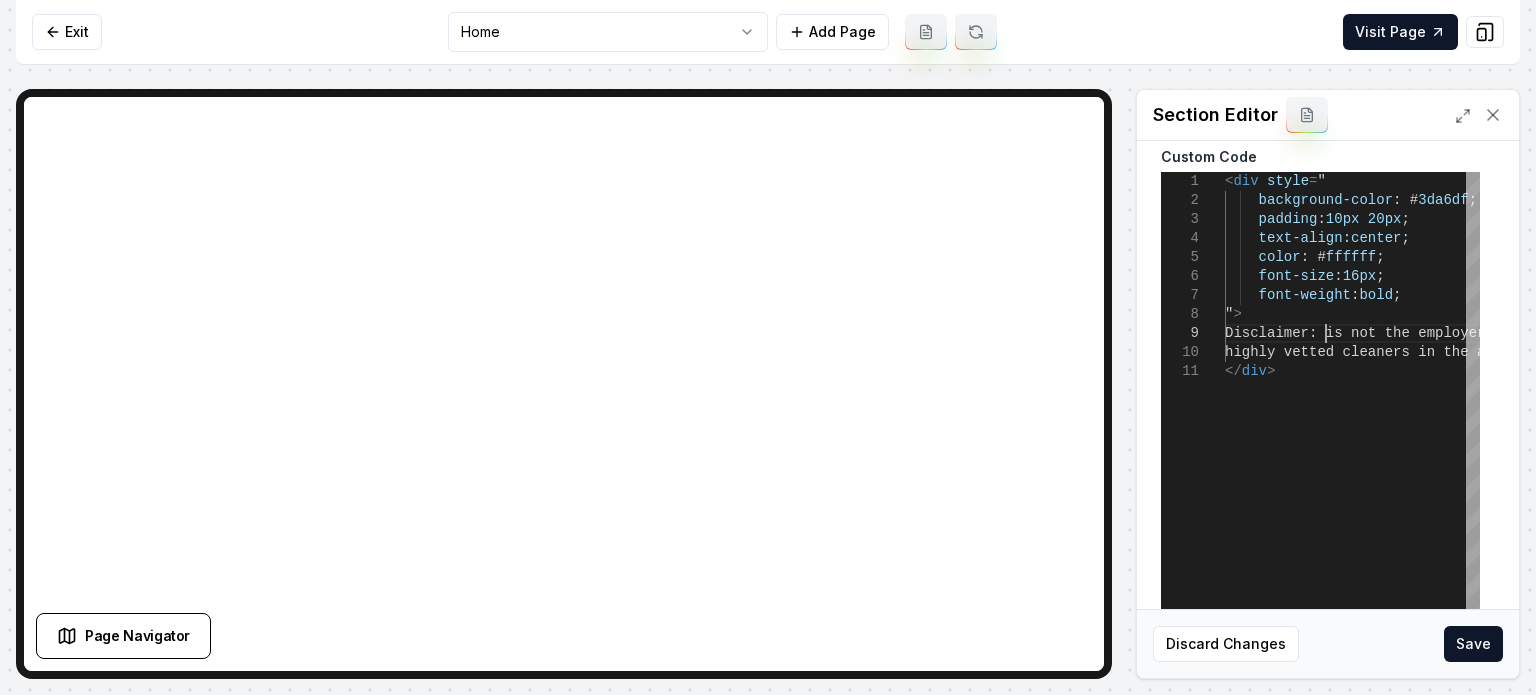 scroll, scrollTop: 0, scrollLeft: 0, axis: both 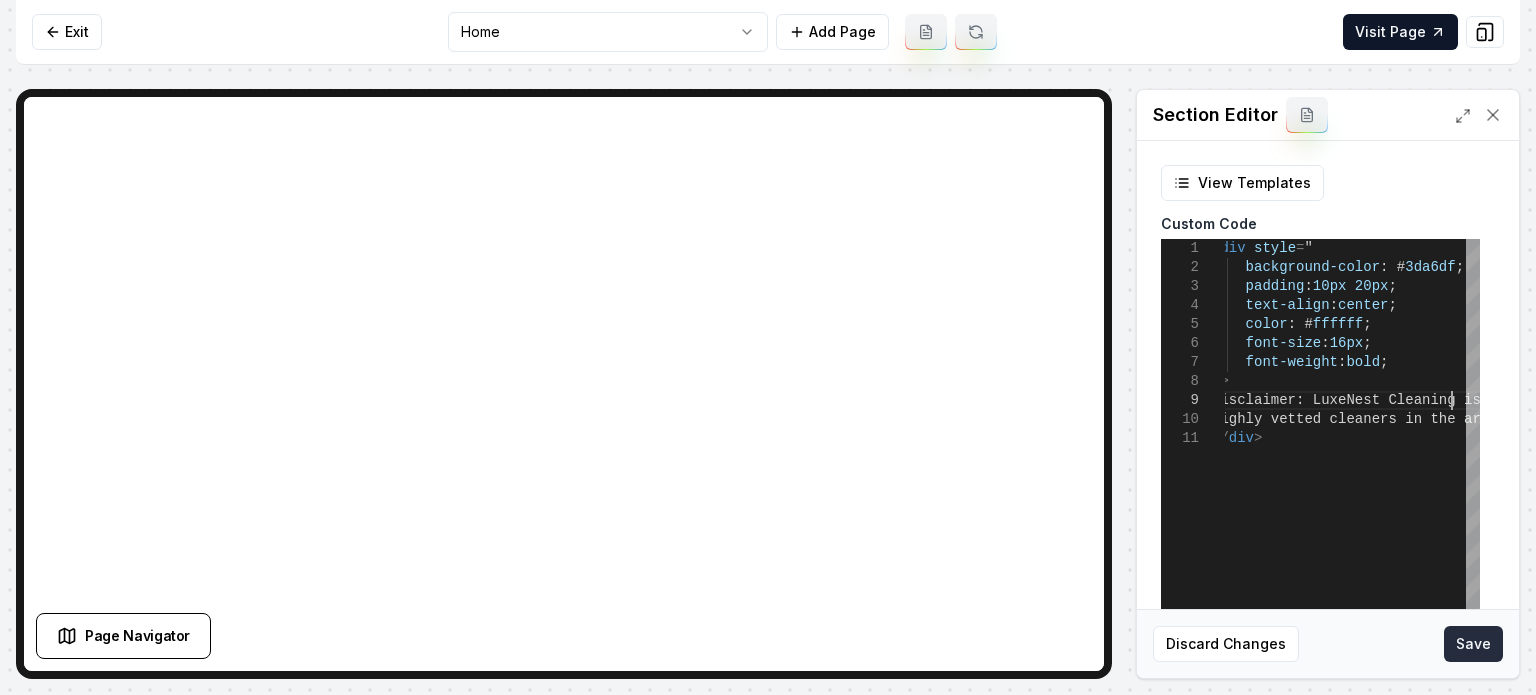 type on "**********" 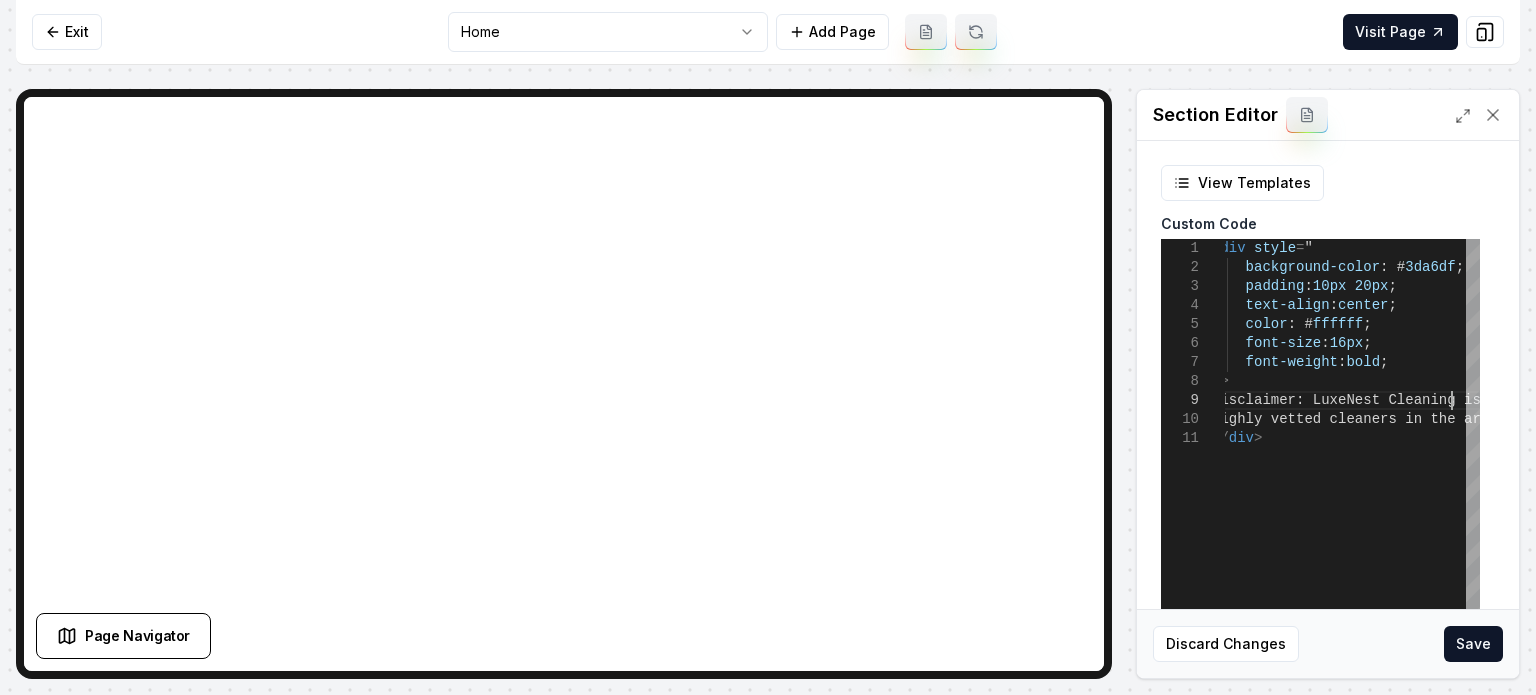 click on "Save" at bounding box center [1473, 644] 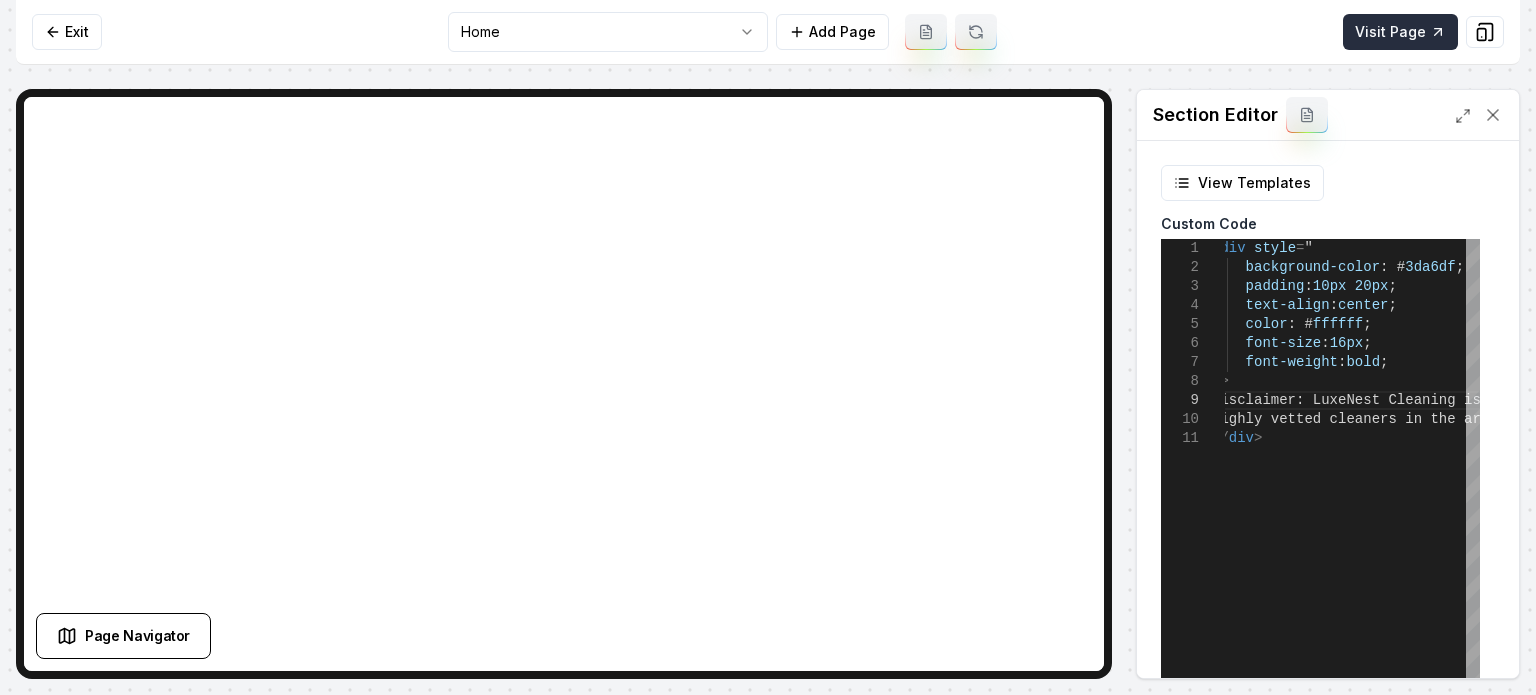 click on "Visit Page" at bounding box center (1400, 32) 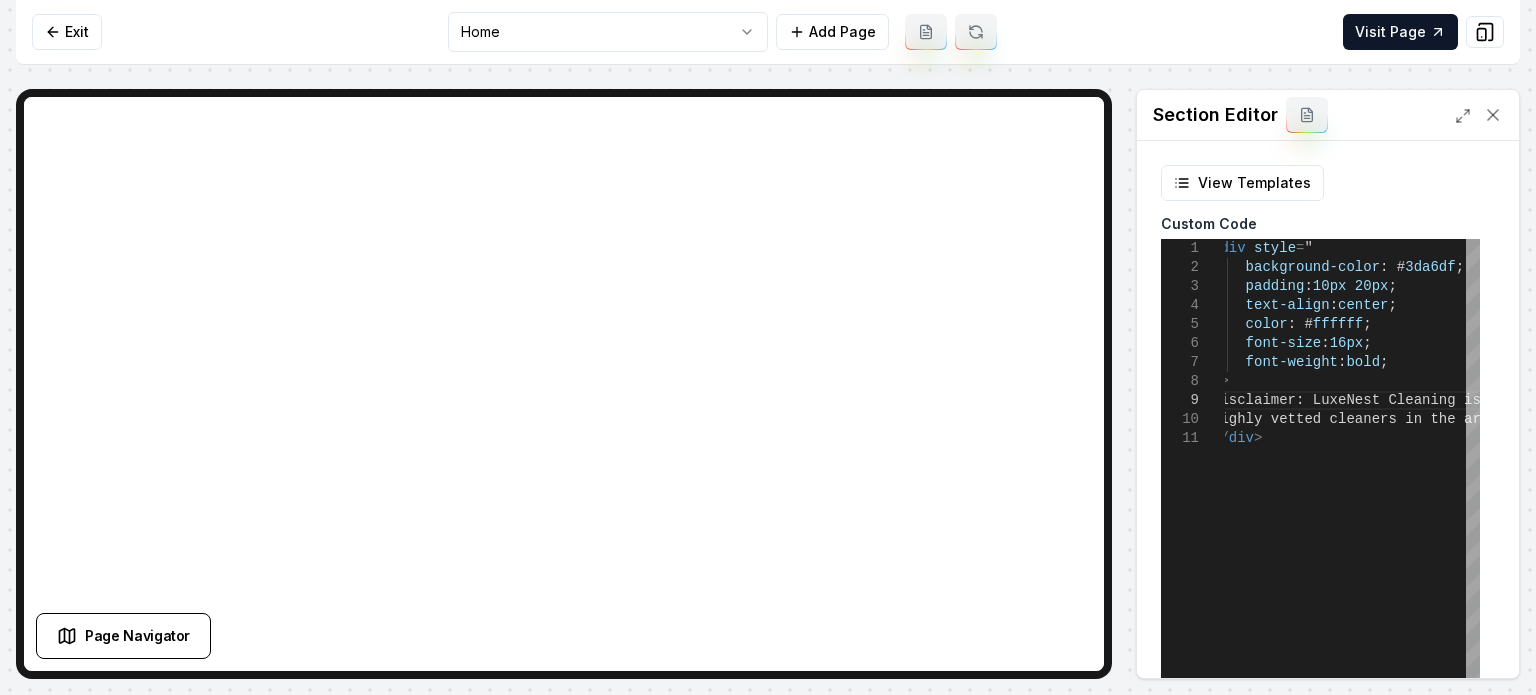click on "Exit Home Add Page Visit Page" at bounding box center (768, 32) 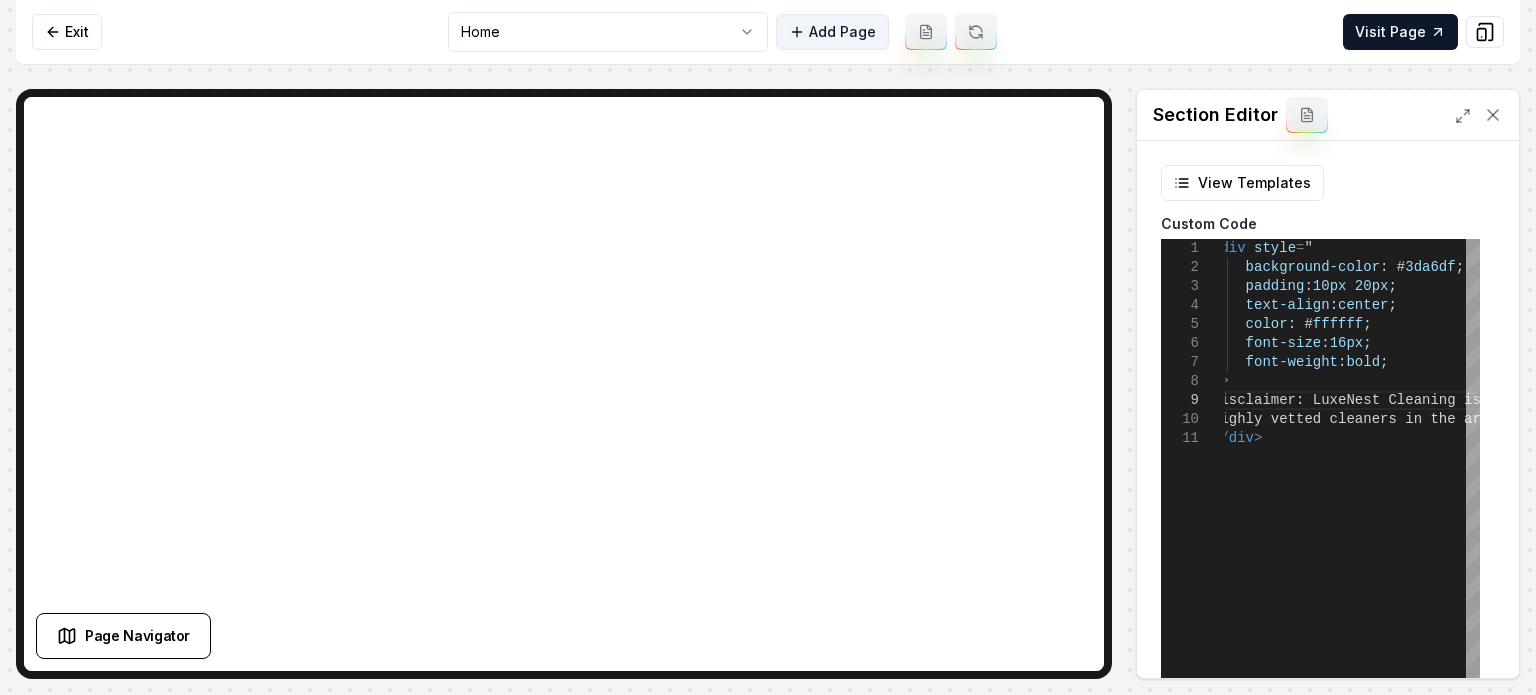 click on "Add Page" at bounding box center (832, 32) 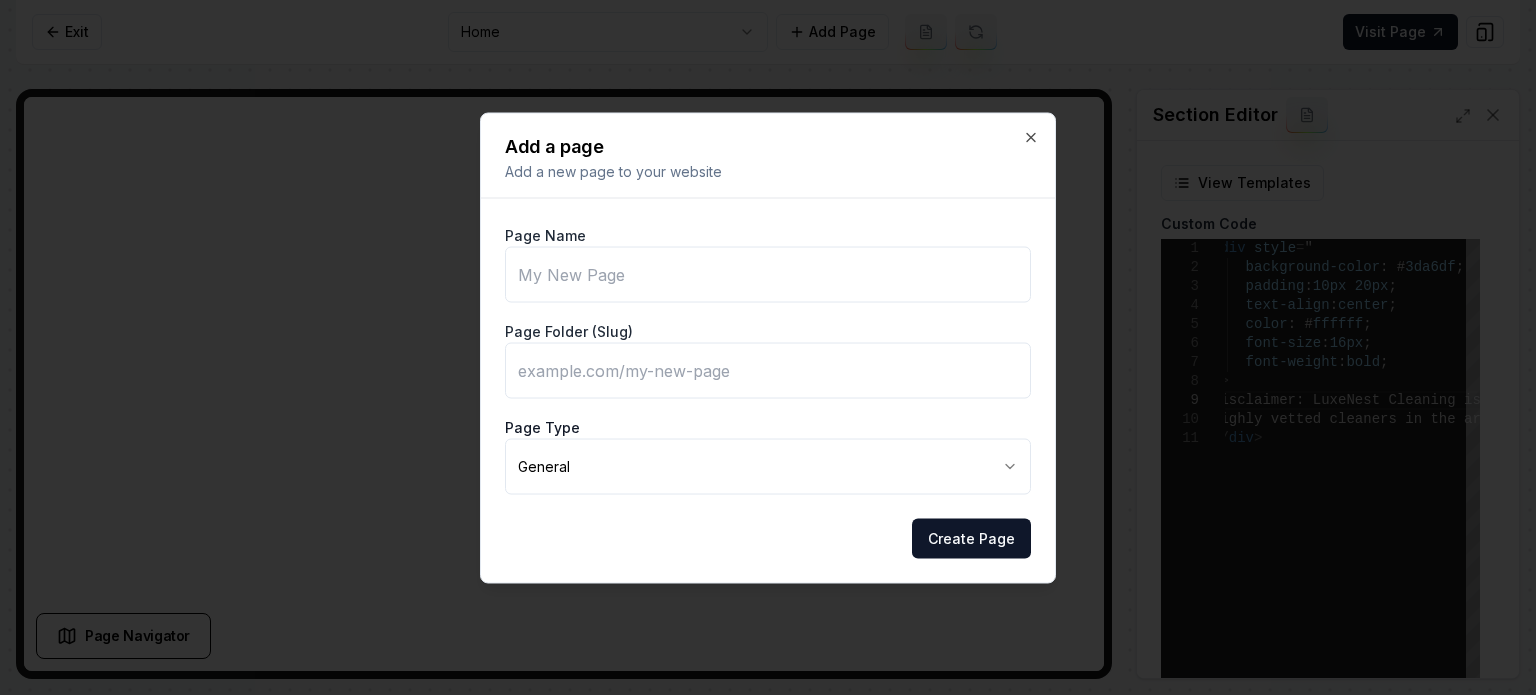 type on "c" 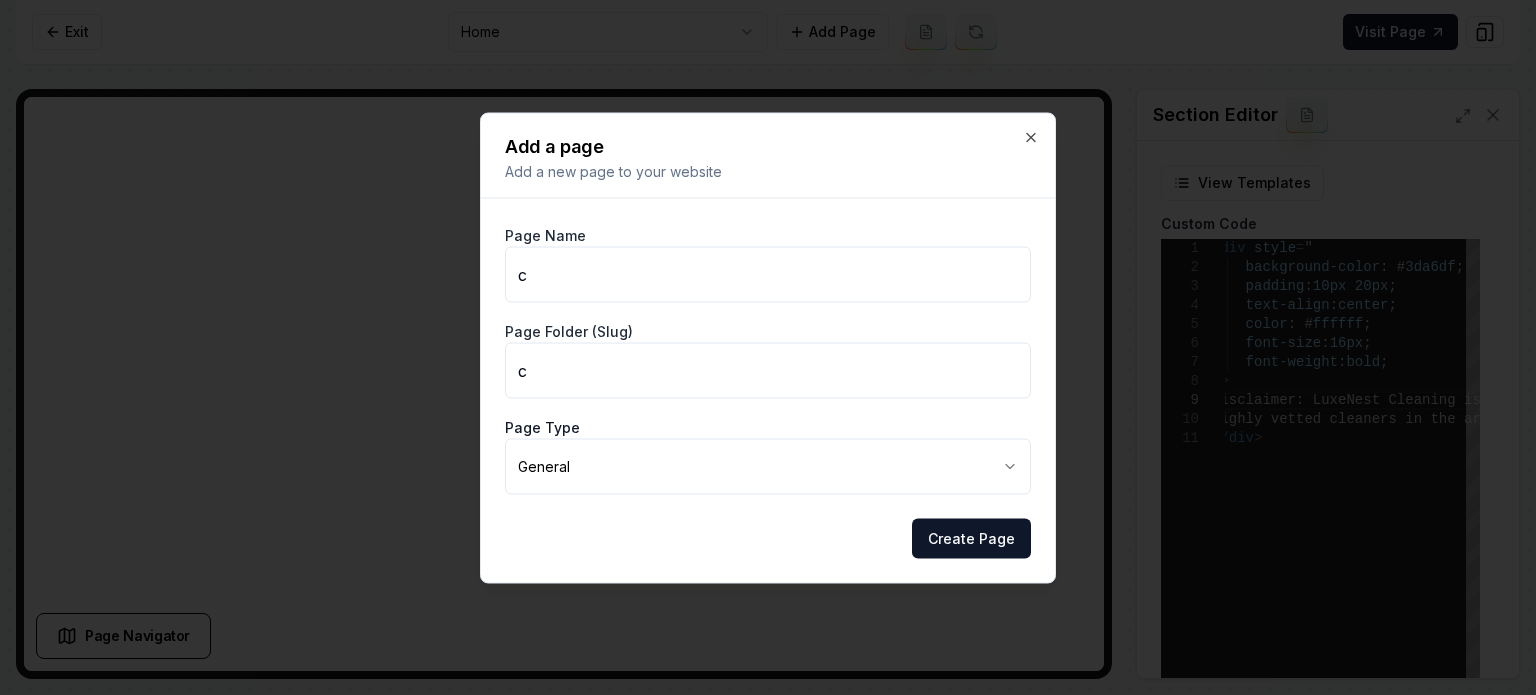 type on "ch" 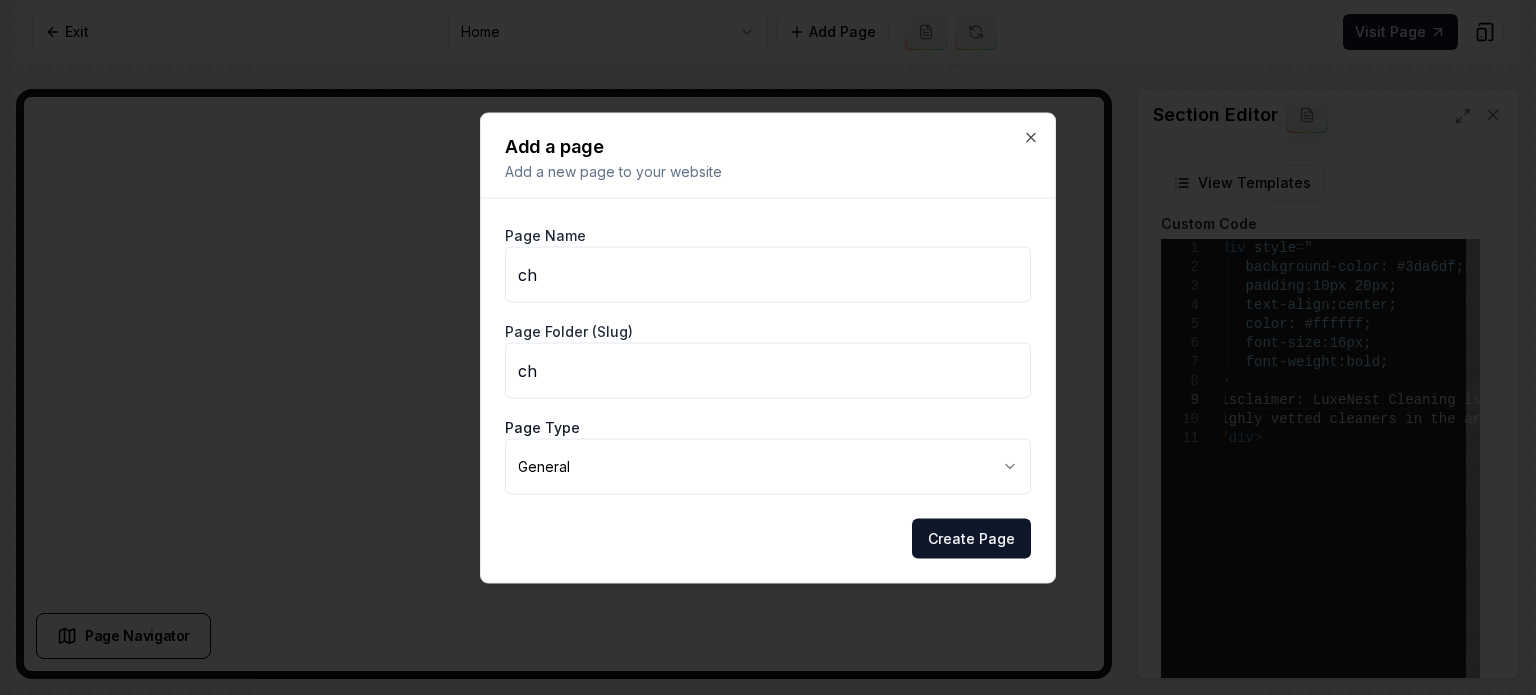 type on "che" 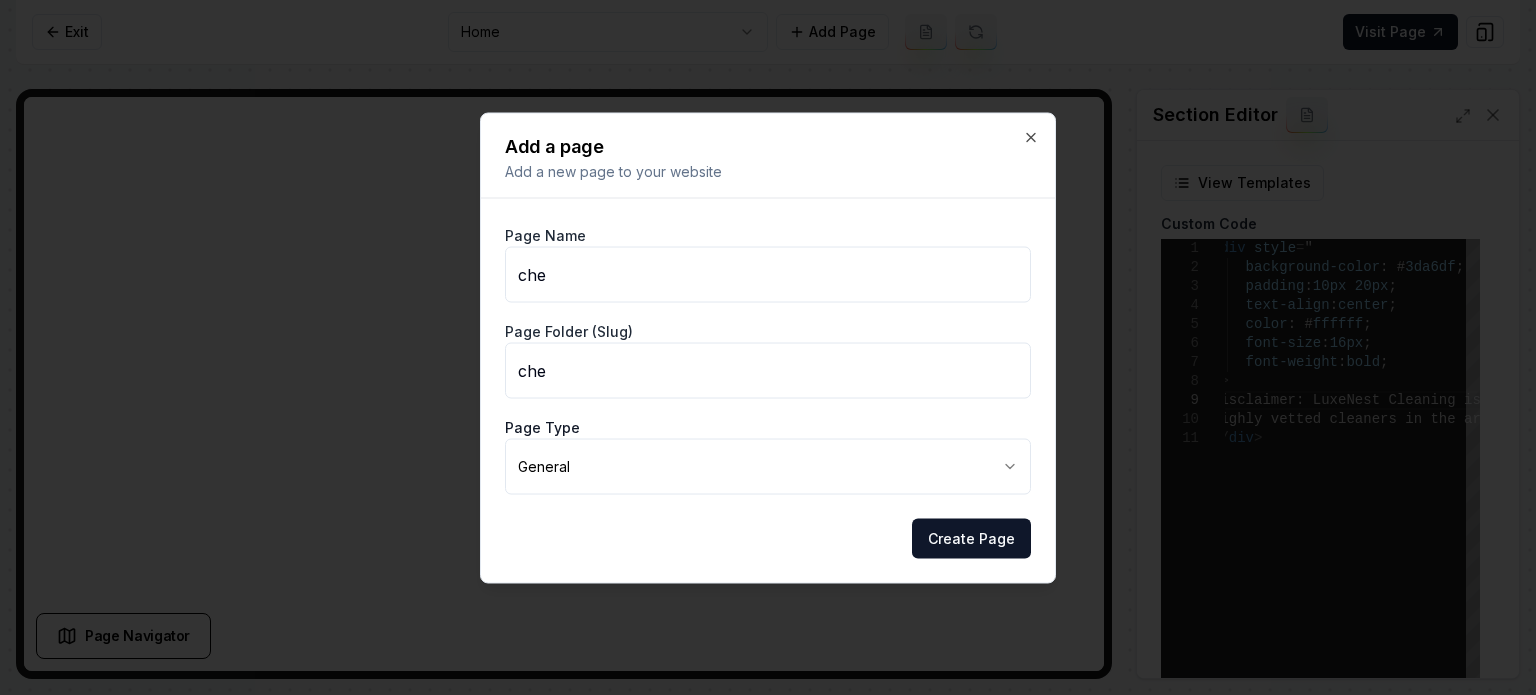 type on "chec" 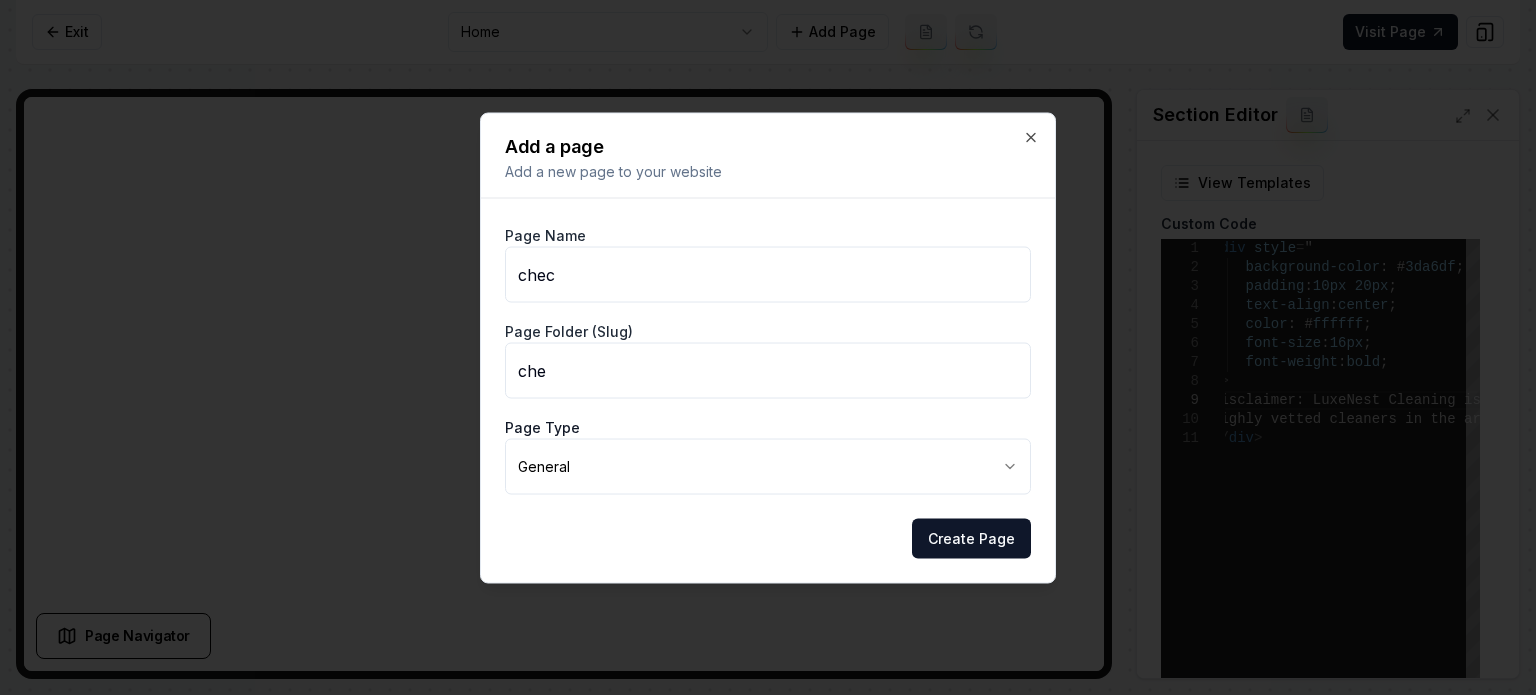 type on "chec" 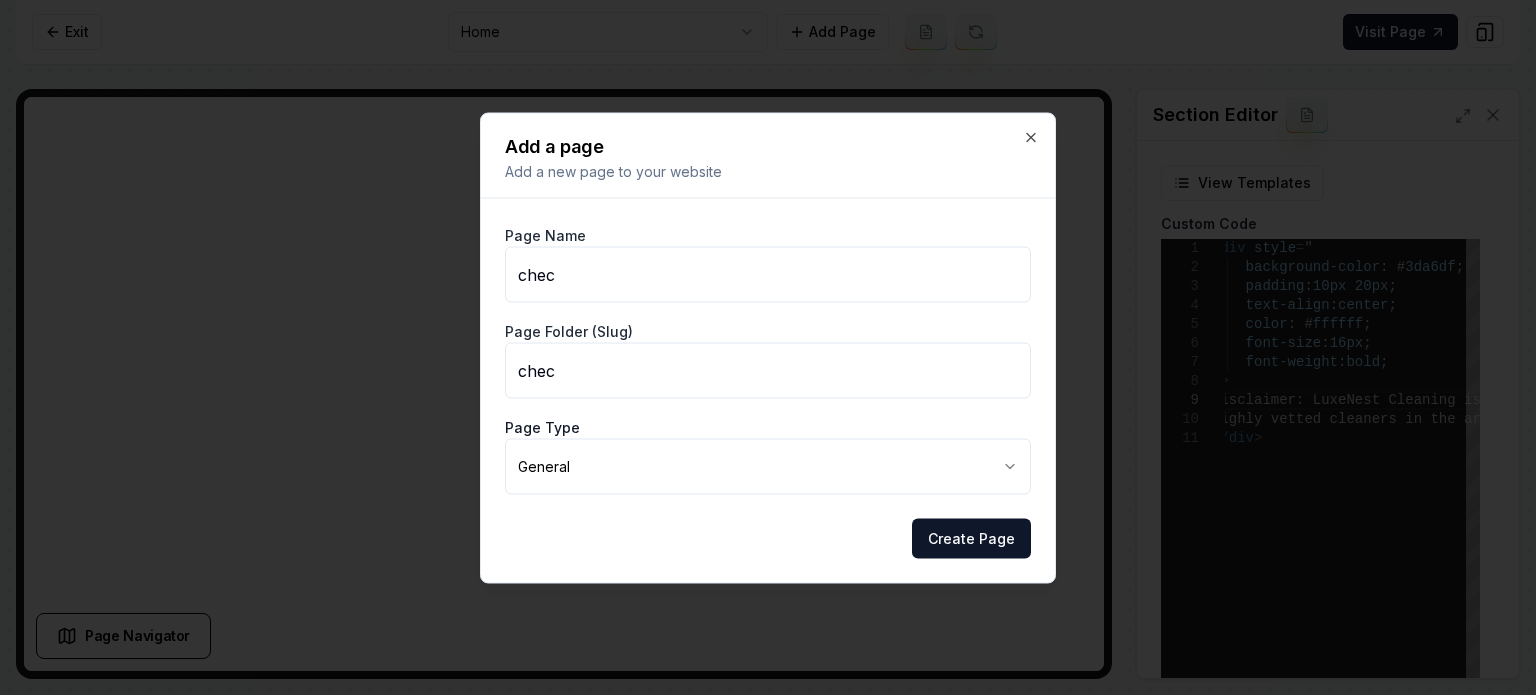 type on "check" 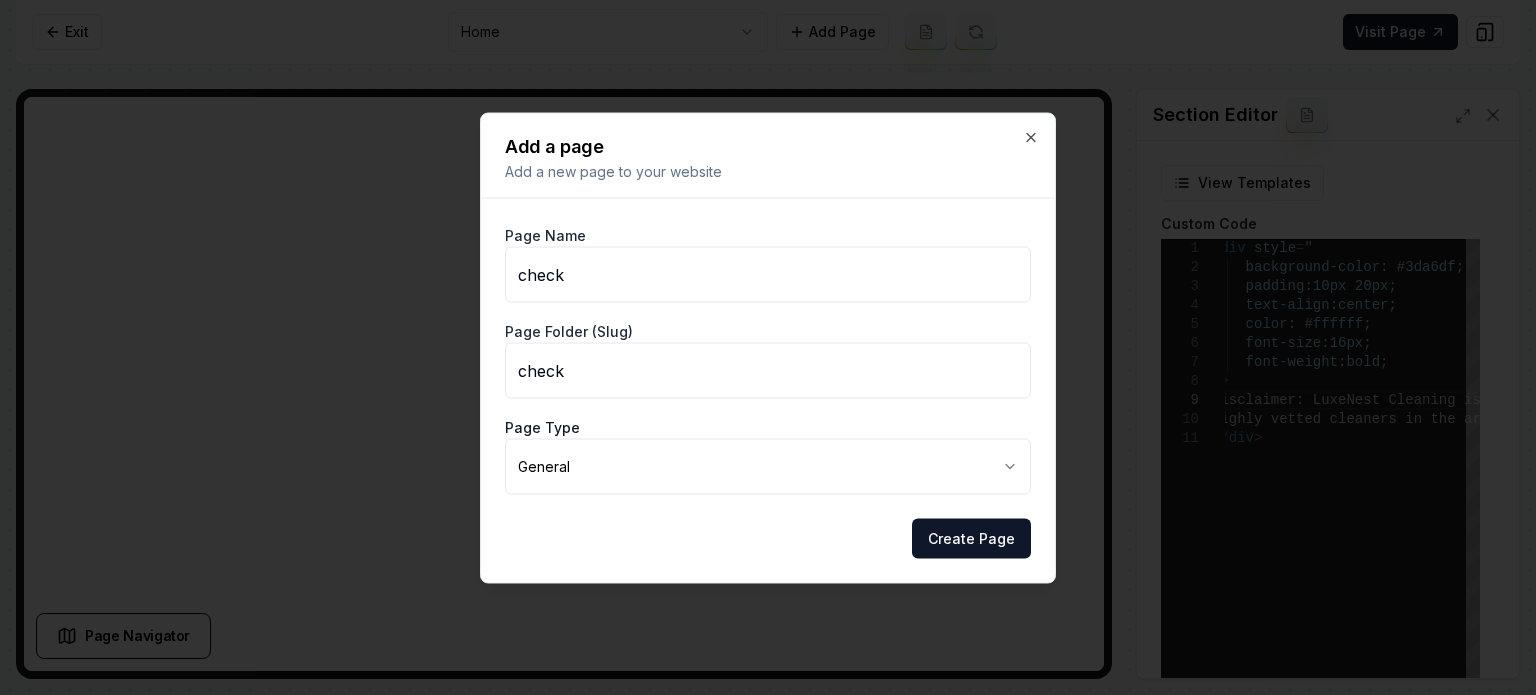 type on "checkl" 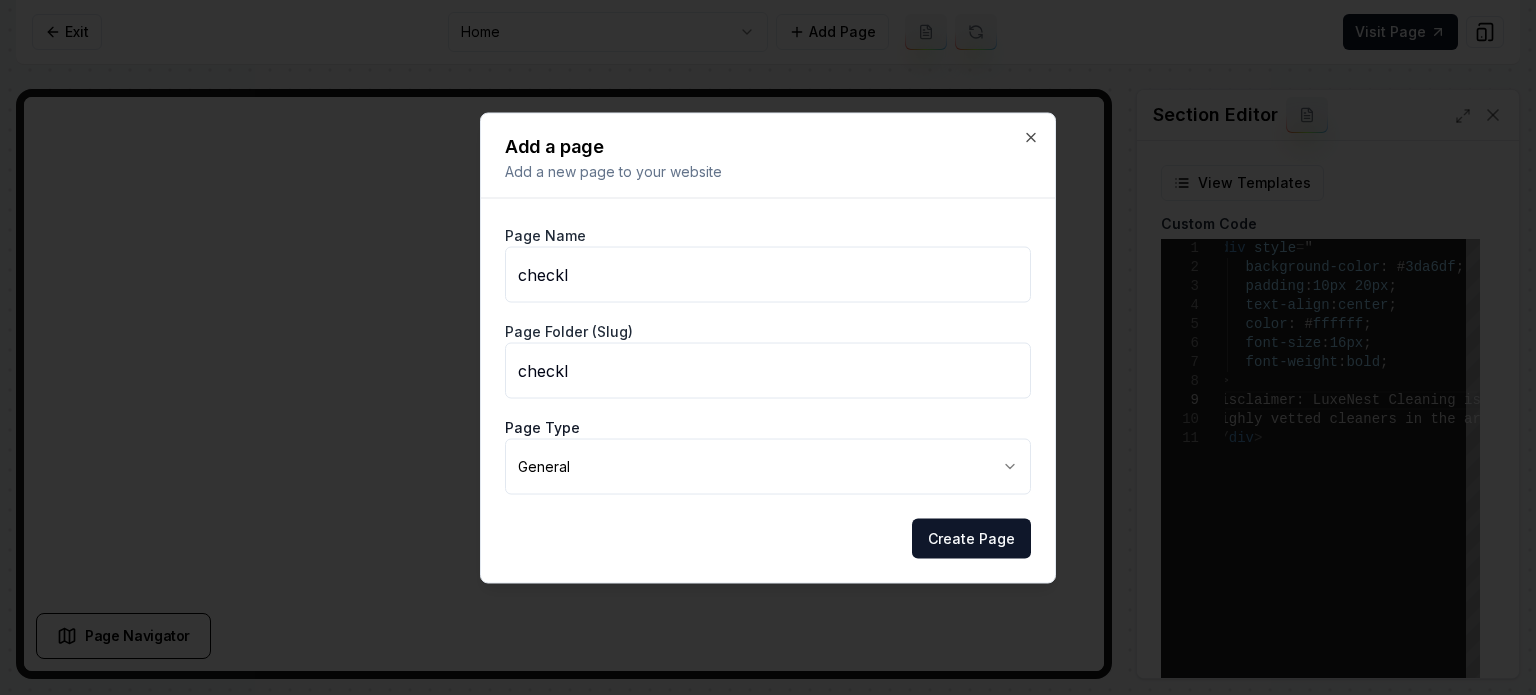 type on "checkli" 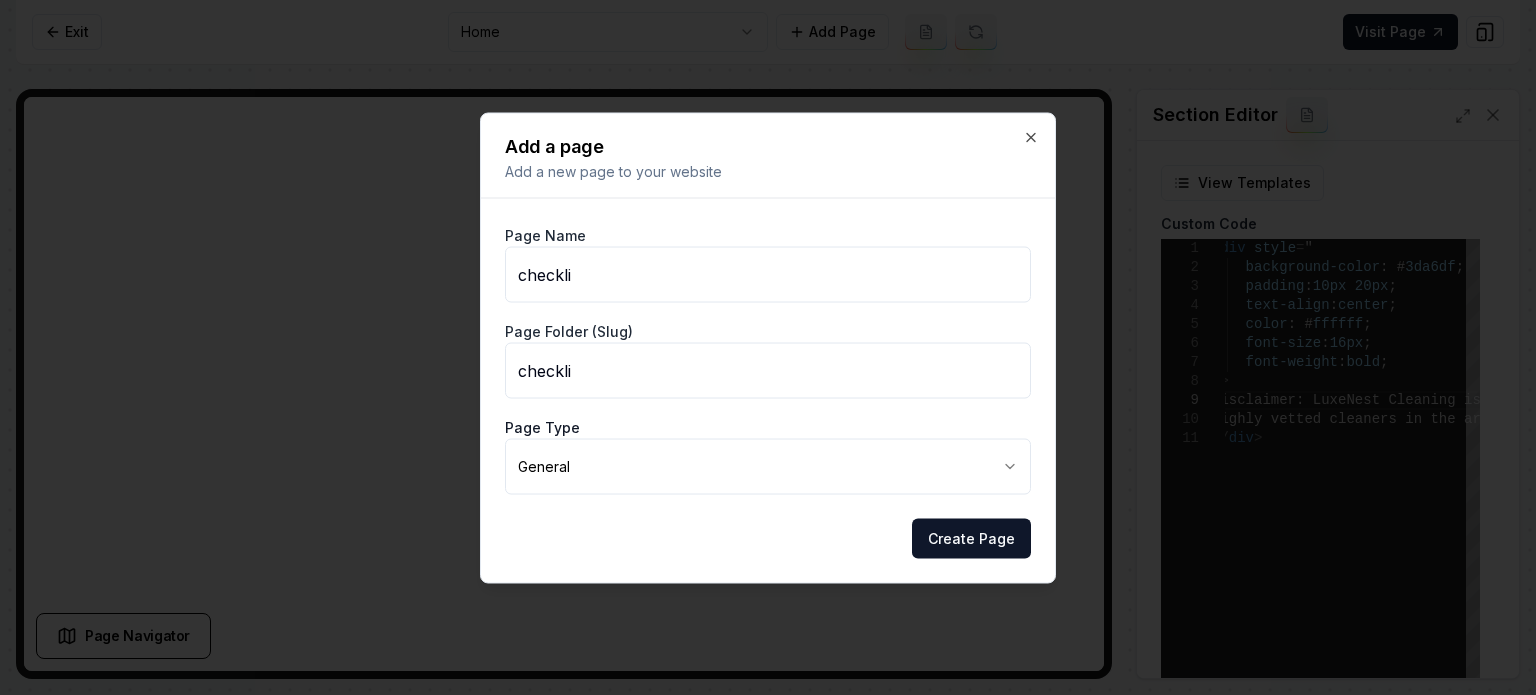 type on "checklis" 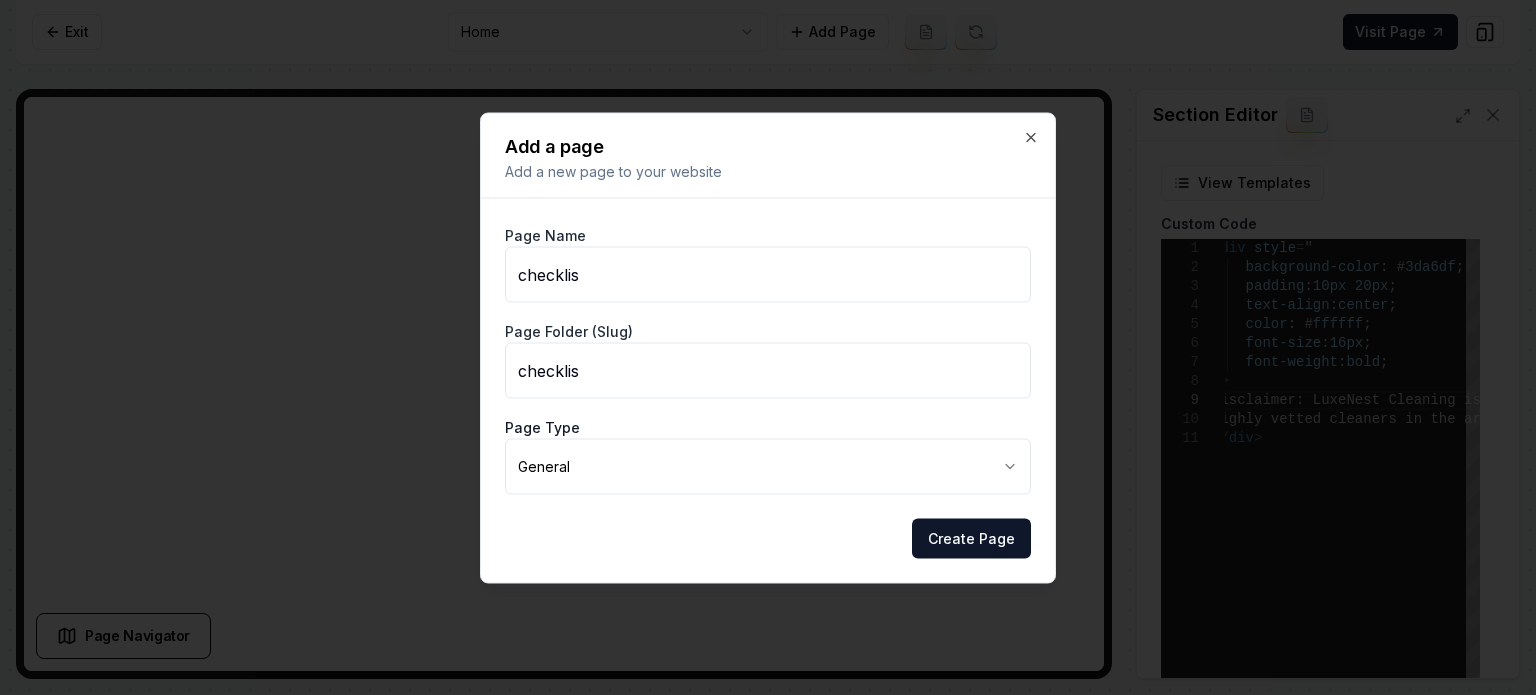 type on "checklist" 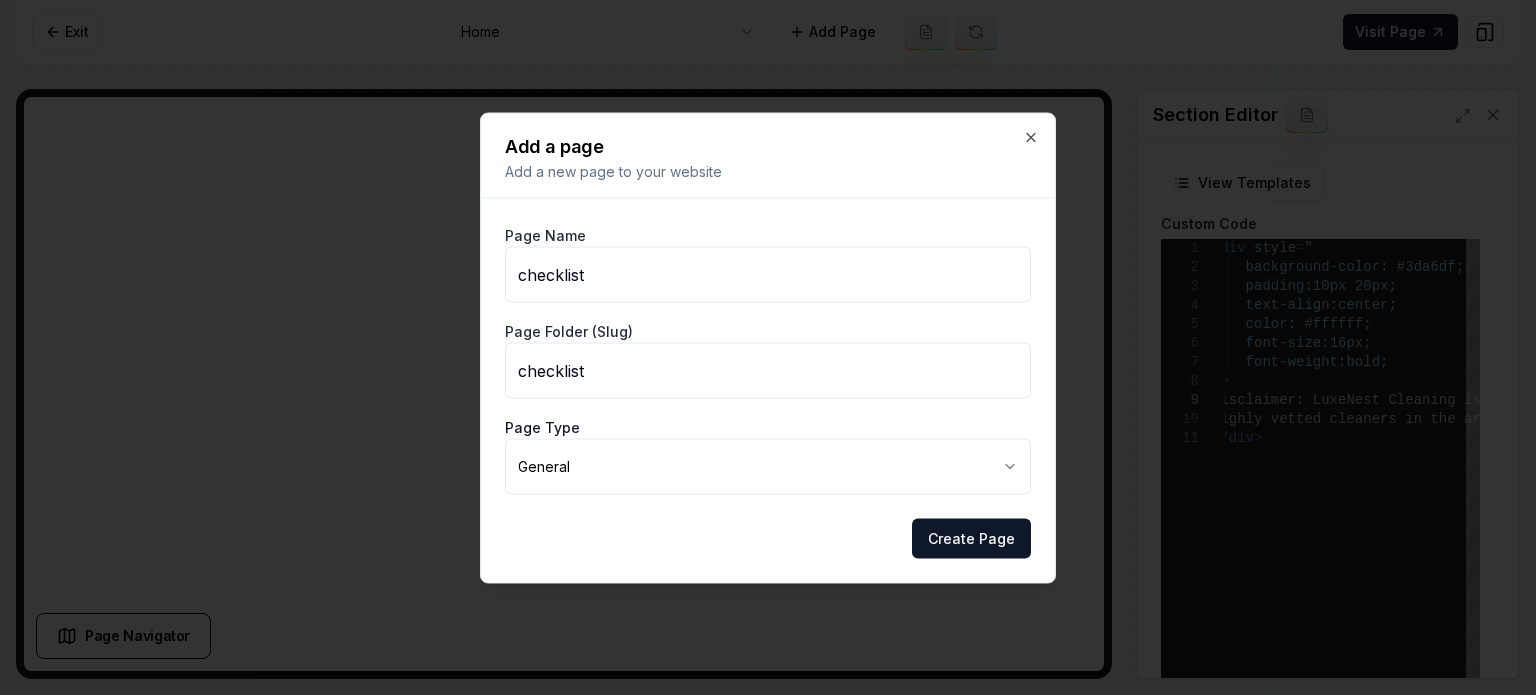 click on "checklist" at bounding box center (768, 274) 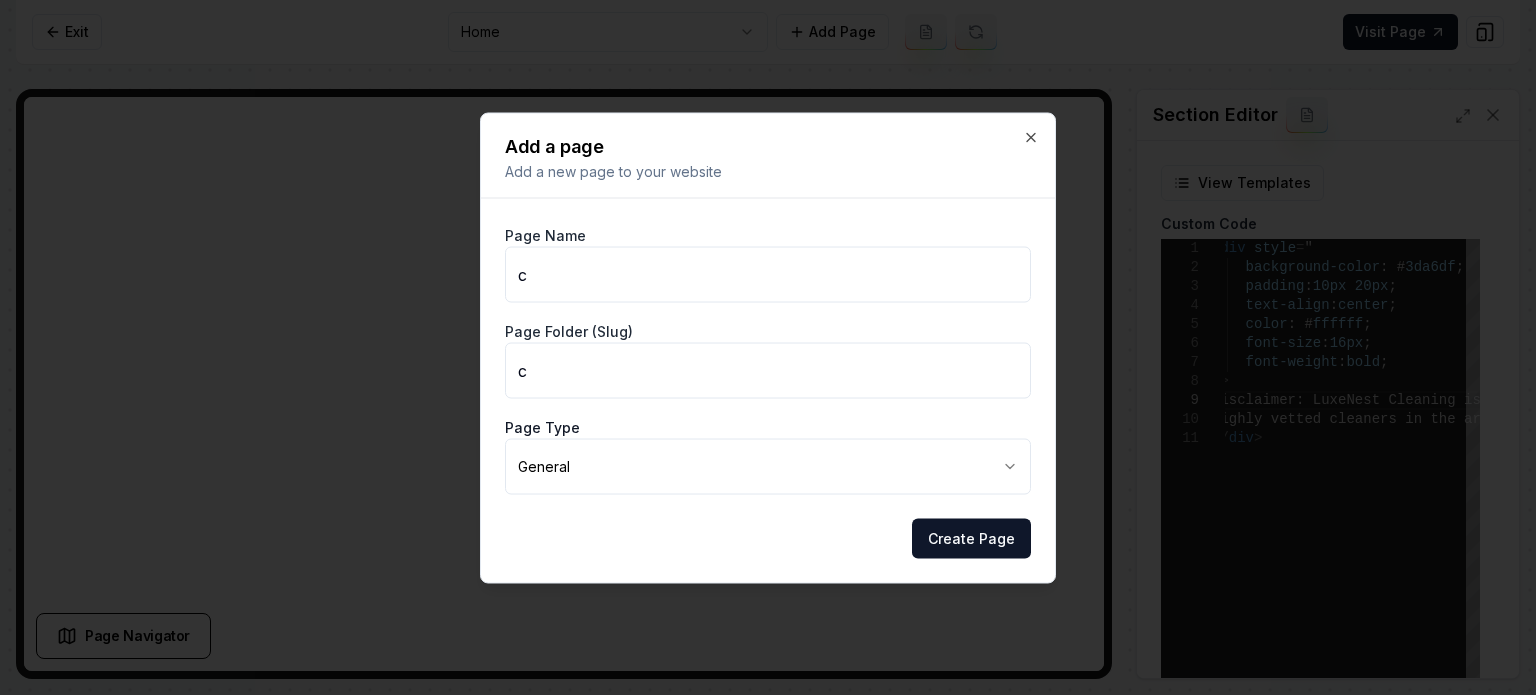 type on "cl" 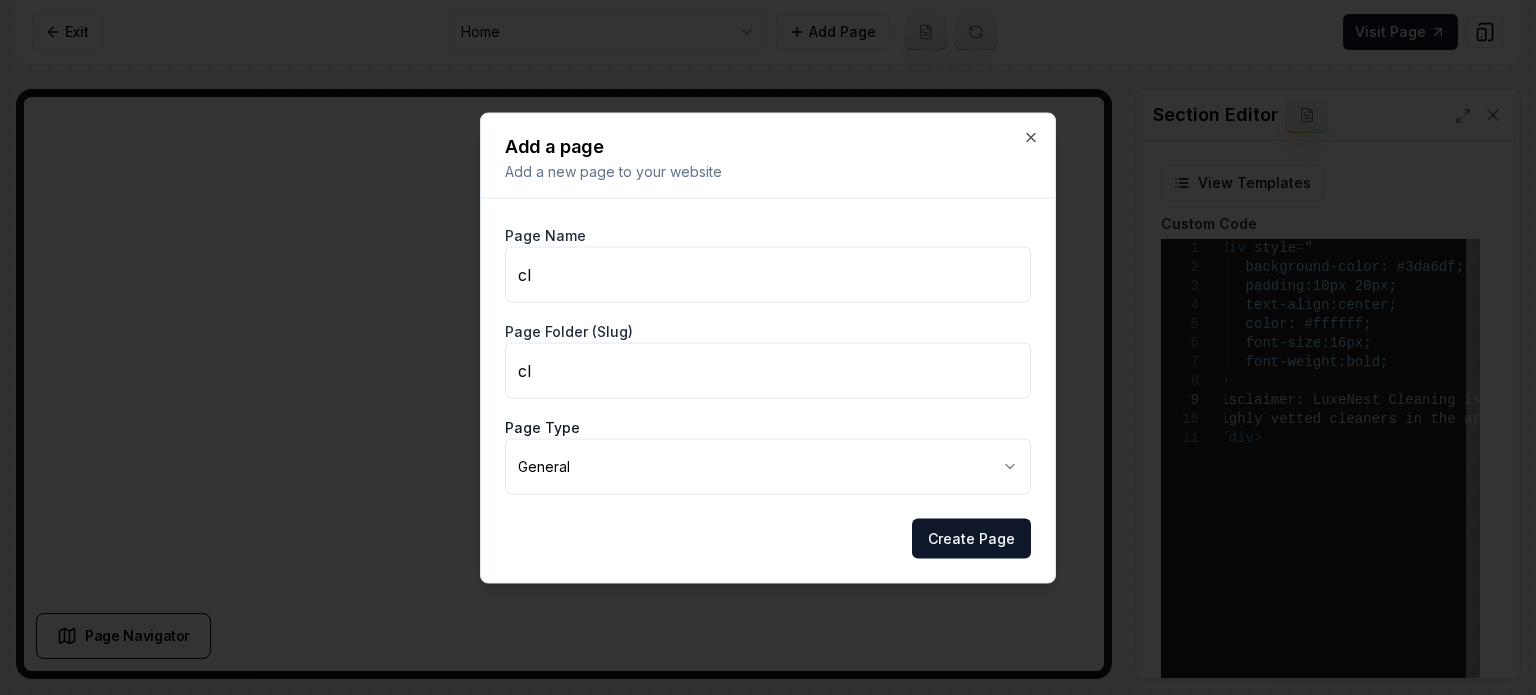 type on "cle" 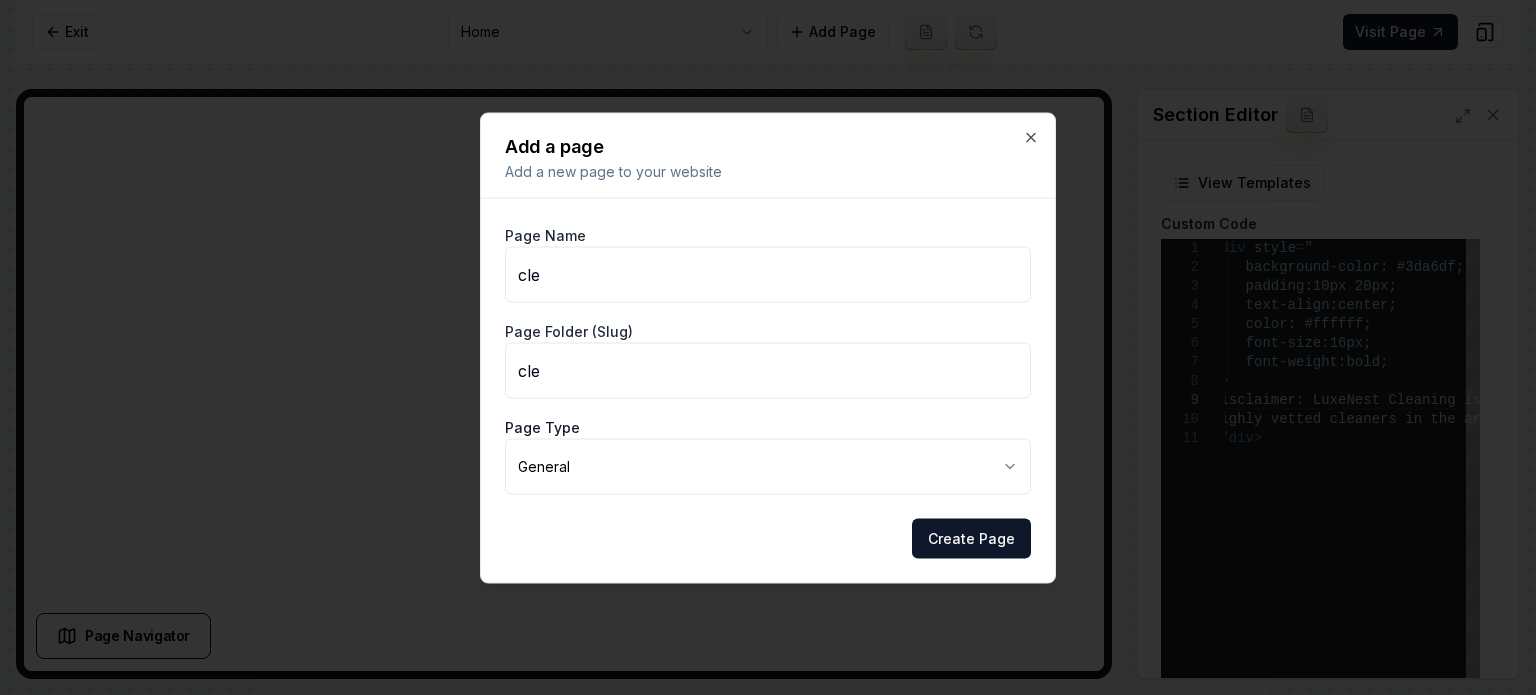 type on "clea" 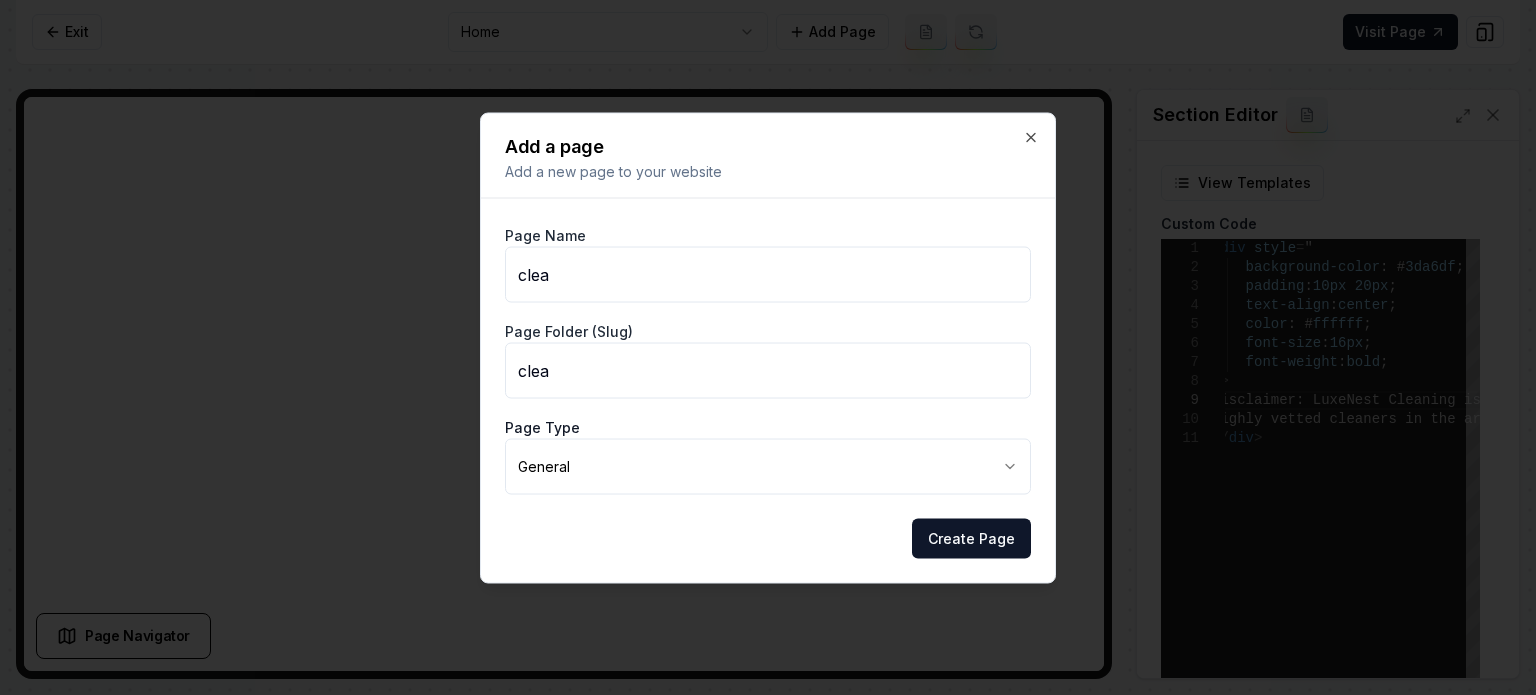 type on "clean" 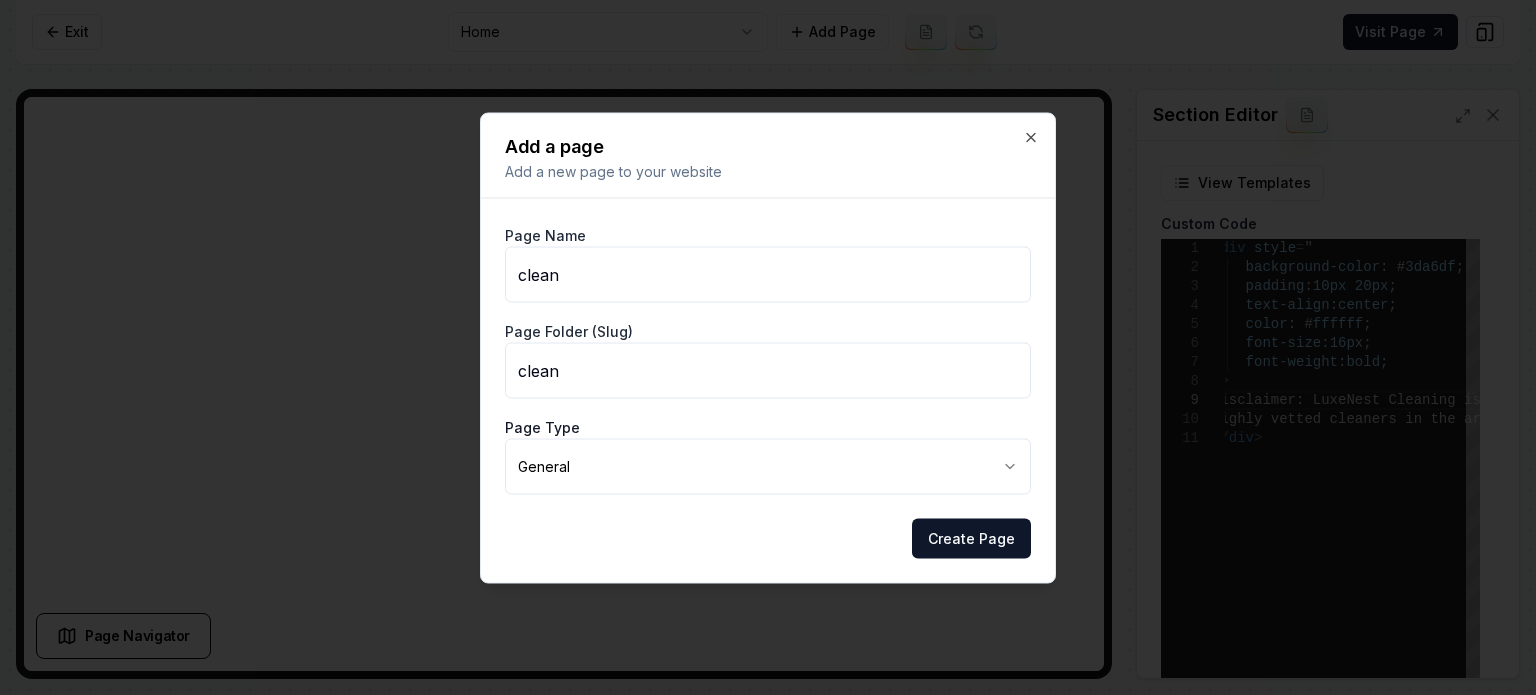 type on "Cleaning Checklist" 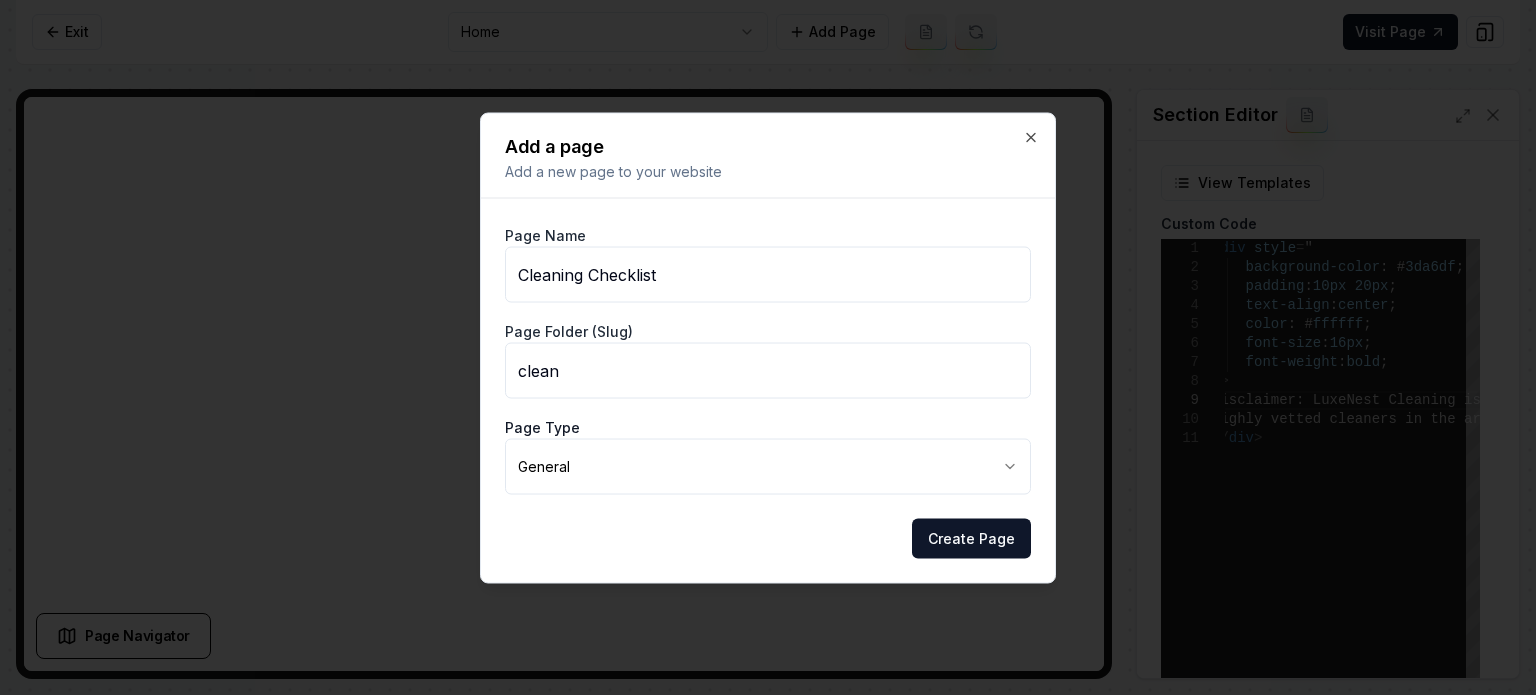 type on "cleaning-checklist" 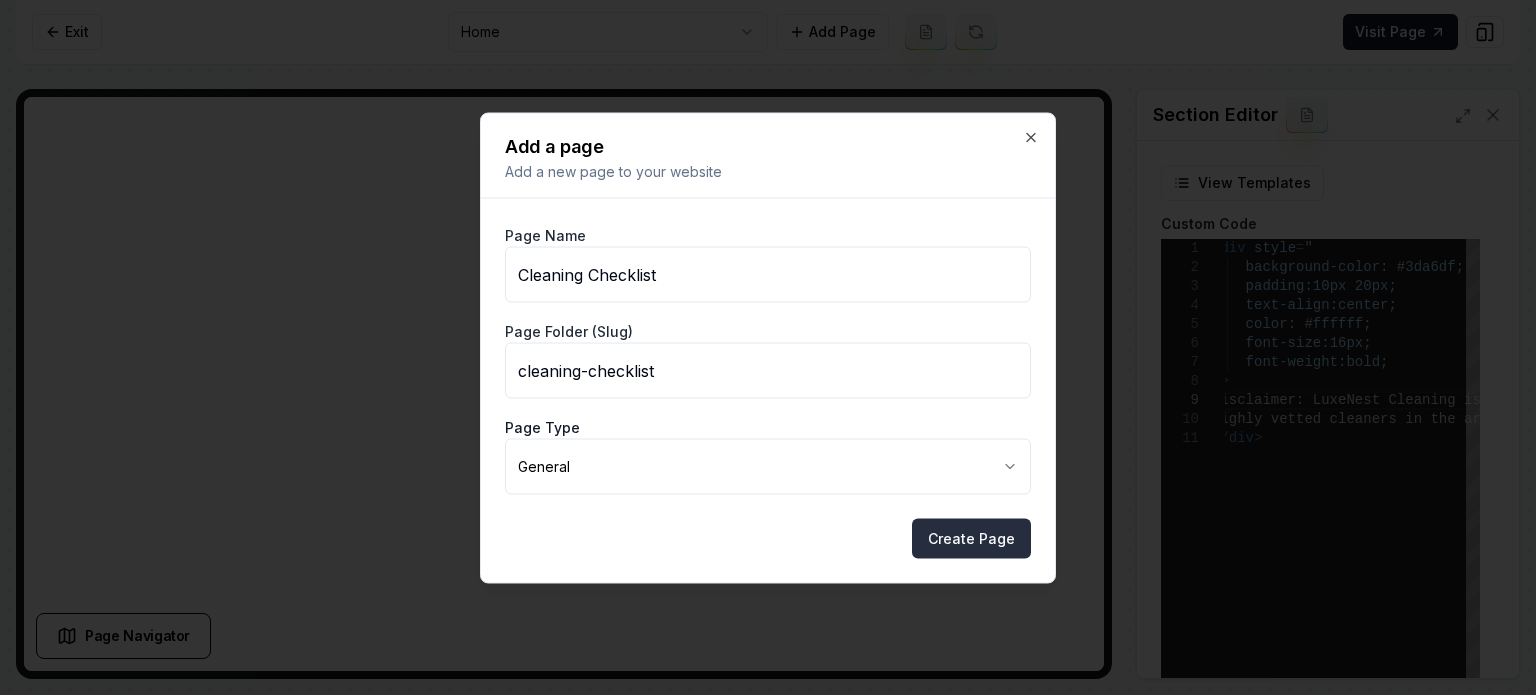 click on "Create Page" at bounding box center [971, 538] 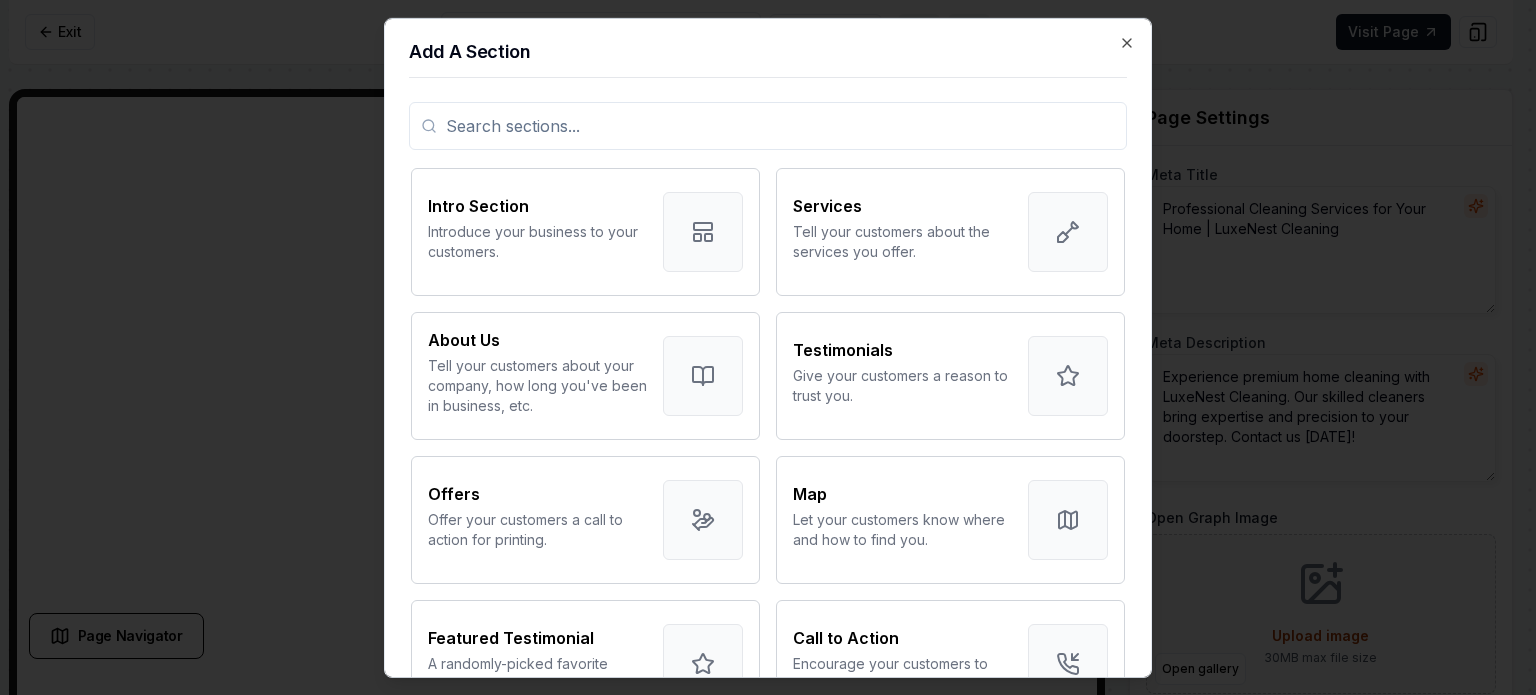 scroll, scrollTop: 0, scrollLeft: 0, axis: both 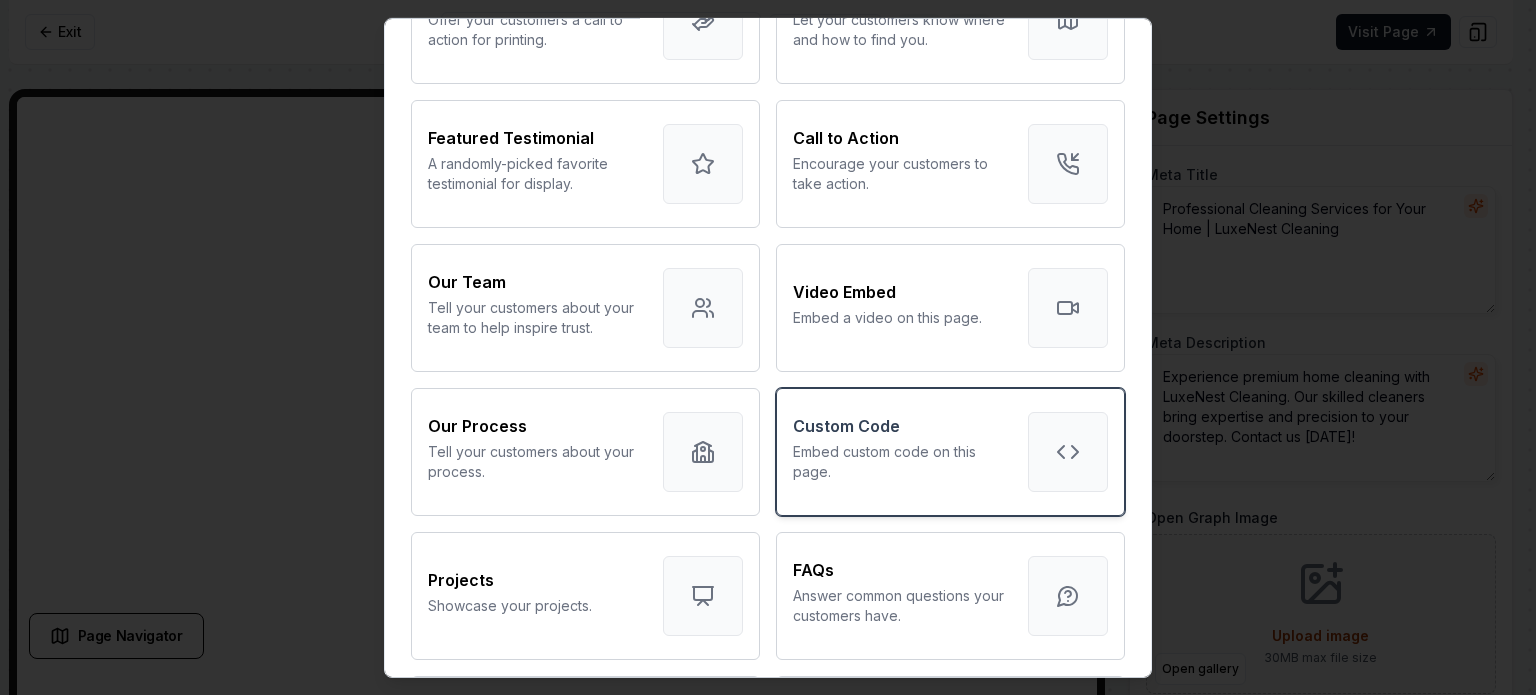 click on "Embed custom code on this page." at bounding box center [902, 461] 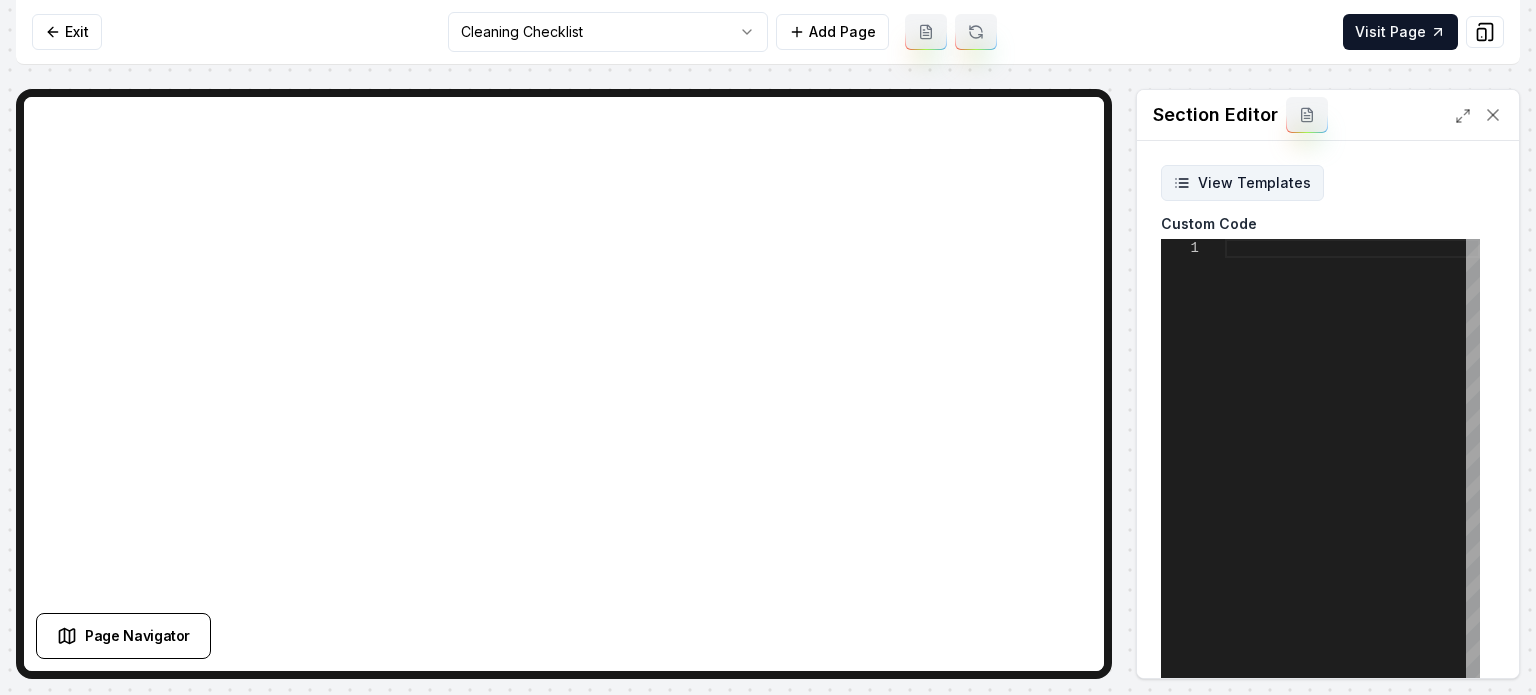 click on "View Templates" at bounding box center (1242, 183) 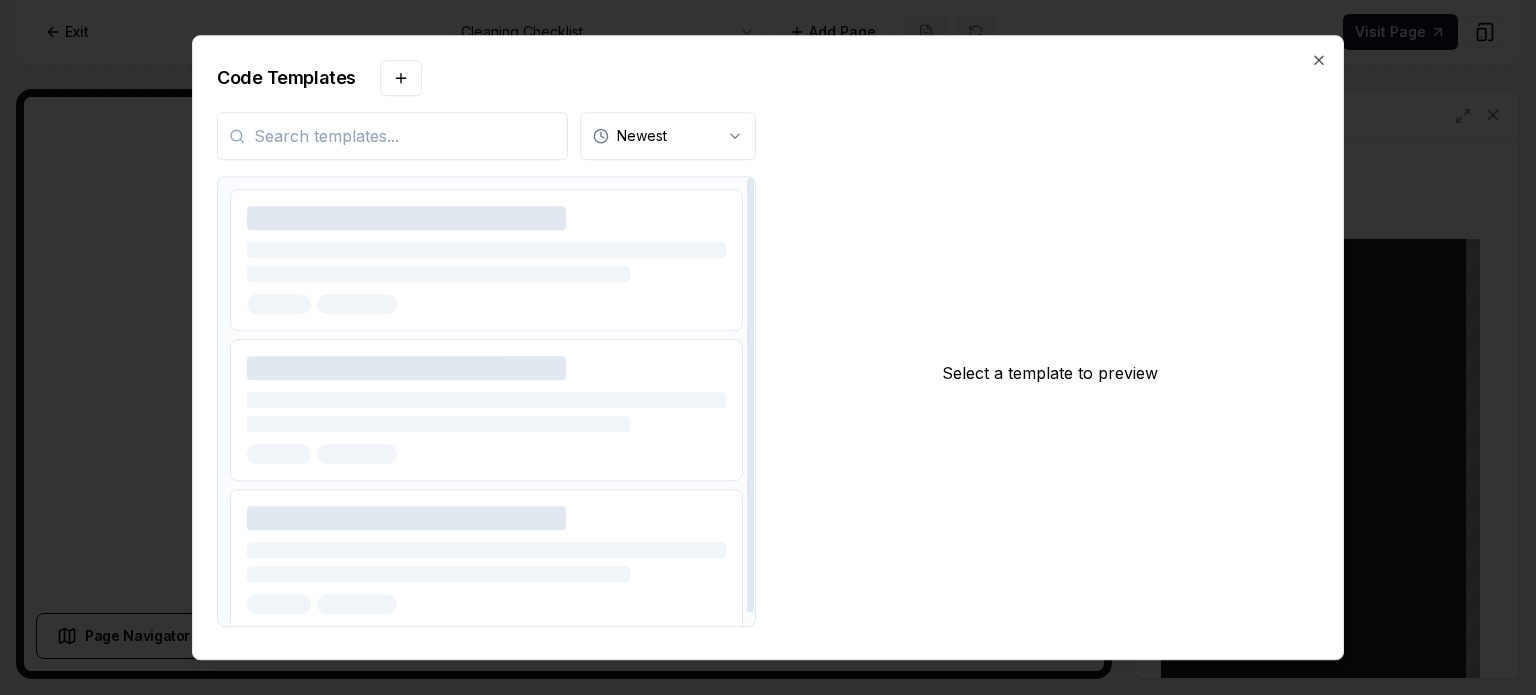 click at bounding box center (392, 136) 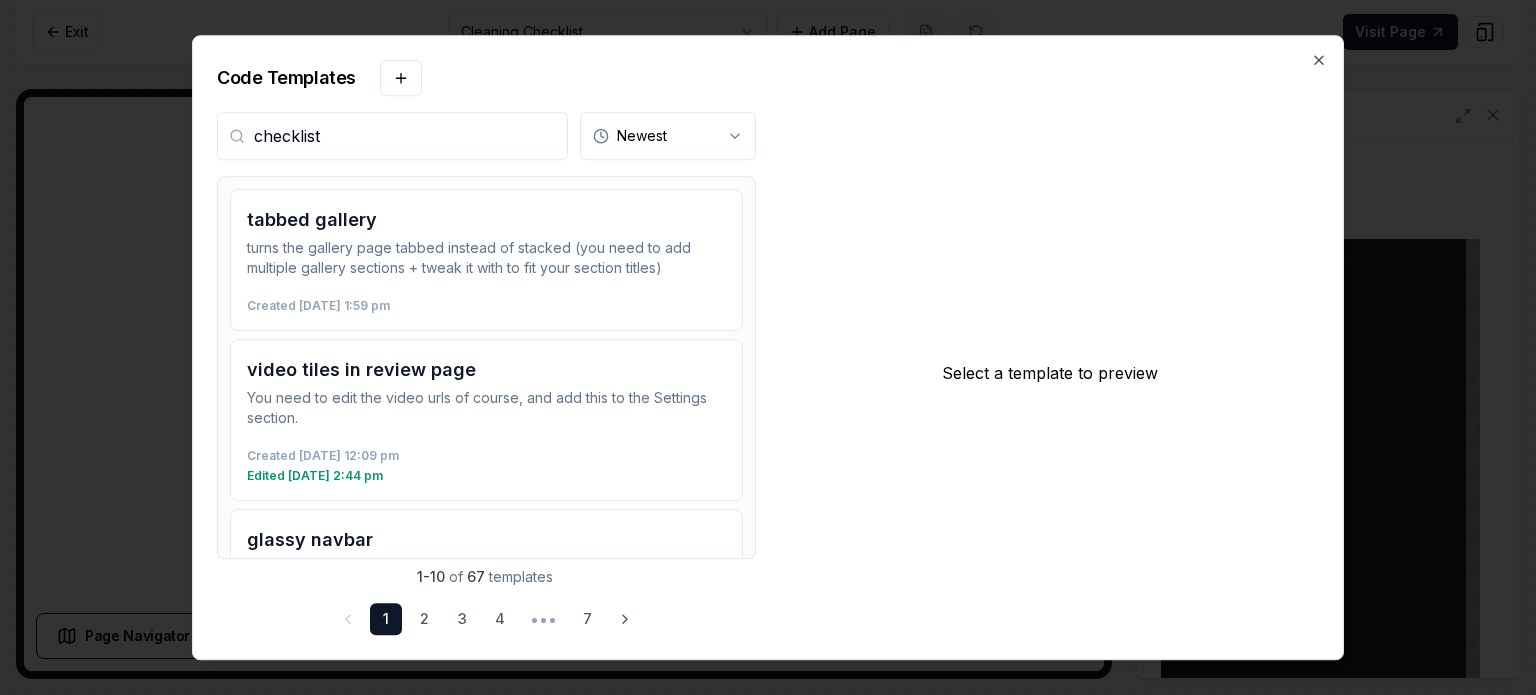 type on "checklist" 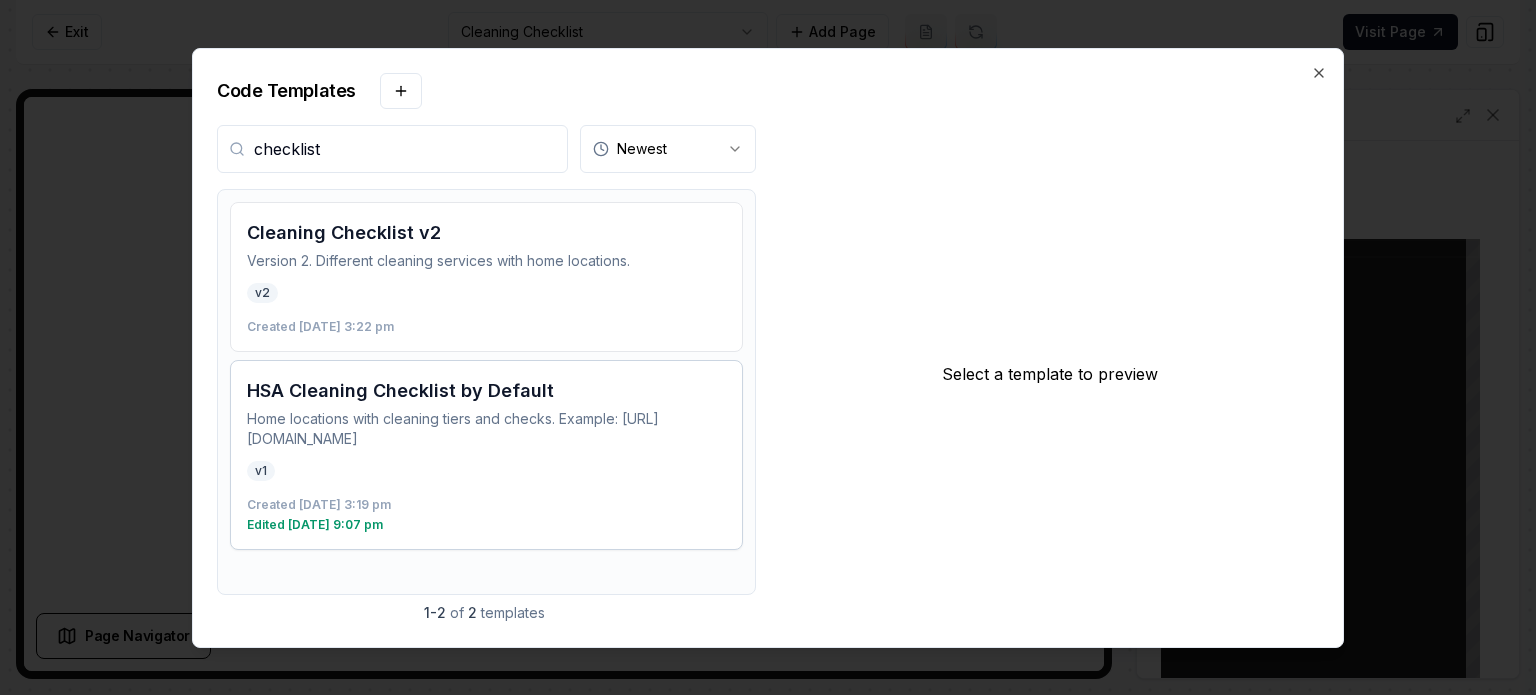 click on "Home locations with cleaning tiers and checks.
Example: [URL][DOMAIN_NAME]" at bounding box center (486, 429) 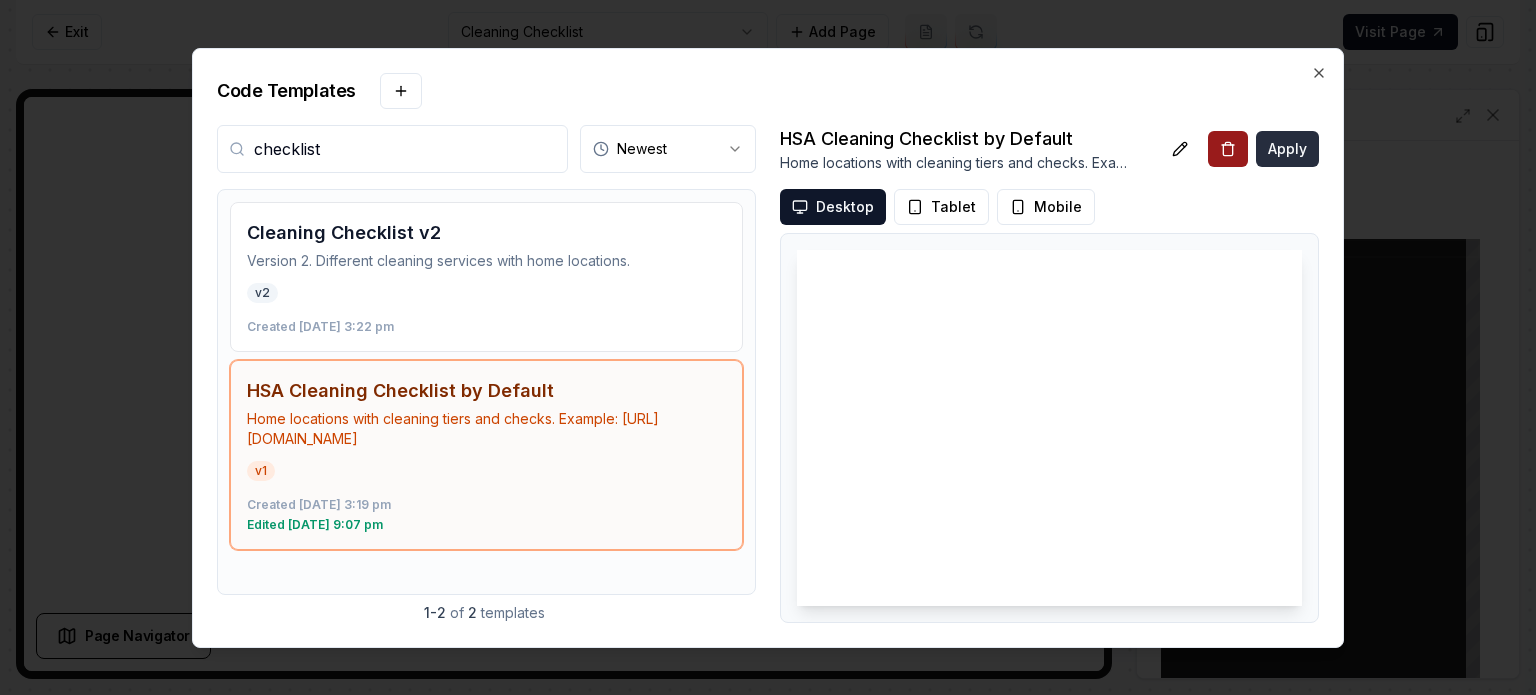click on "Apply" at bounding box center [1287, 149] 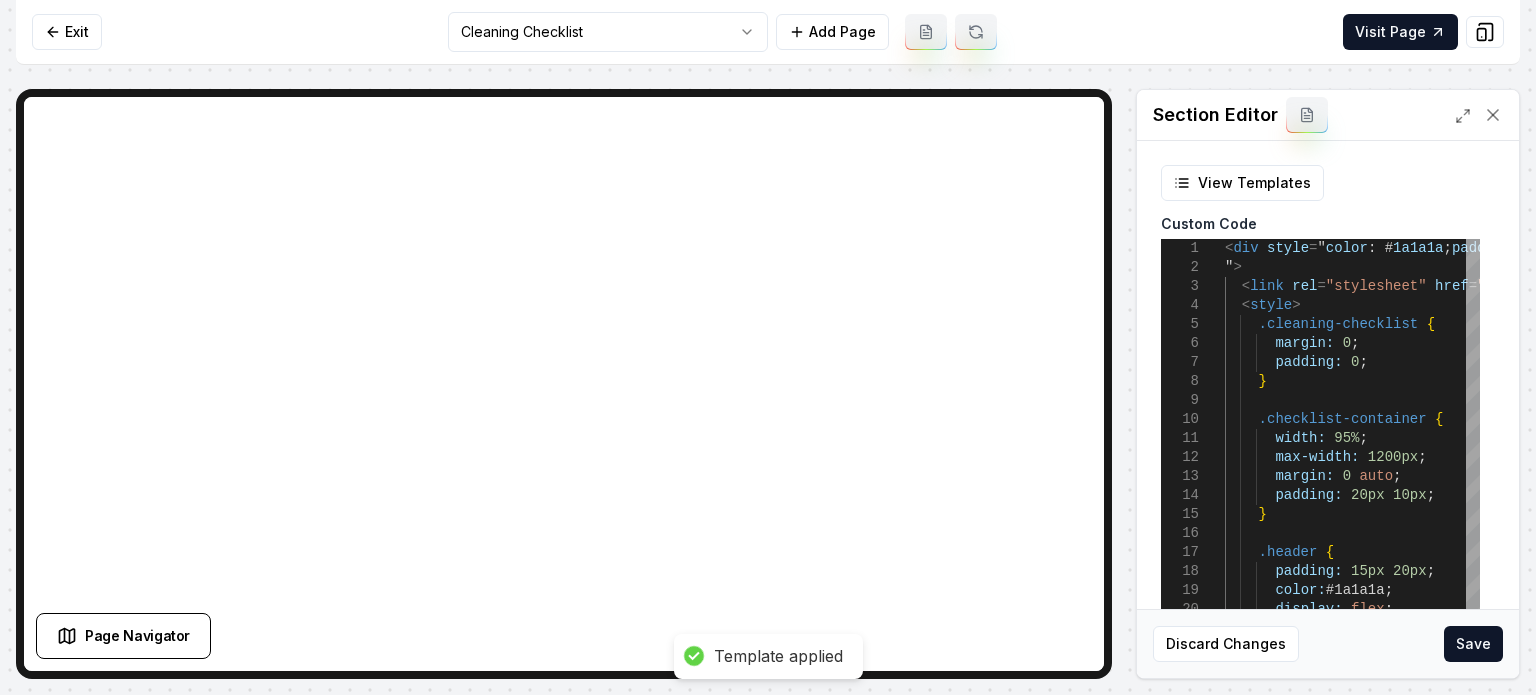 click on "Save" at bounding box center [1473, 644] 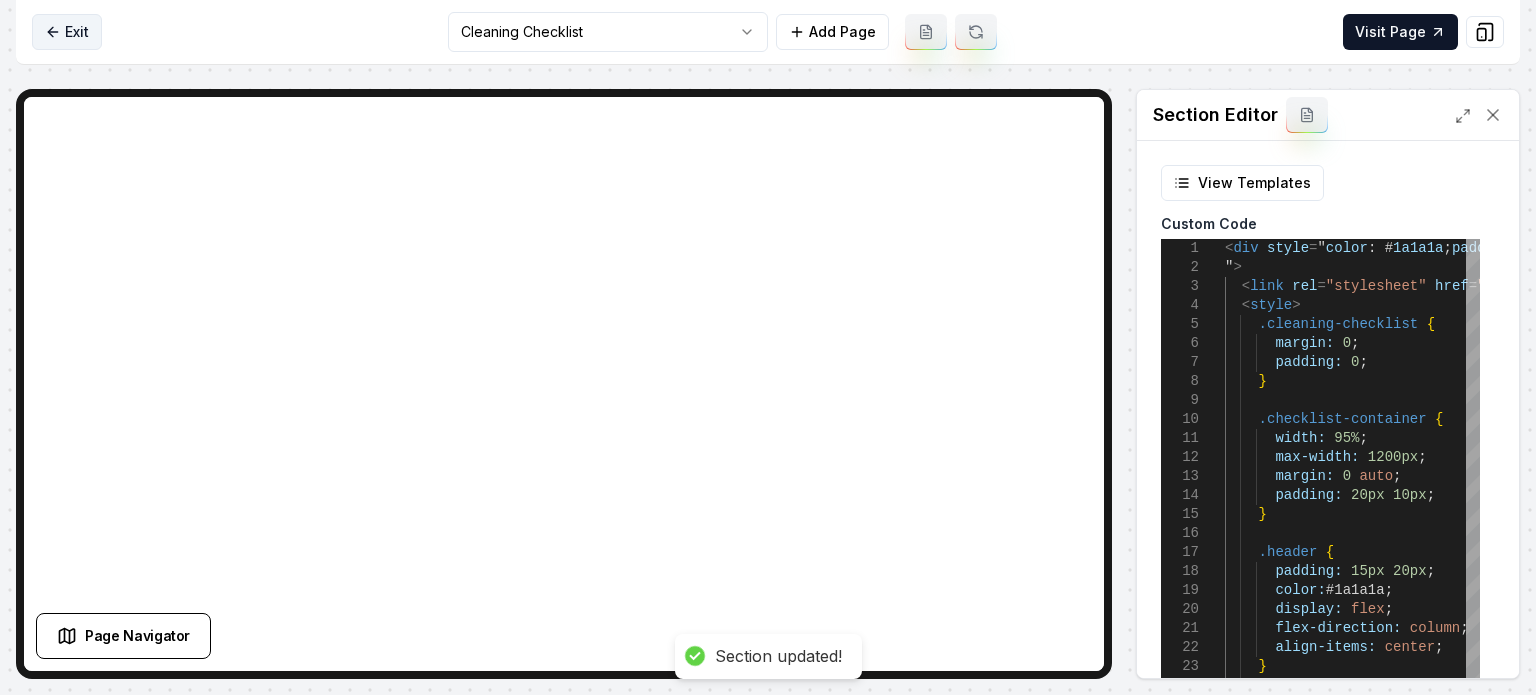 click 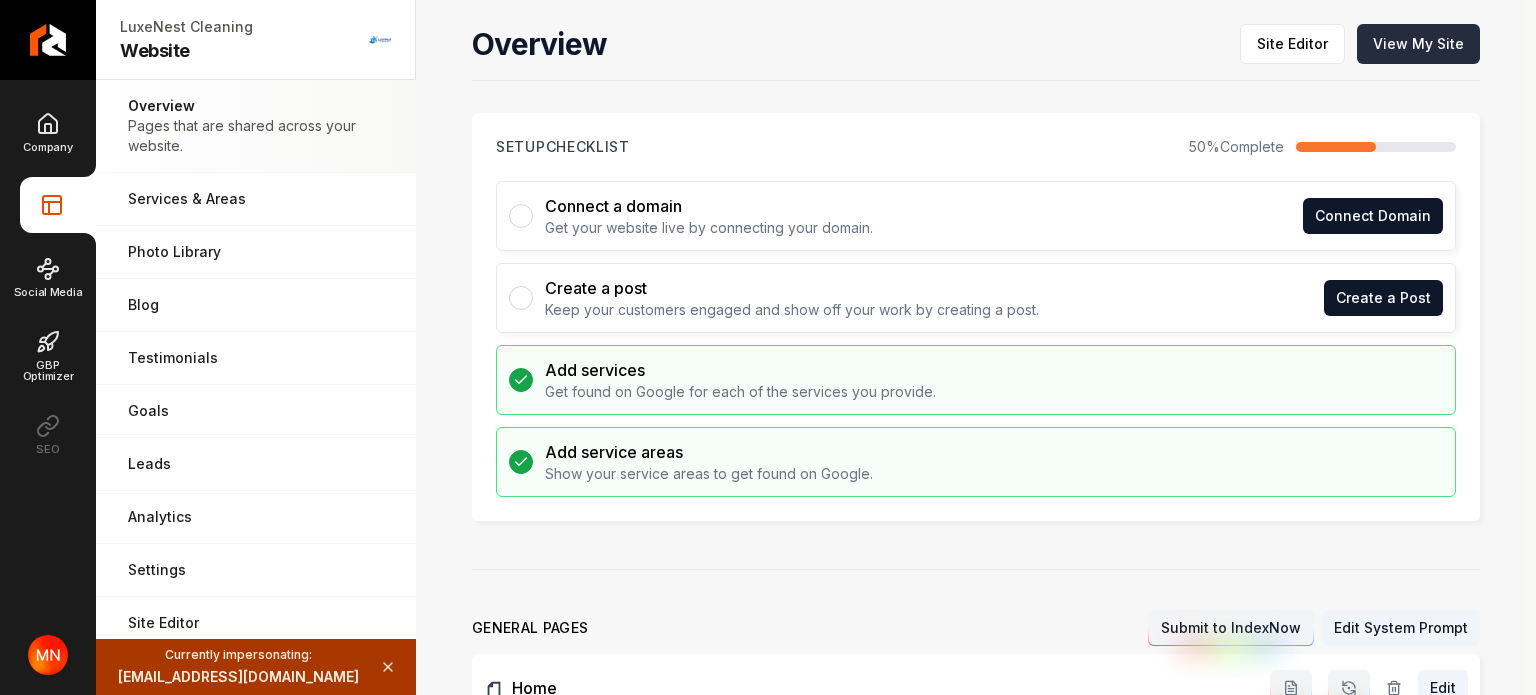 click on "View My Site" at bounding box center [1418, 44] 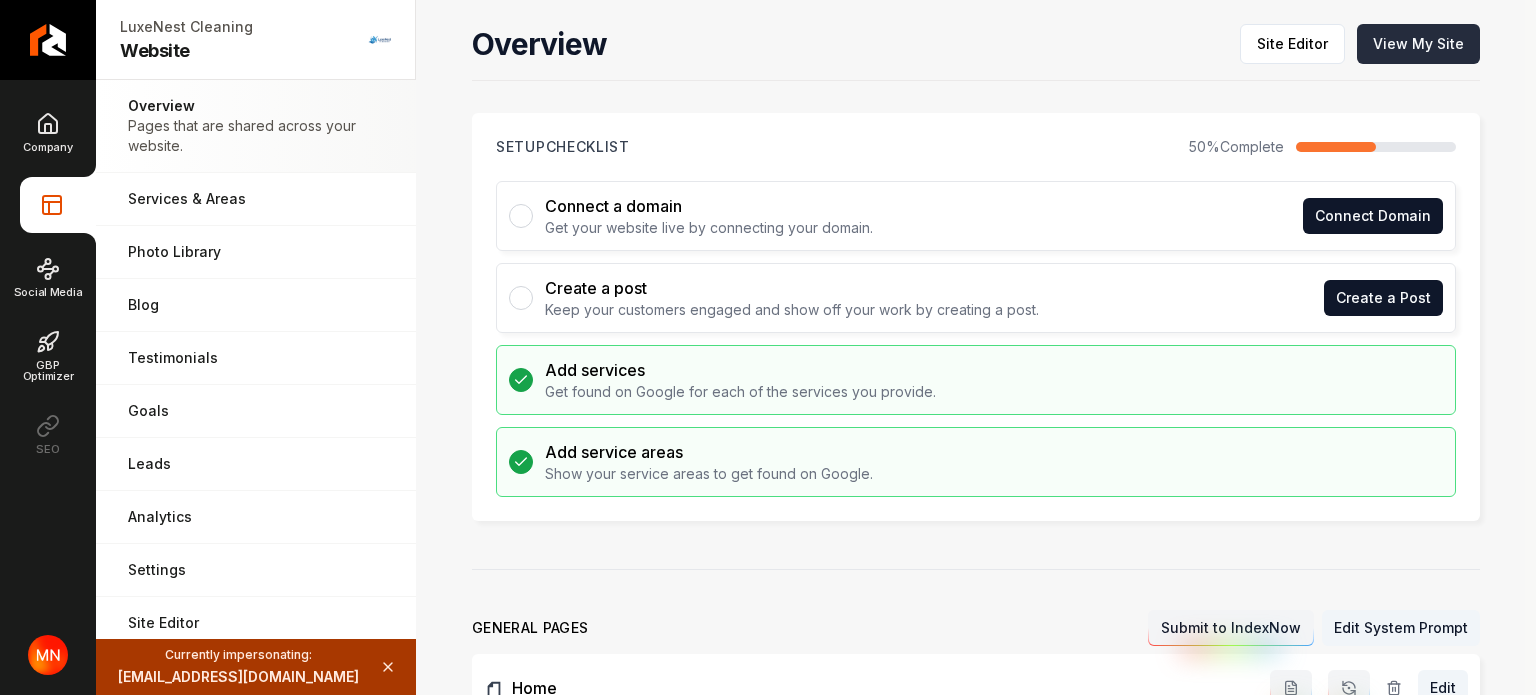 click on "View My Site" at bounding box center (1418, 44) 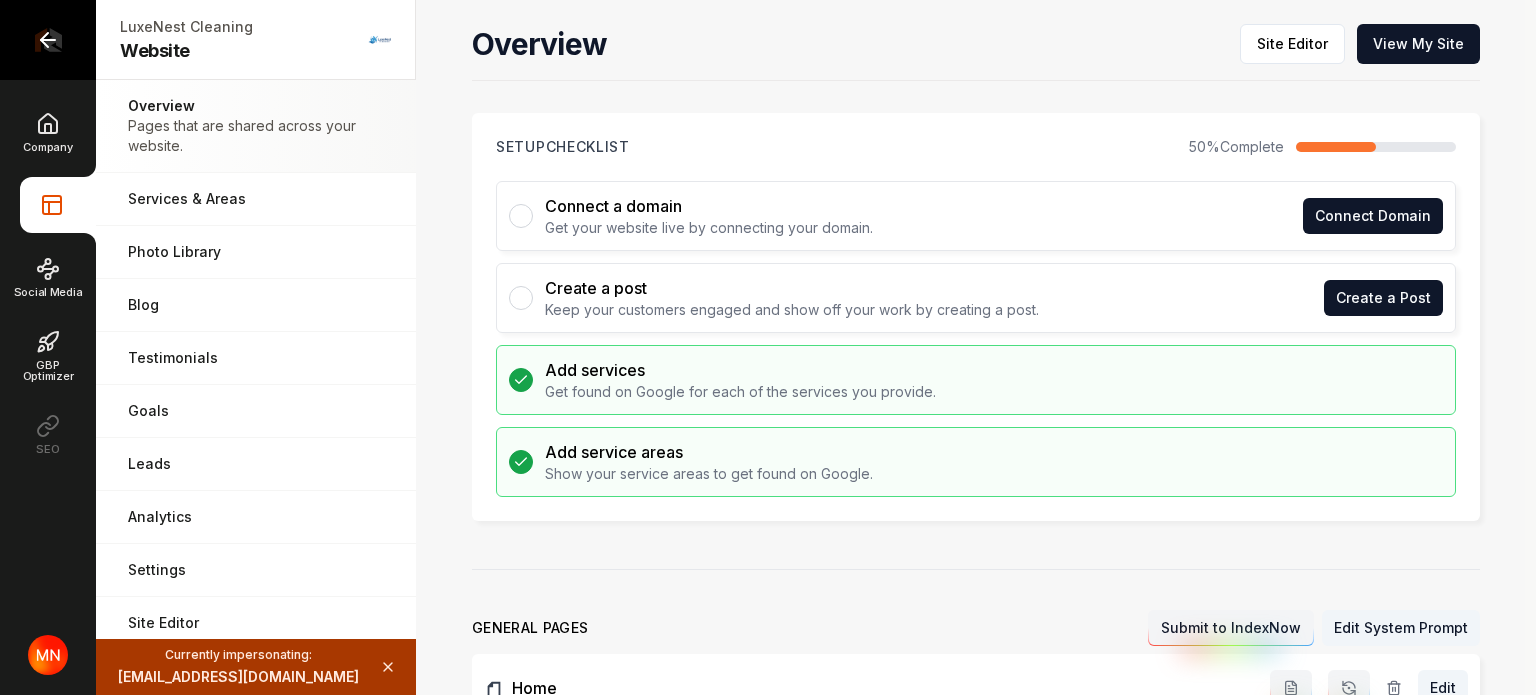click at bounding box center (48, 40) 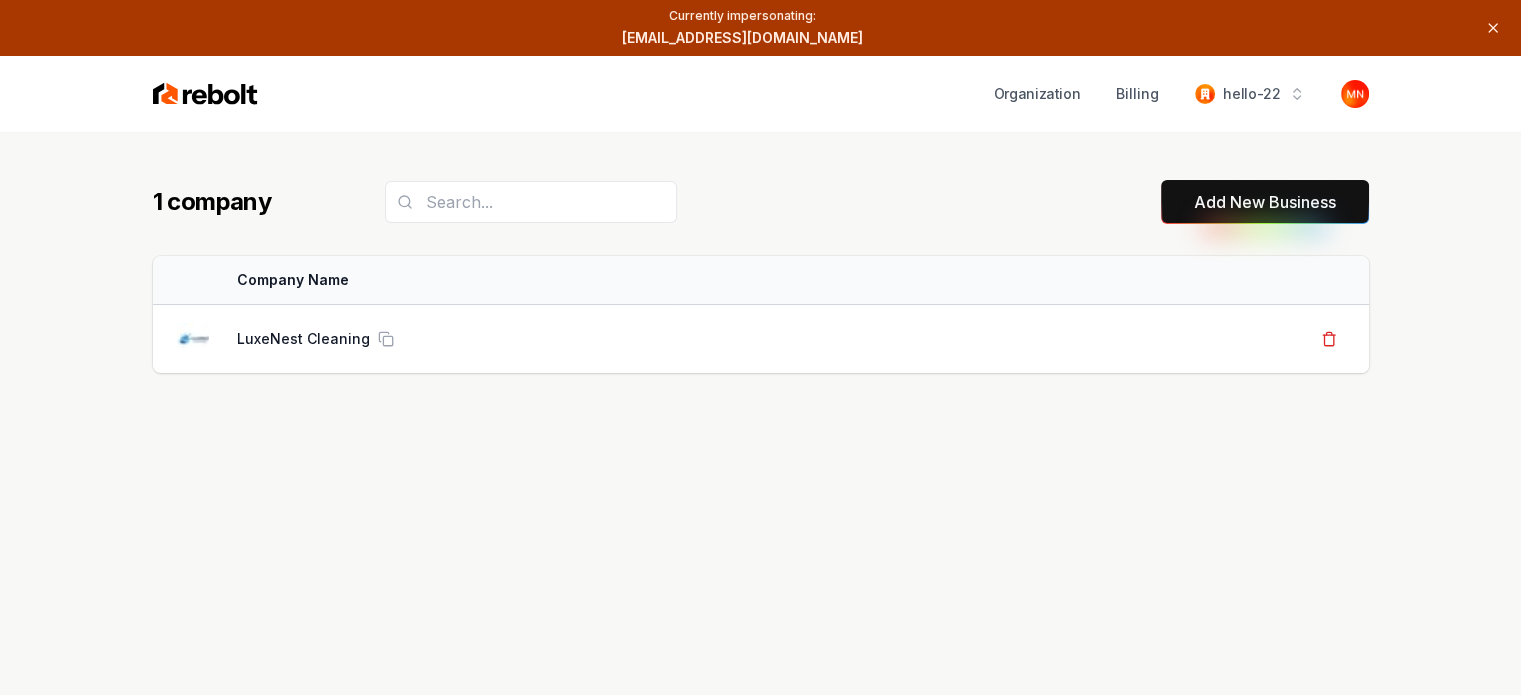 click 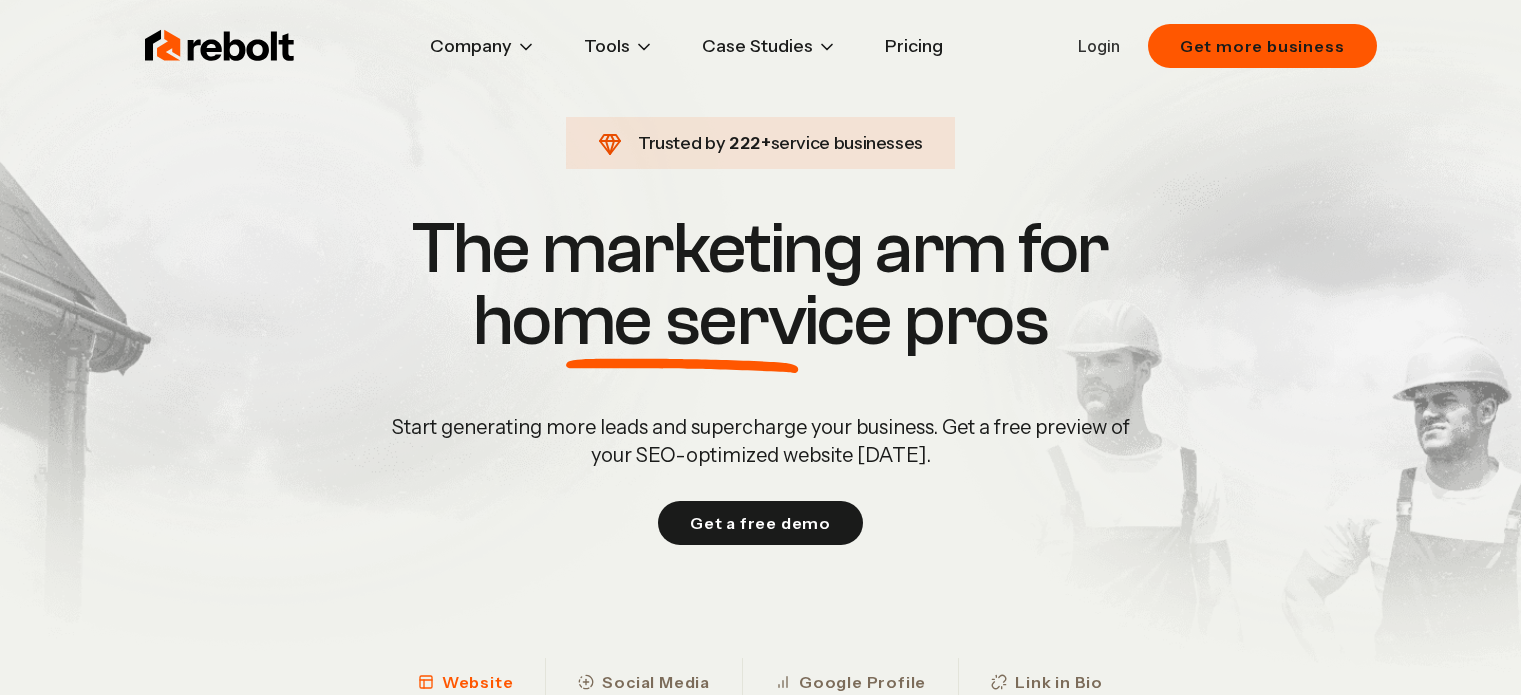 scroll, scrollTop: 0, scrollLeft: 0, axis: both 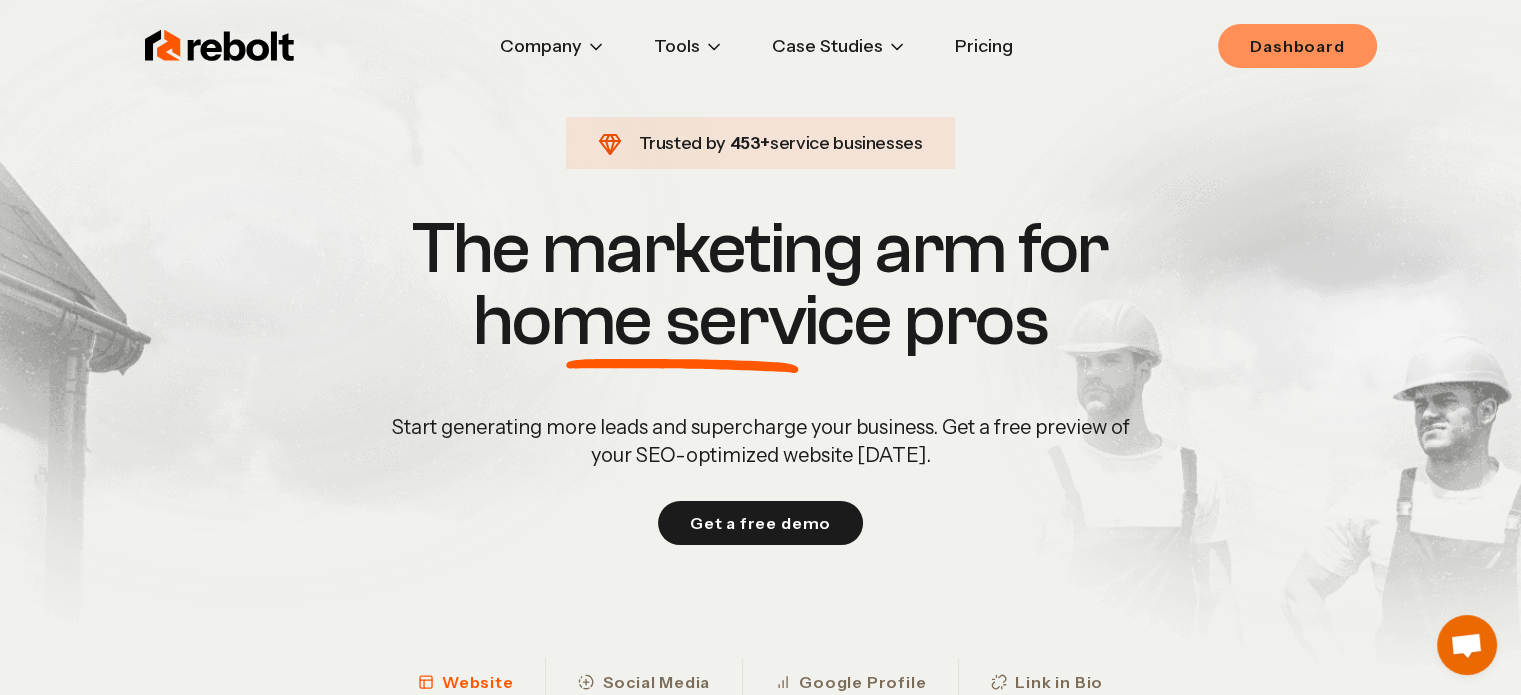 click on "Dashboard" at bounding box center [1297, 46] 